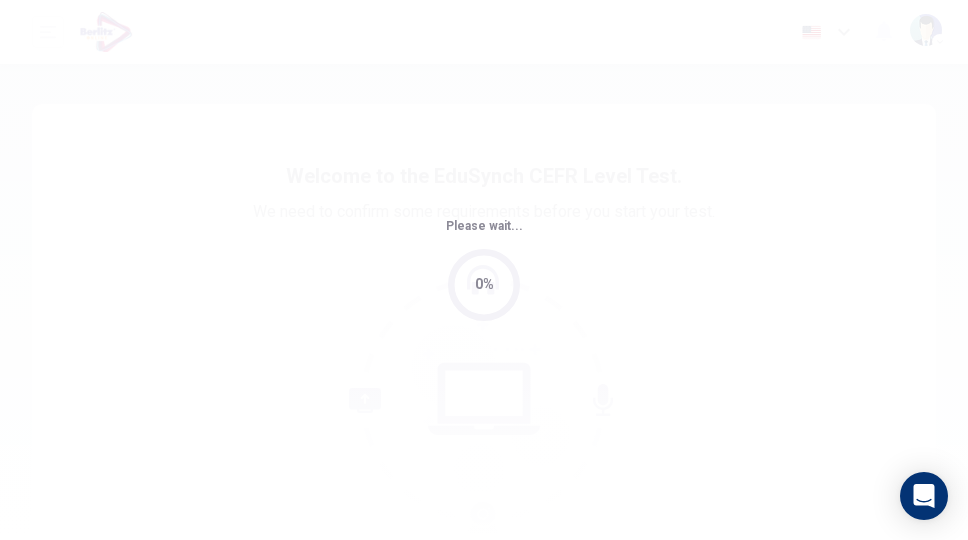 scroll, scrollTop: 0, scrollLeft: 0, axis: both 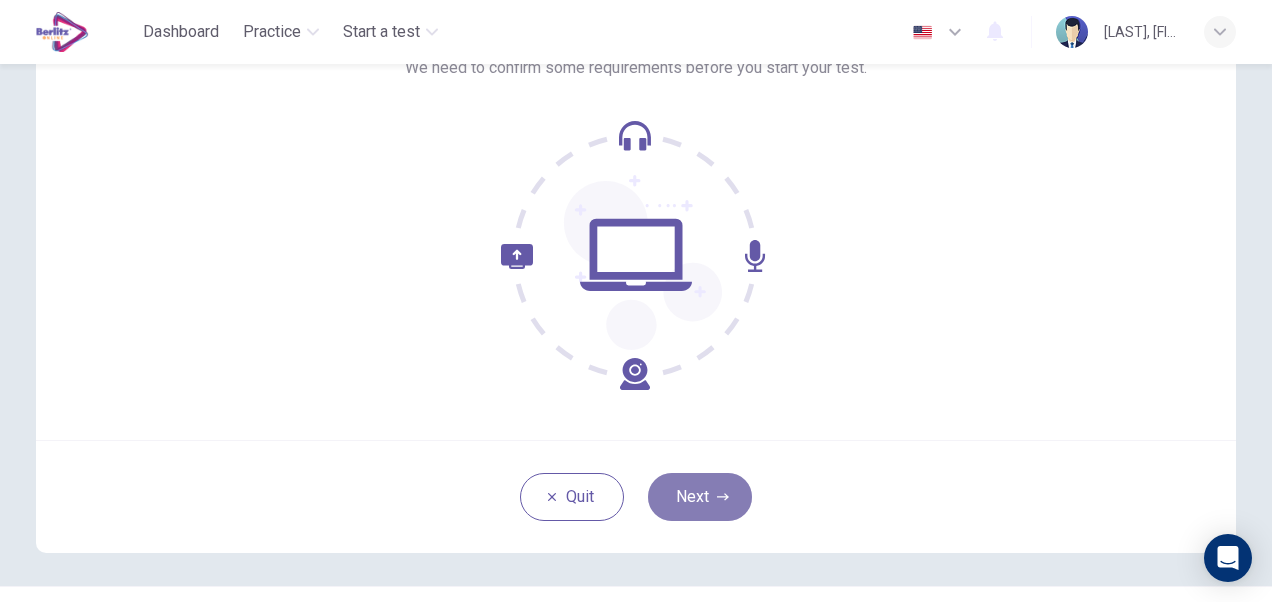 click on "Next" at bounding box center (700, 497) 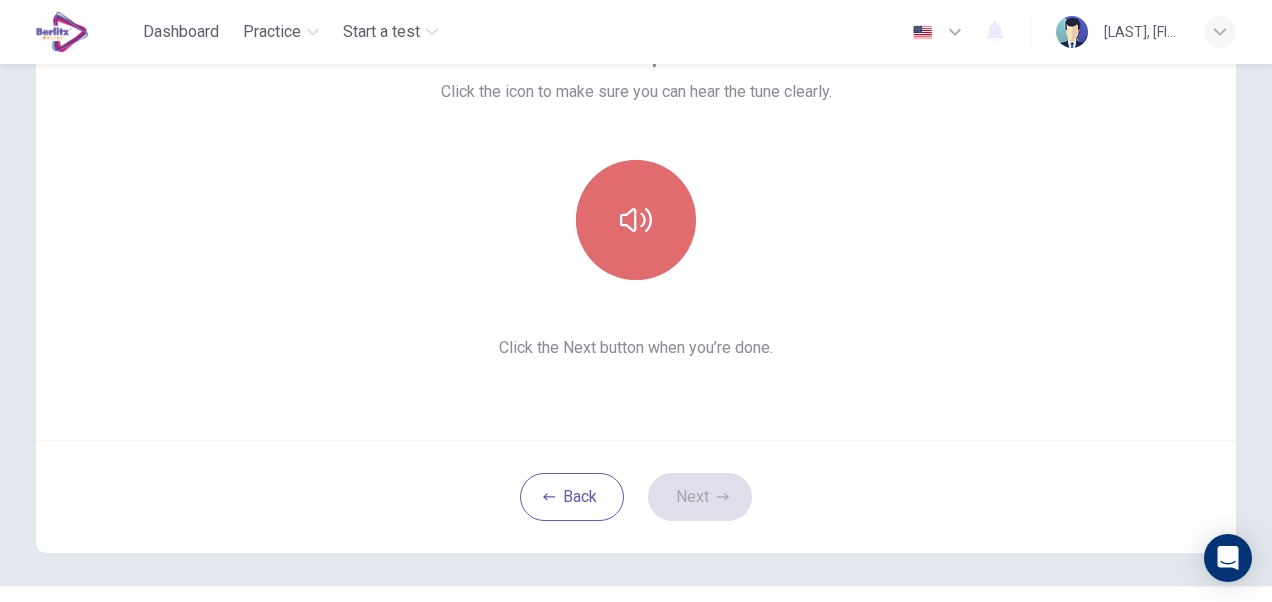 click at bounding box center (636, 220) 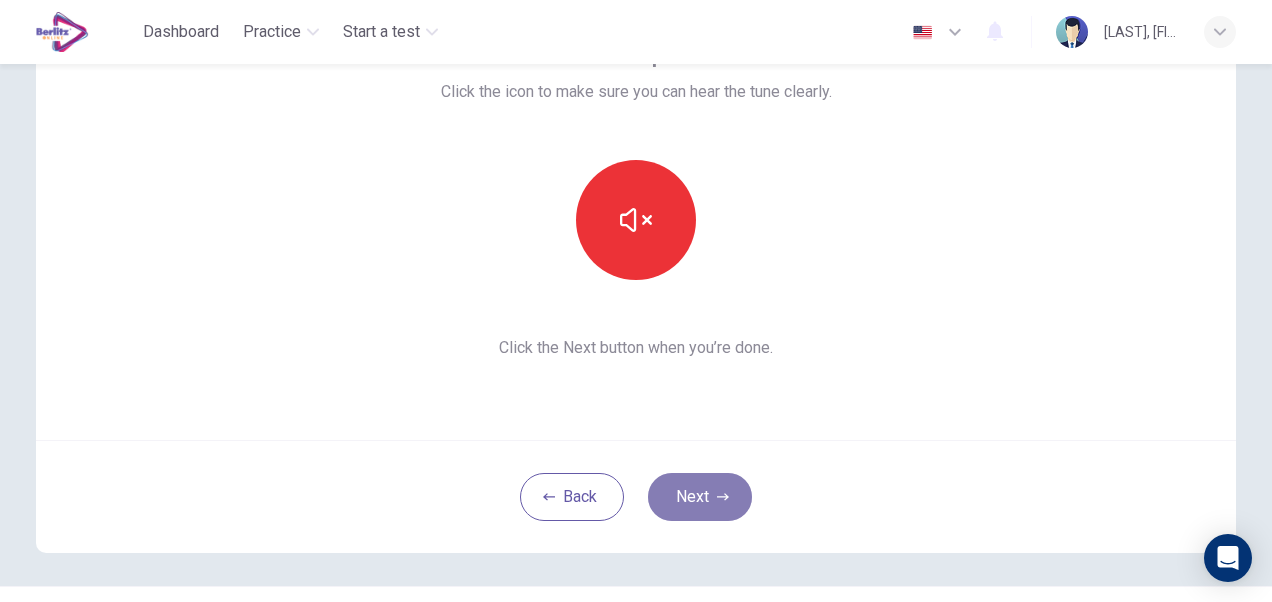 click on "Next" at bounding box center [700, 497] 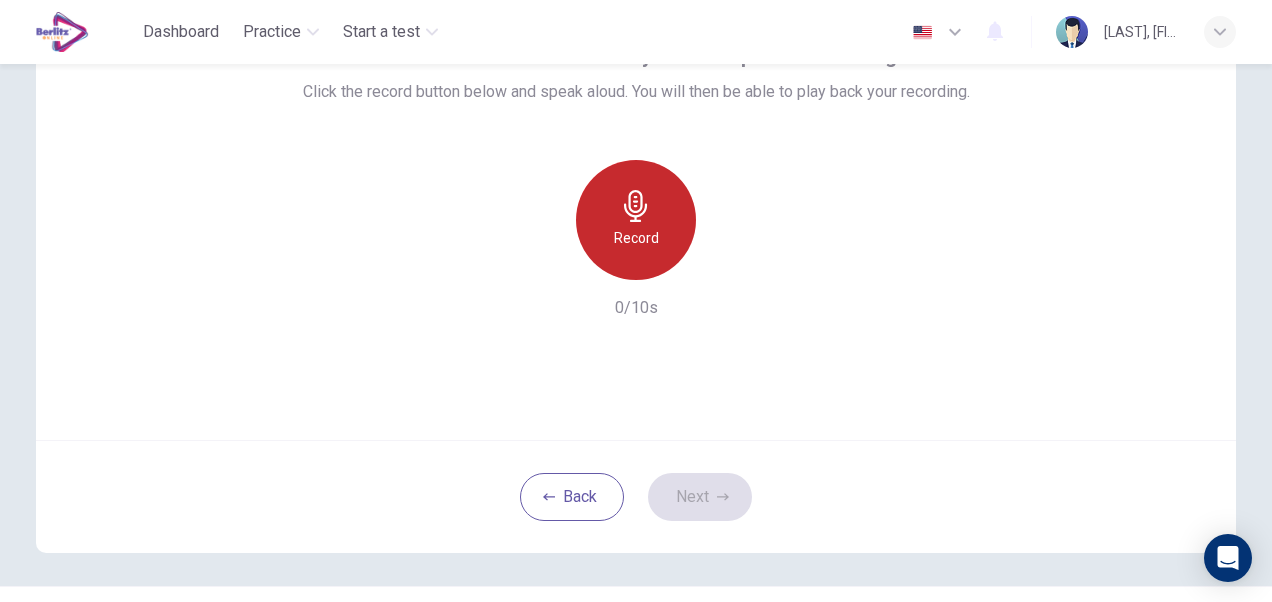 click on "Record" at bounding box center [636, 220] 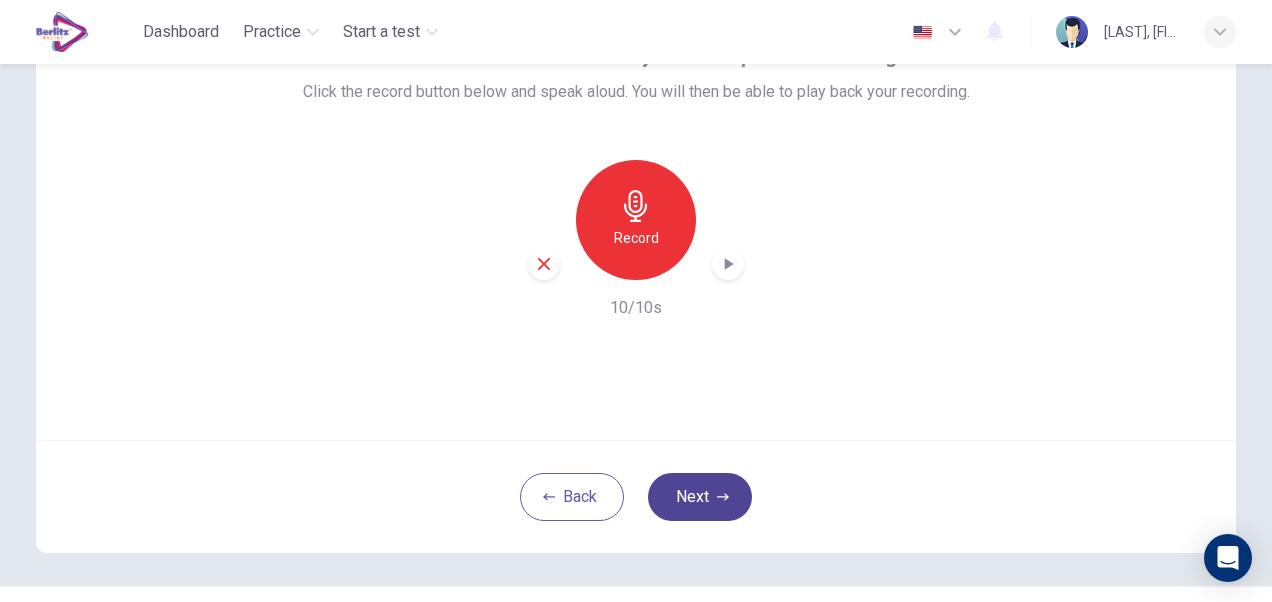 click on "Next" at bounding box center [700, 497] 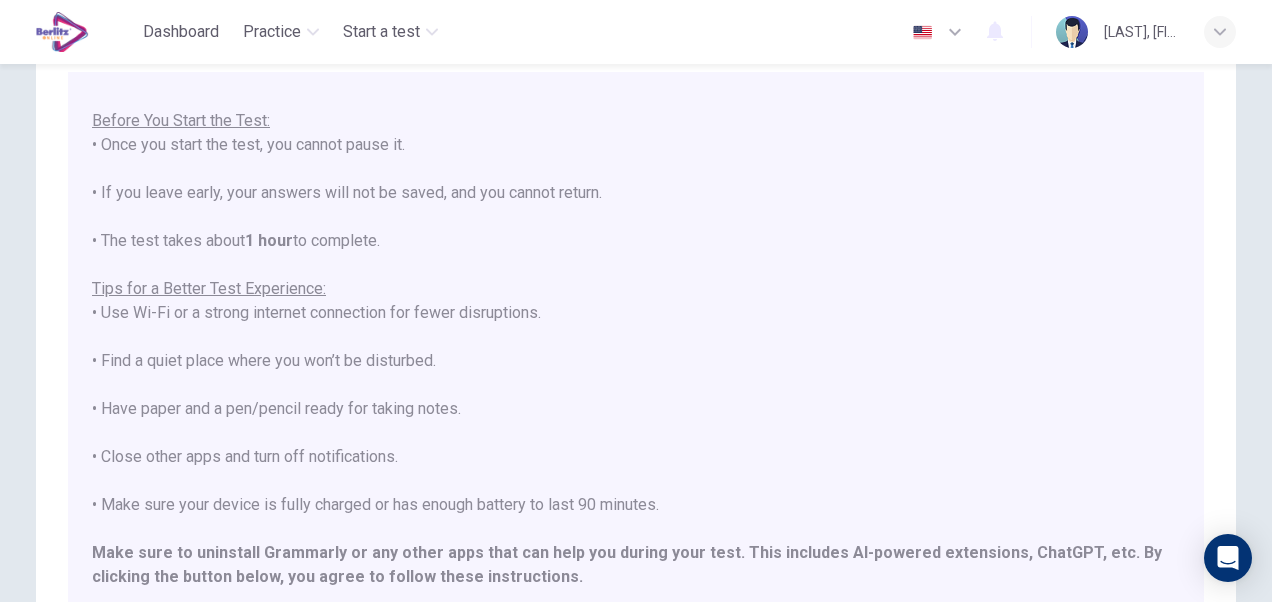 scroll, scrollTop: 181, scrollLeft: 0, axis: vertical 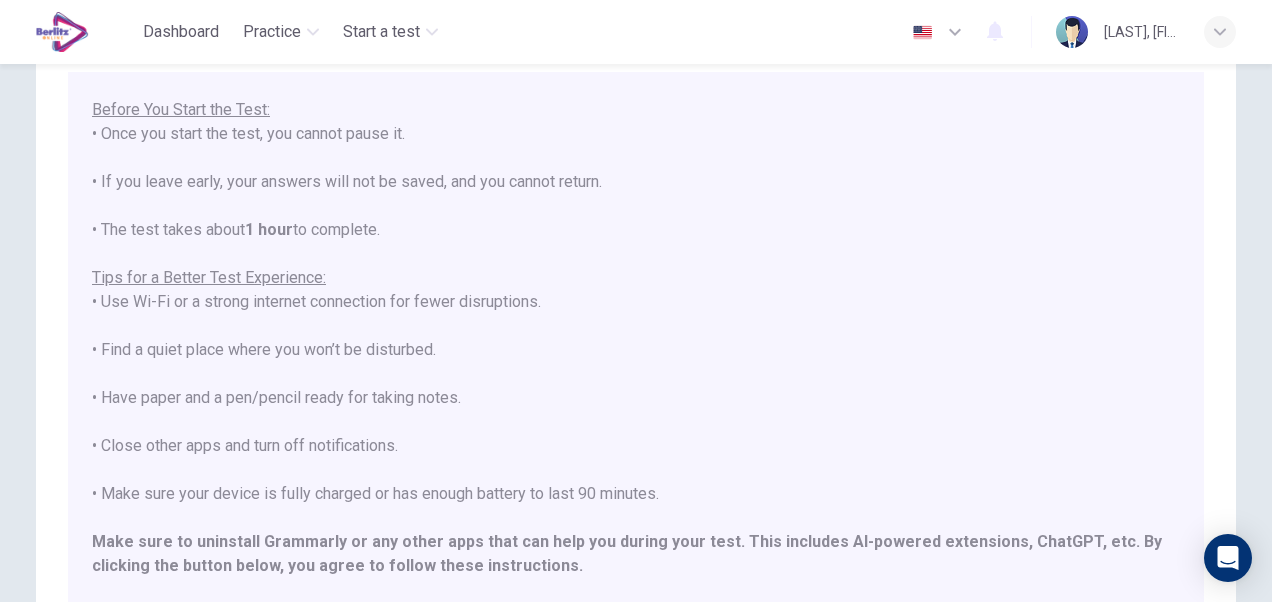 click on "****IMPORTANT: You cannot change the language during the test.****
Please choose your language now using the flags at the top of the screen. You must change it before you start the test. Once the test begins, the language will stay the same.
You are about to start a  CEFR Level Test .
Before You Start the Test:
• Once you start the test, you cannot pause it.
• If you leave early, your answers will not be saved, and you cannot return.
• The test takes about  1 hour  to complete.
Tips for a Better Test Experience:
• Use Wi-Fi or a strong internet connection for fewer disruptions.
• Find a quiet place where you won’t be disturbed.
• Have paper and a pen/pencil ready for taking notes.
• Close other apps and turn off notifications.
• Make sure your device is fully charged or has enough battery to last 90 minutes.
Make sure to uninstall Grammarly or any other apps that can help you during your test. This includes AI-powered extensions, ChatGPT, etc.
Good luck!" at bounding box center [636, 266] 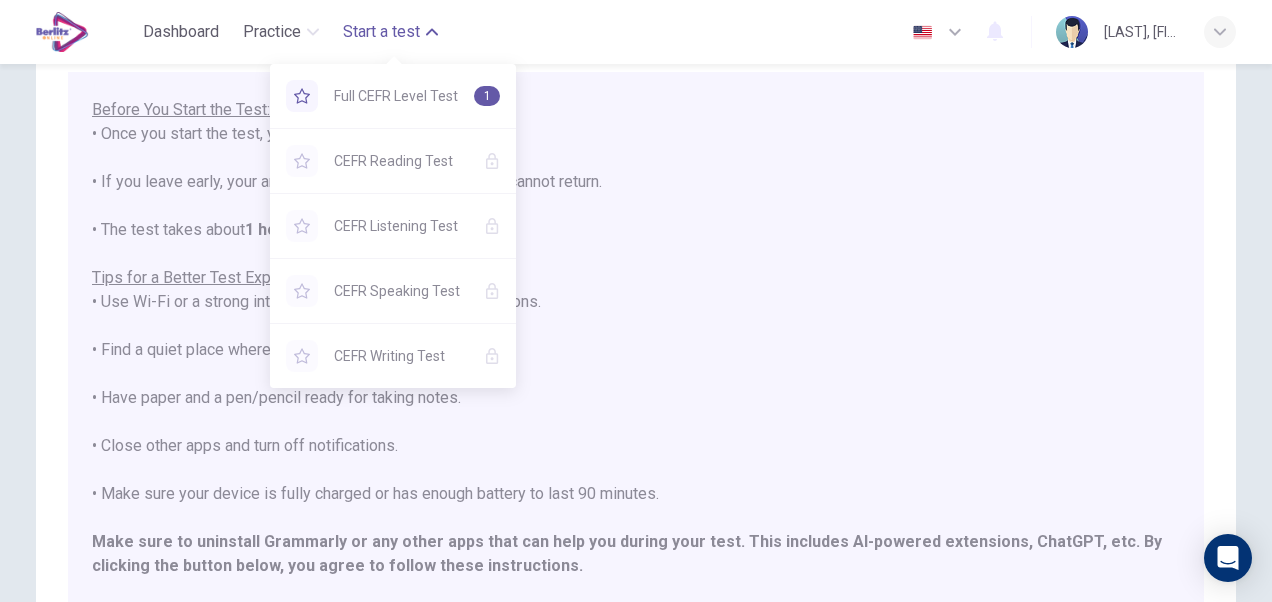 click on "Start a test" at bounding box center [381, 32] 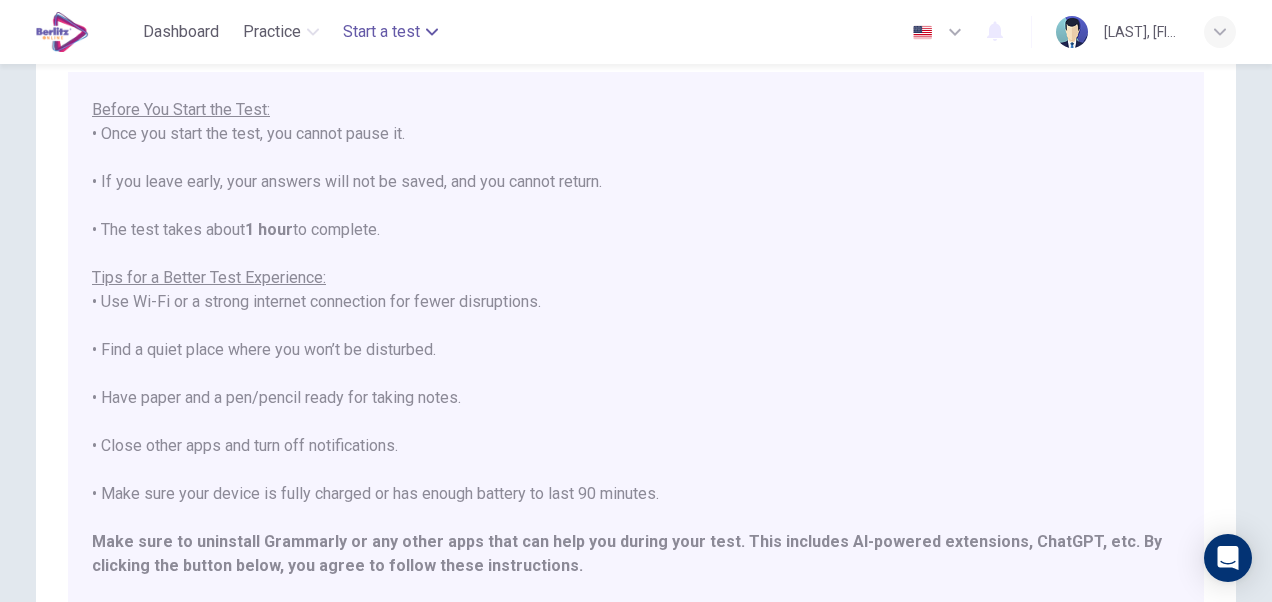 click on "Start a test" at bounding box center [381, 32] 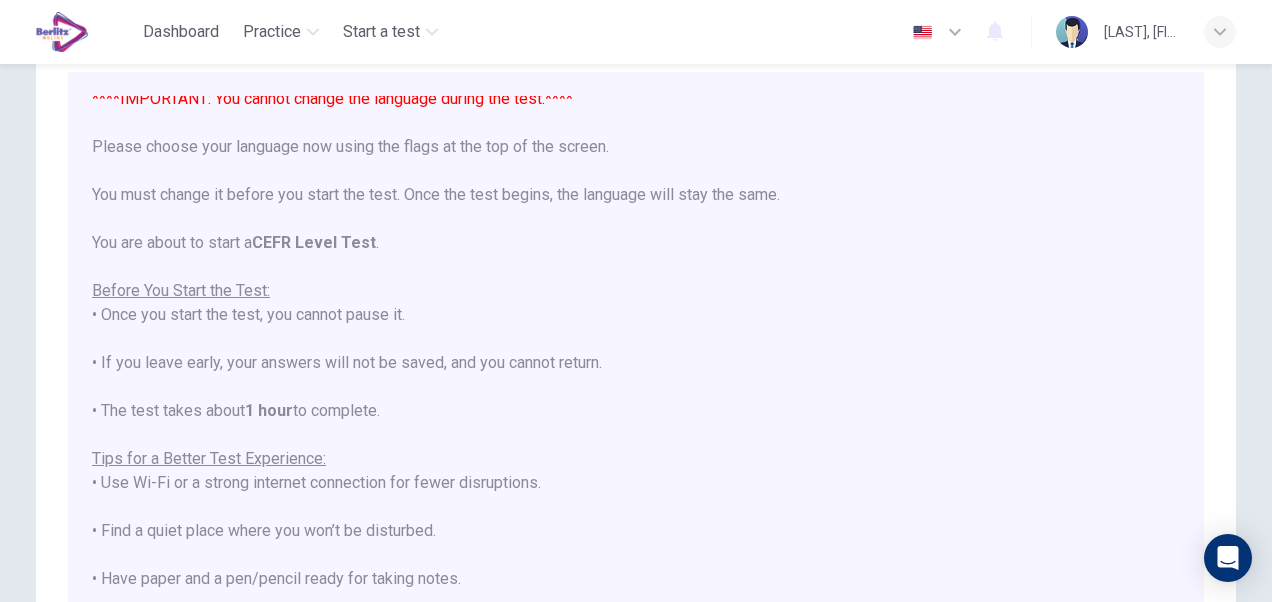 scroll, scrollTop: 0, scrollLeft: 0, axis: both 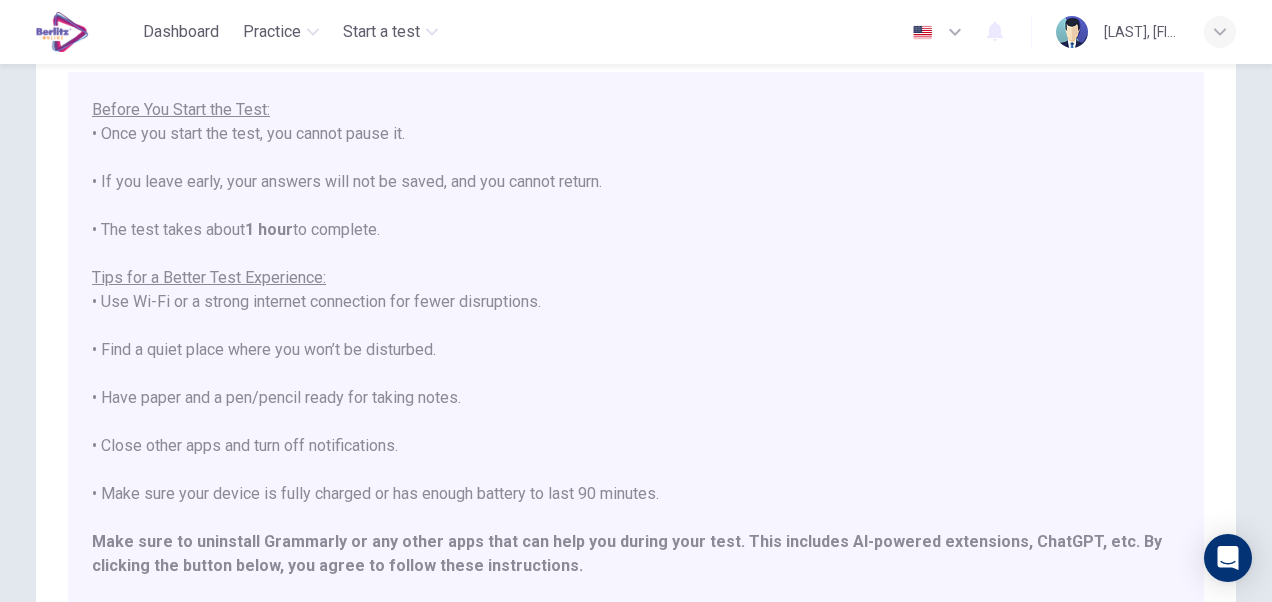 click on "[LAST], [FIRST]" at bounding box center (1142, 32) 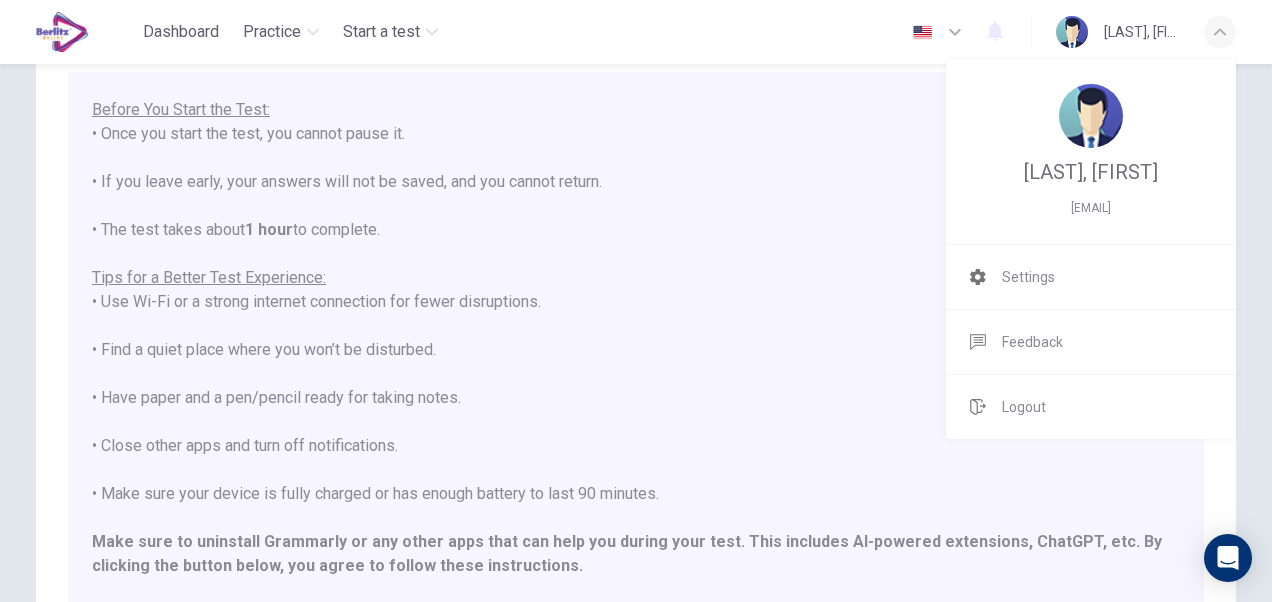 click at bounding box center [636, 301] 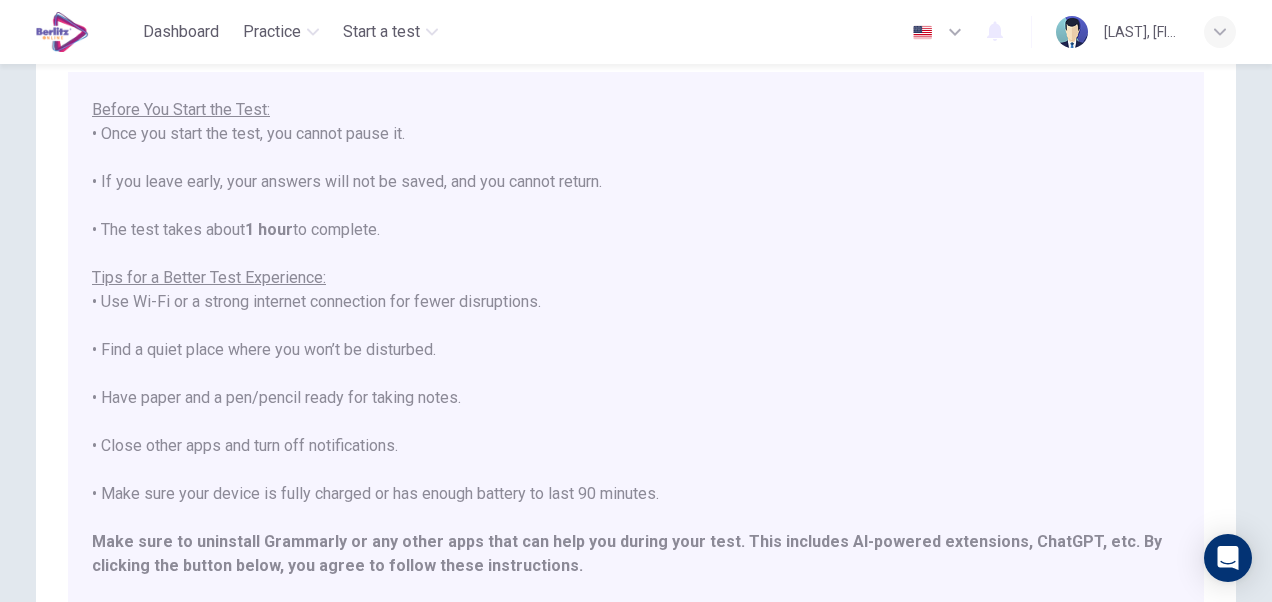 click 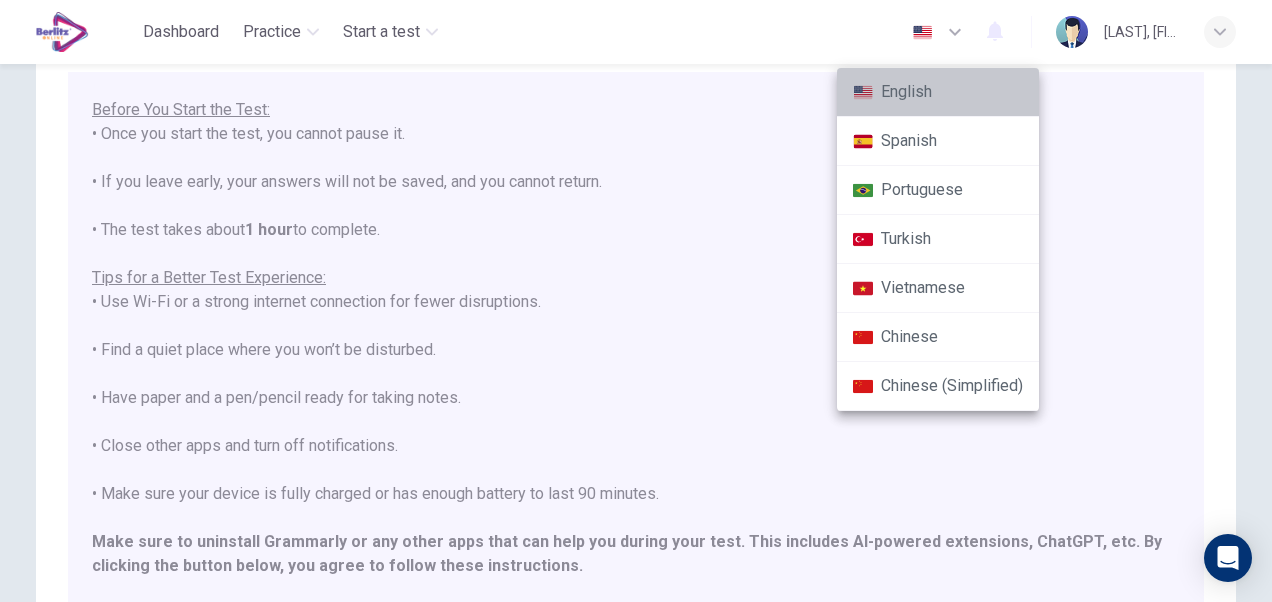 click on "English" at bounding box center [938, 92] 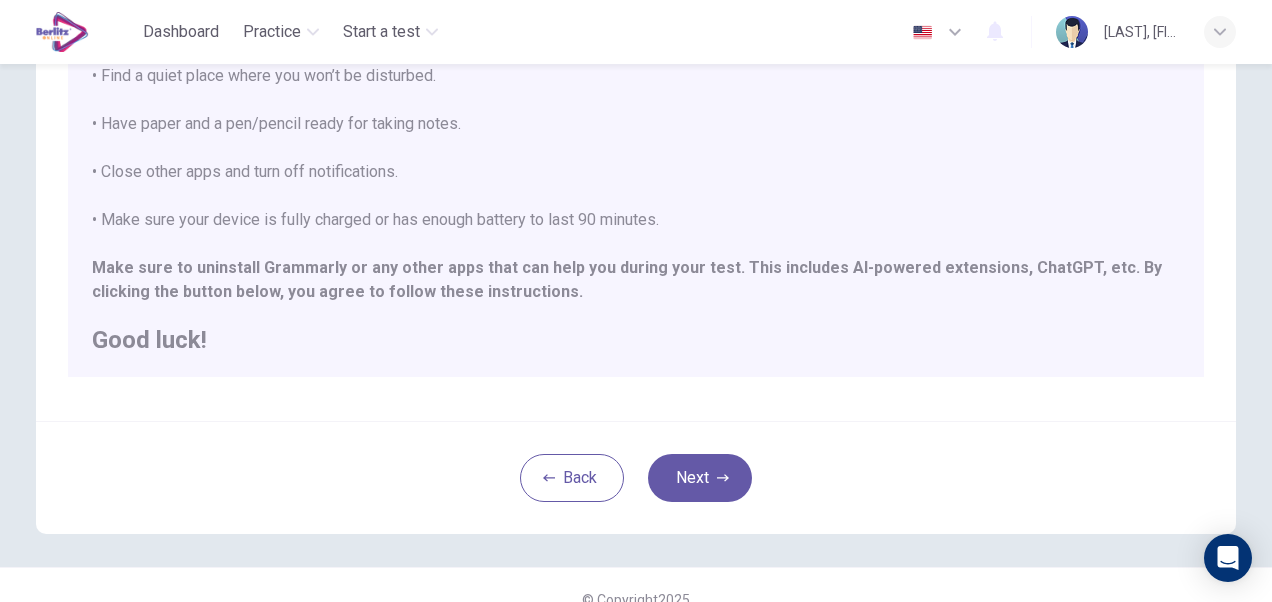 scroll, scrollTop: 423, scrollLeft: 0, axis: vertical 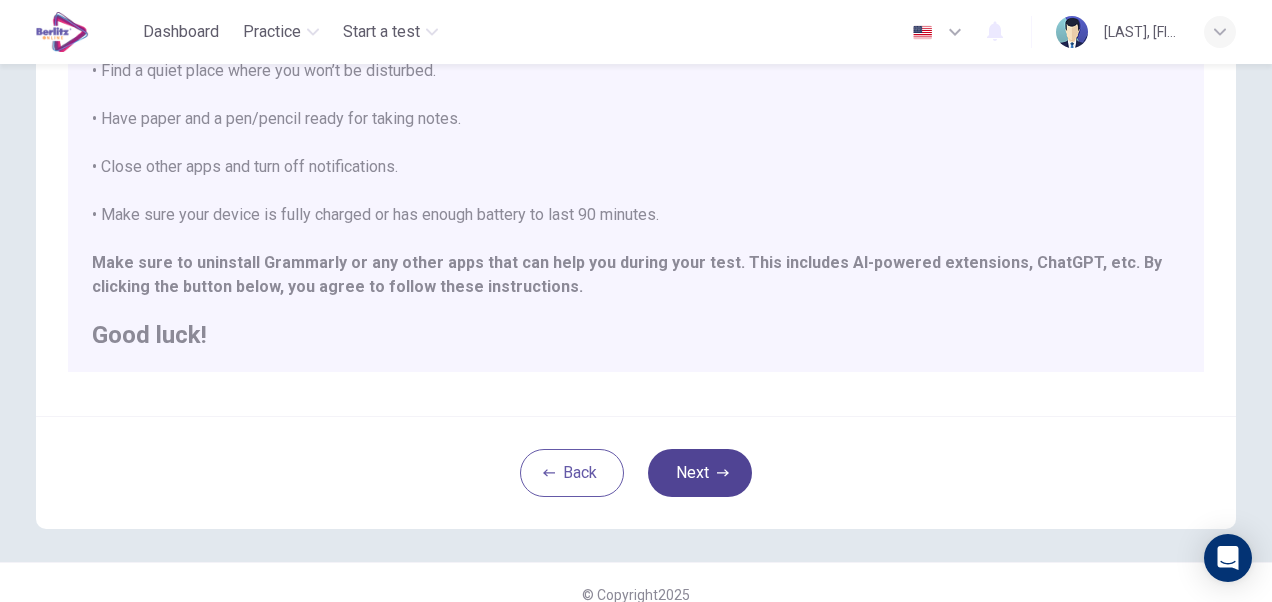 click on "Next" at bounding box center [700, 473] 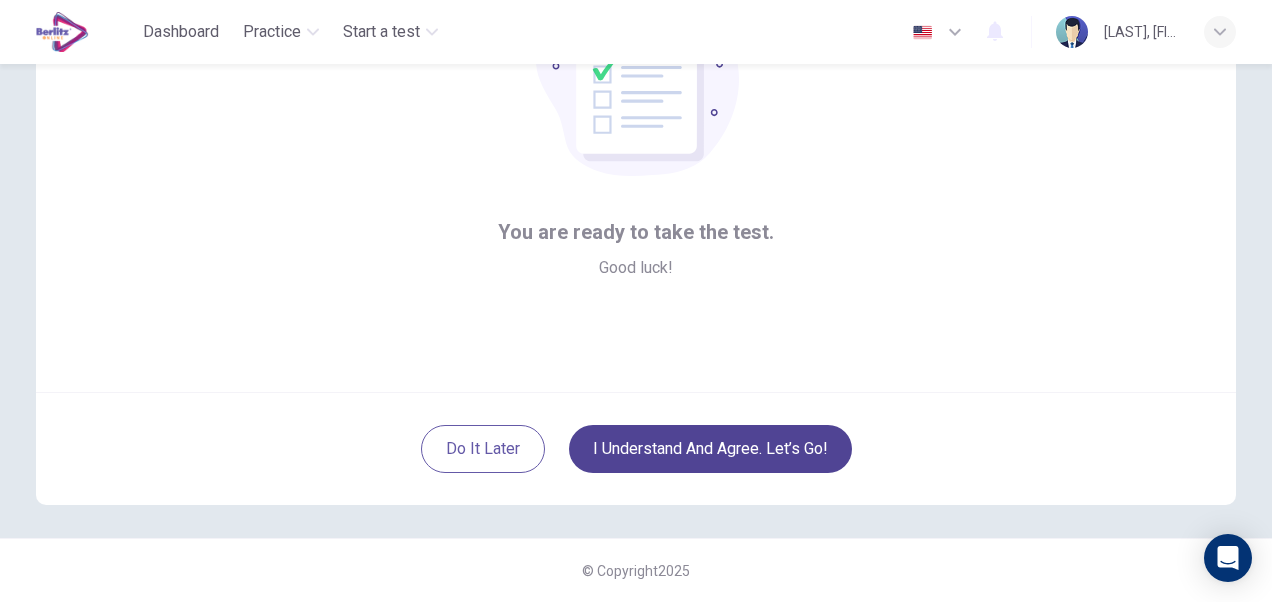 scroll, scrollTop: 192, scrollLeft: 0, axis: vertical 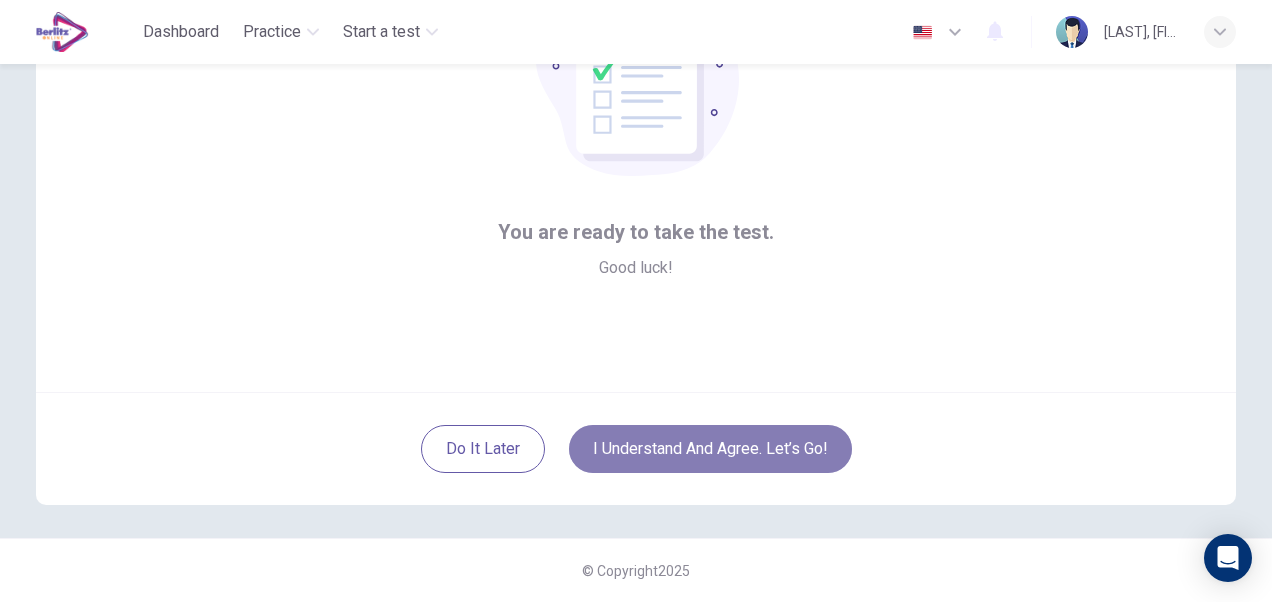 click on "I understand and agree. Let’s go!" at bounding box center [710, 449] 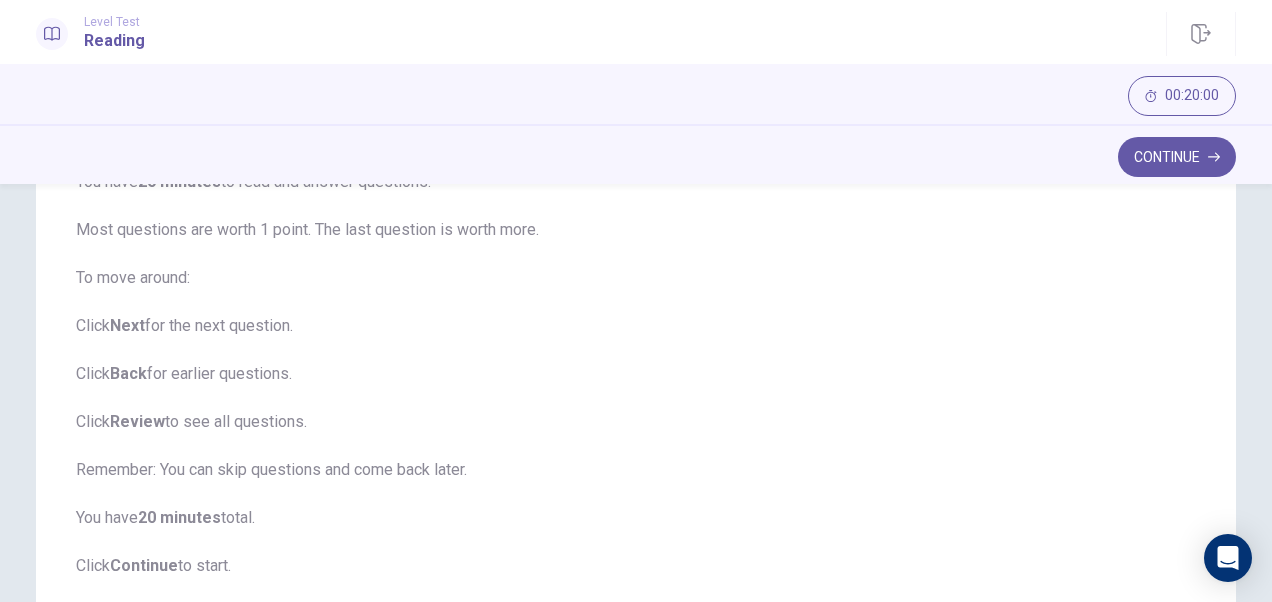 scroll, scrollTop: 233, scrollLeft: 0, axis: vertical 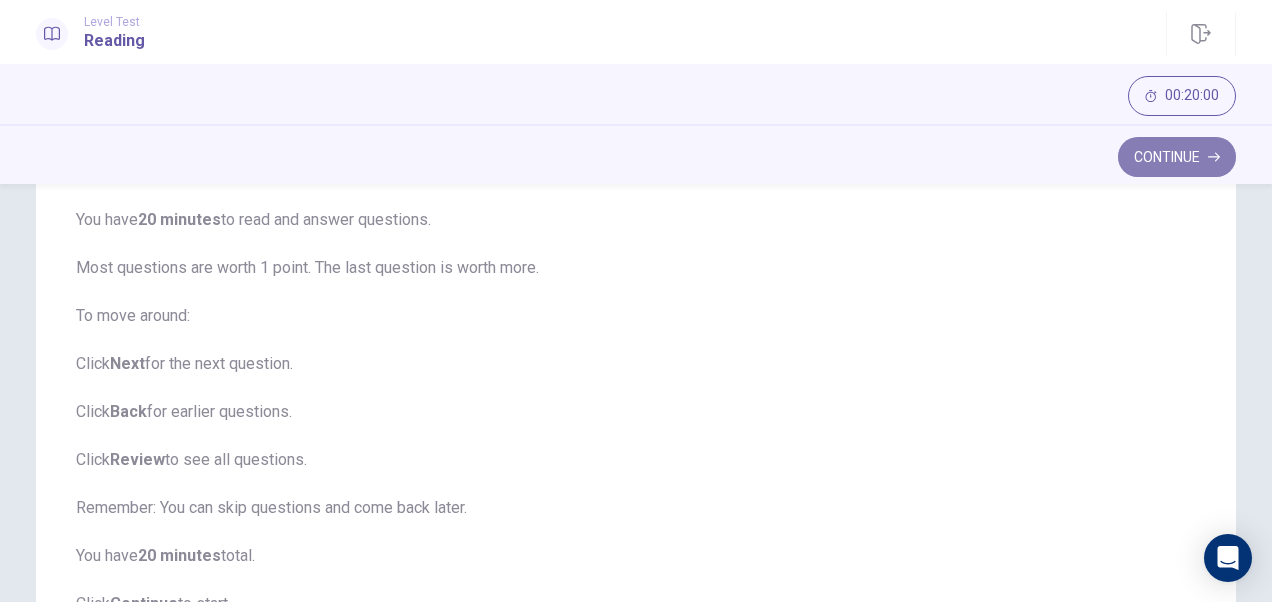 click on "Continue" at bounding box center [1177, 157] 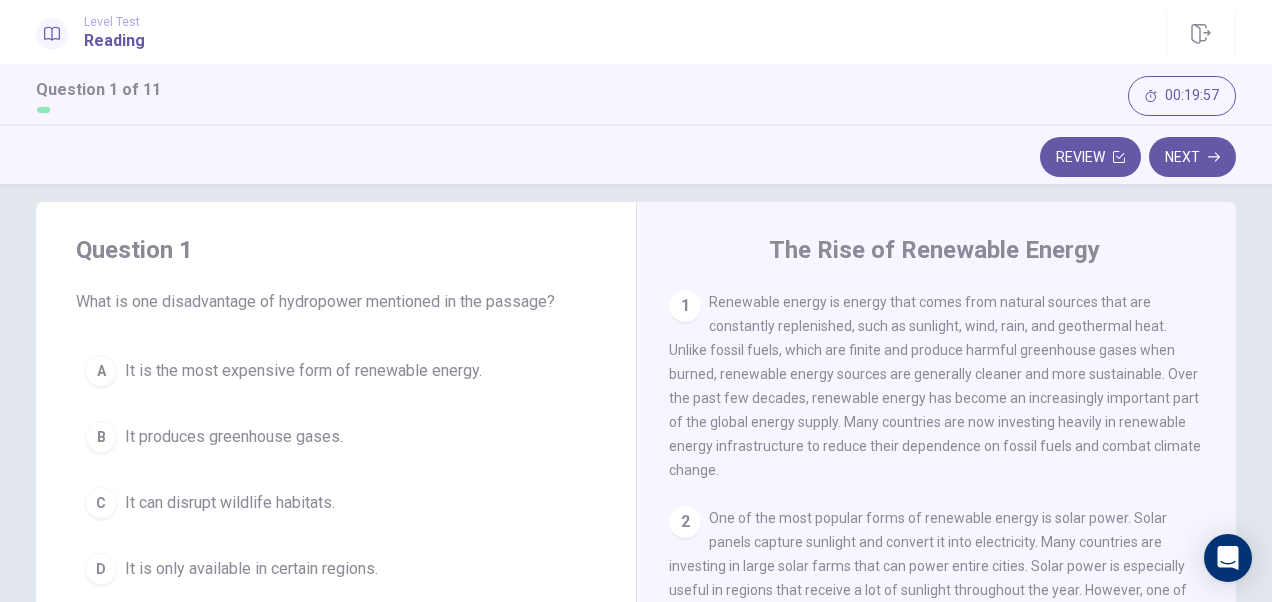 scroll, scrollTop: 0, scrollLeft: 0, axis: both 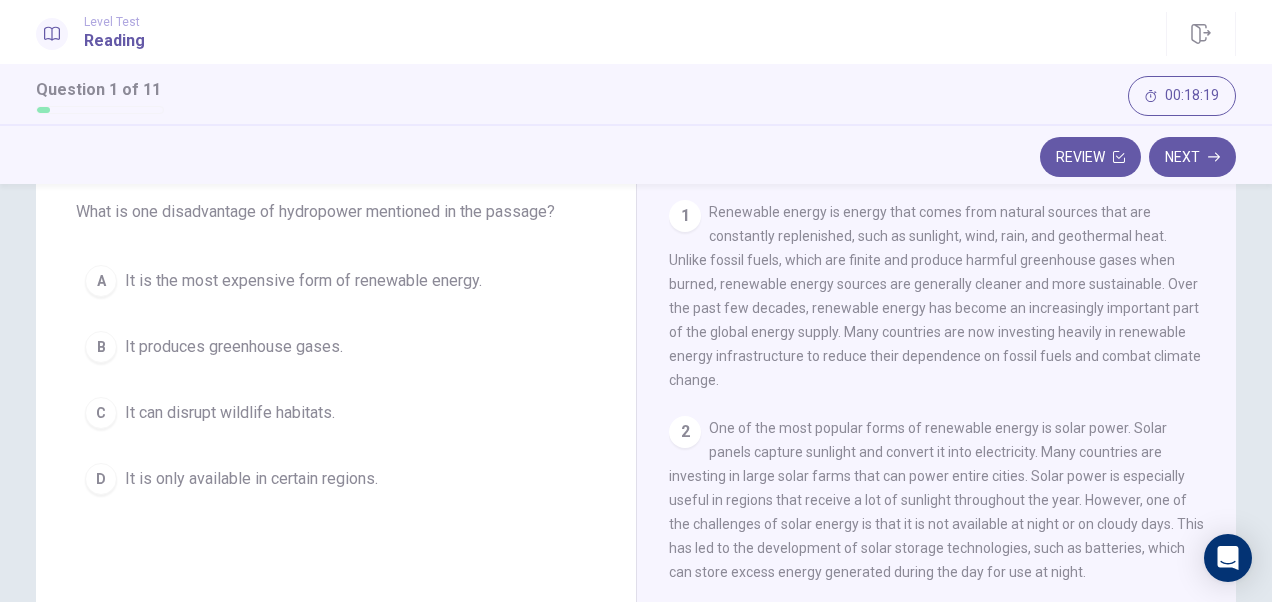 click on "It produces greenhouse gases." at bounding box center (234, 347) 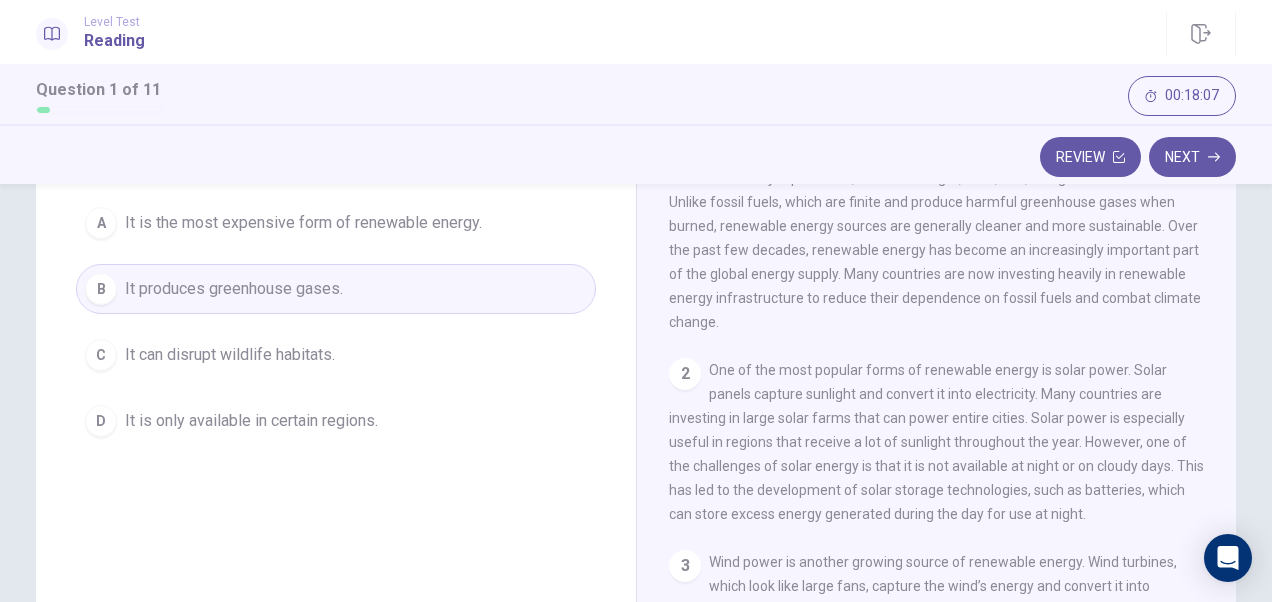 scroll, scrollTop: 172, scrollLeft: 0, axis: vertical 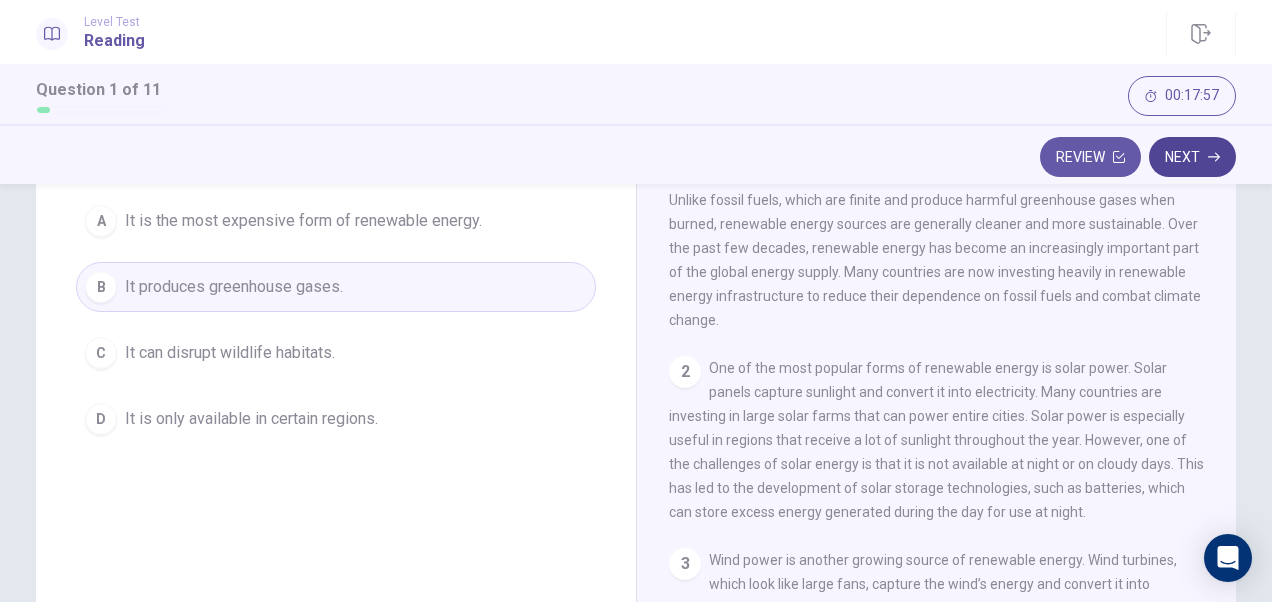 click on "Next" at bounding box center (1192, 157) 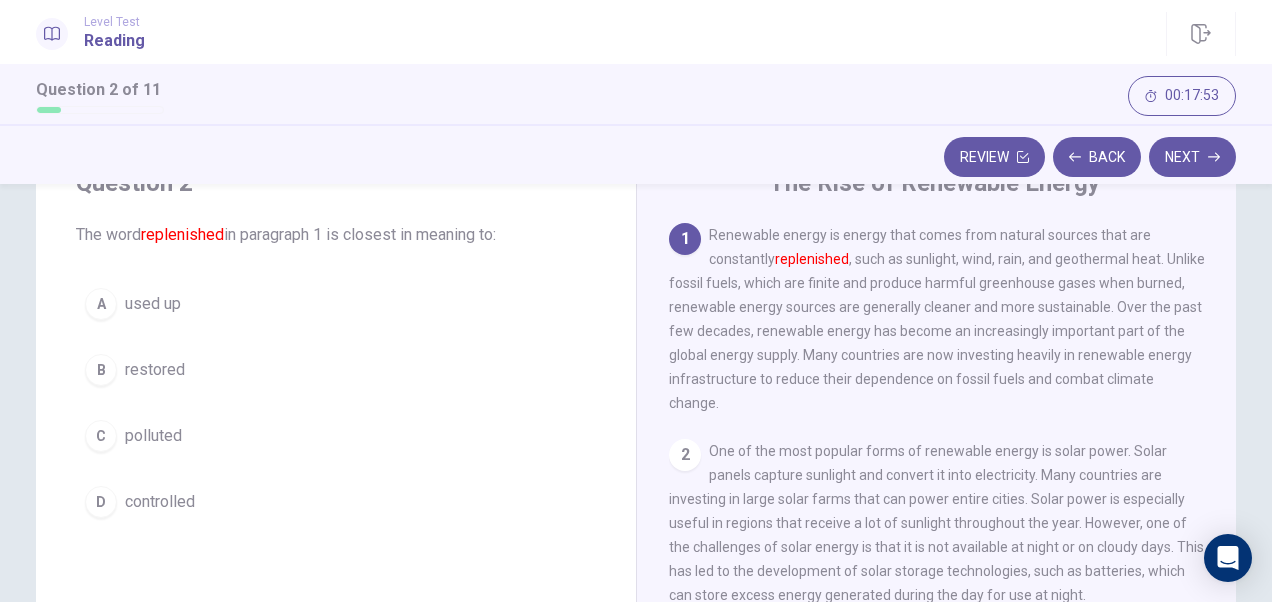 scroll, scrollTop: 92, scrollLeft: 0, axis: vertical 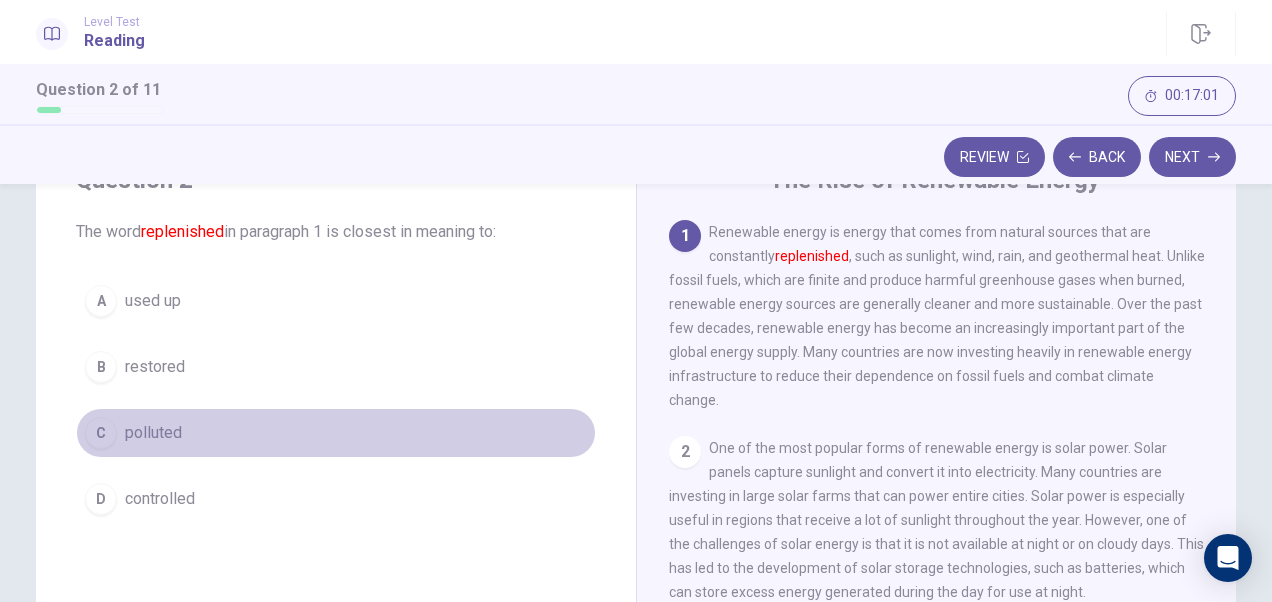 click on "polluted" at bounding box center [153, 433] 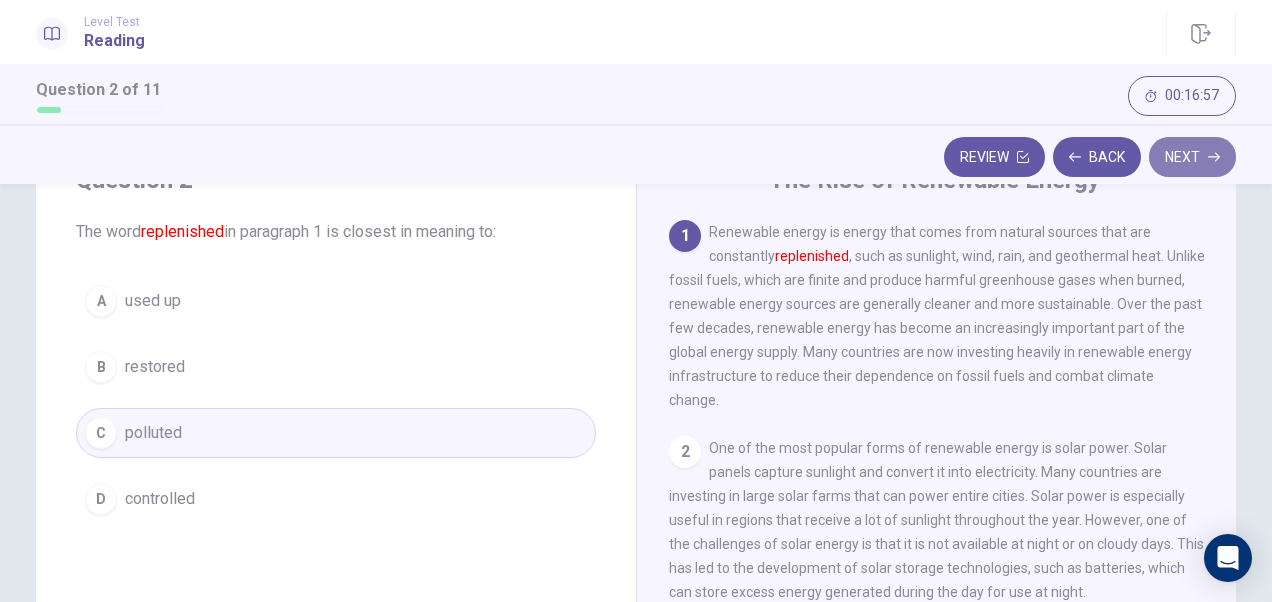 click on "Next" at bounding box center [1192, 157] 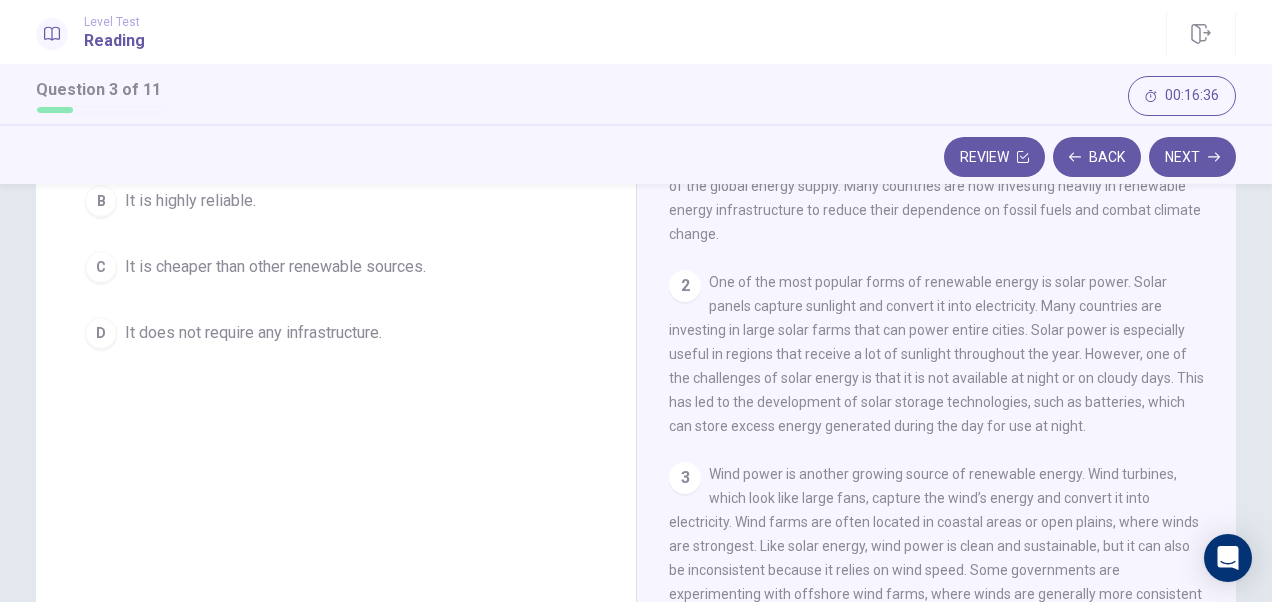 scroll, scrollTop: 256, scrollLeft: 0, axis: vertical 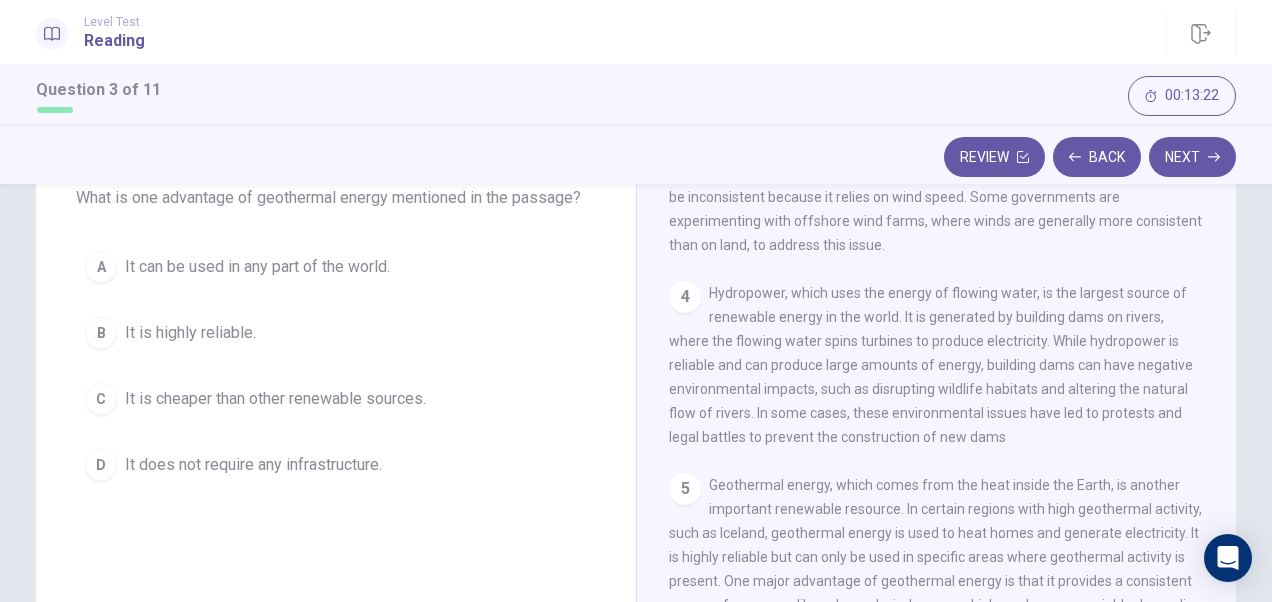 click on "It is cheaper than other renewable sources." at bounding box center [275, 399] 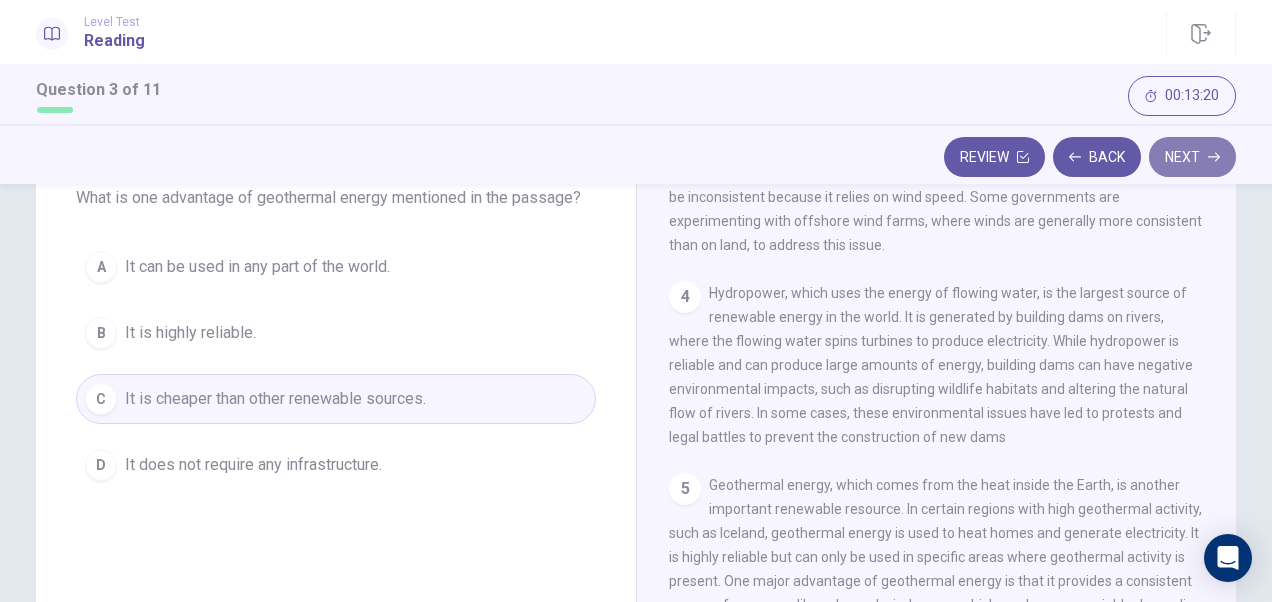 click on "Next" at bounding box center (1192, 157) 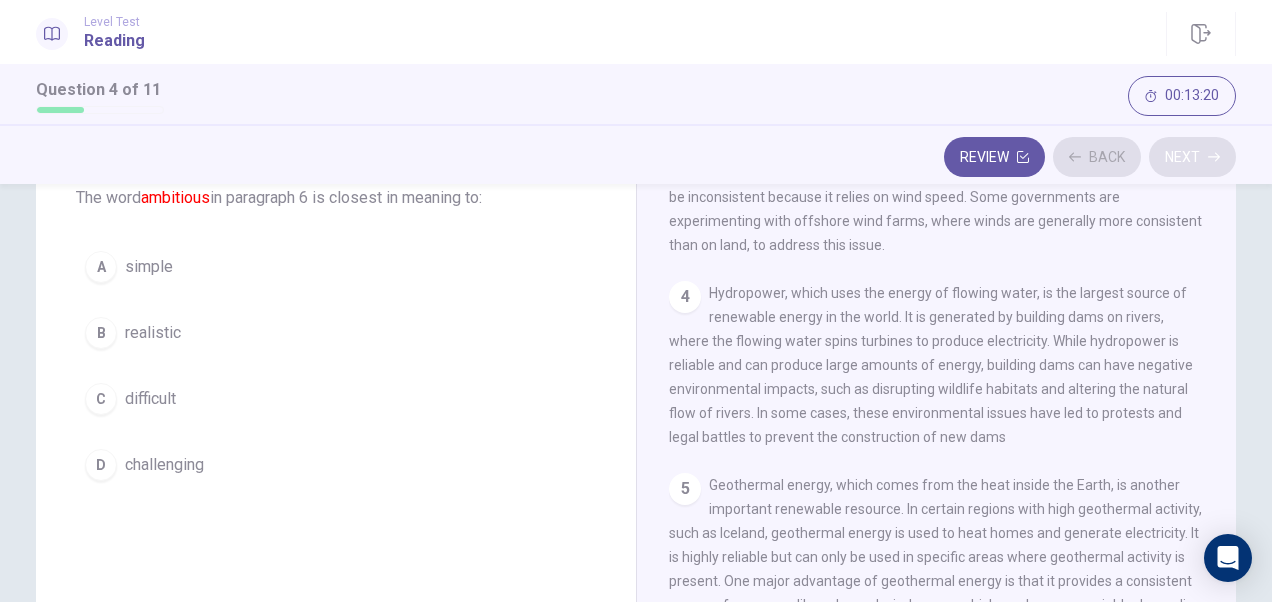 scroll, scrollTop: 678, scrollLeft: 0, axis: vertical 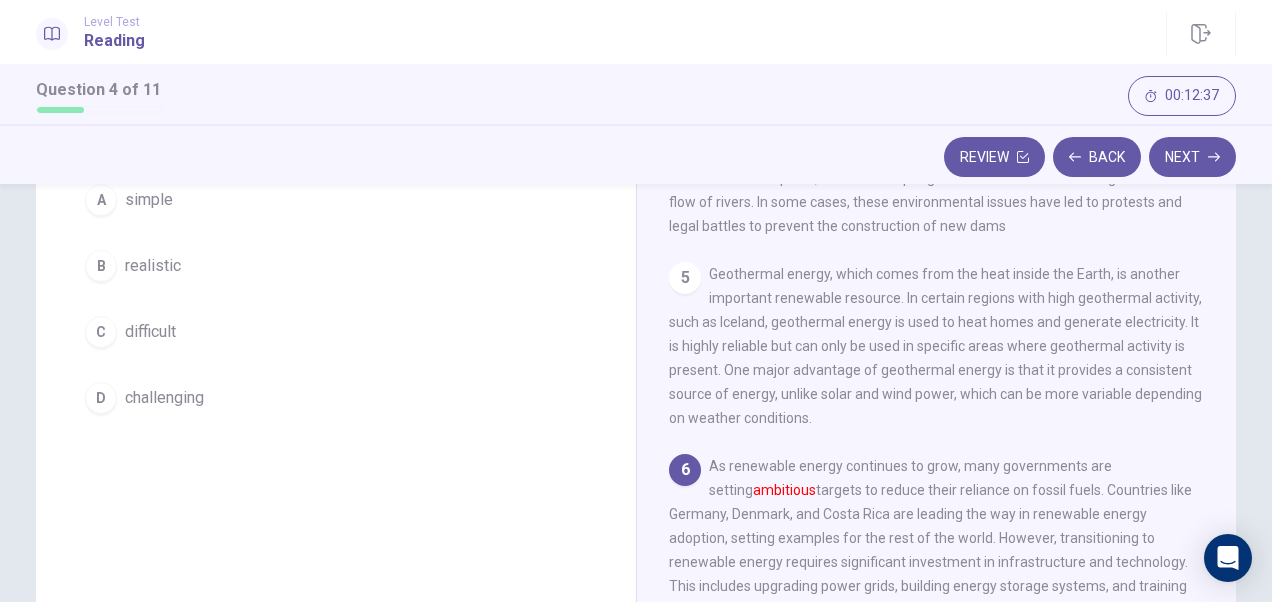 drag, startPoint x: 1258, startPoint y: 317, endPoint x: 1258, endPoint y: 261, distance: 56 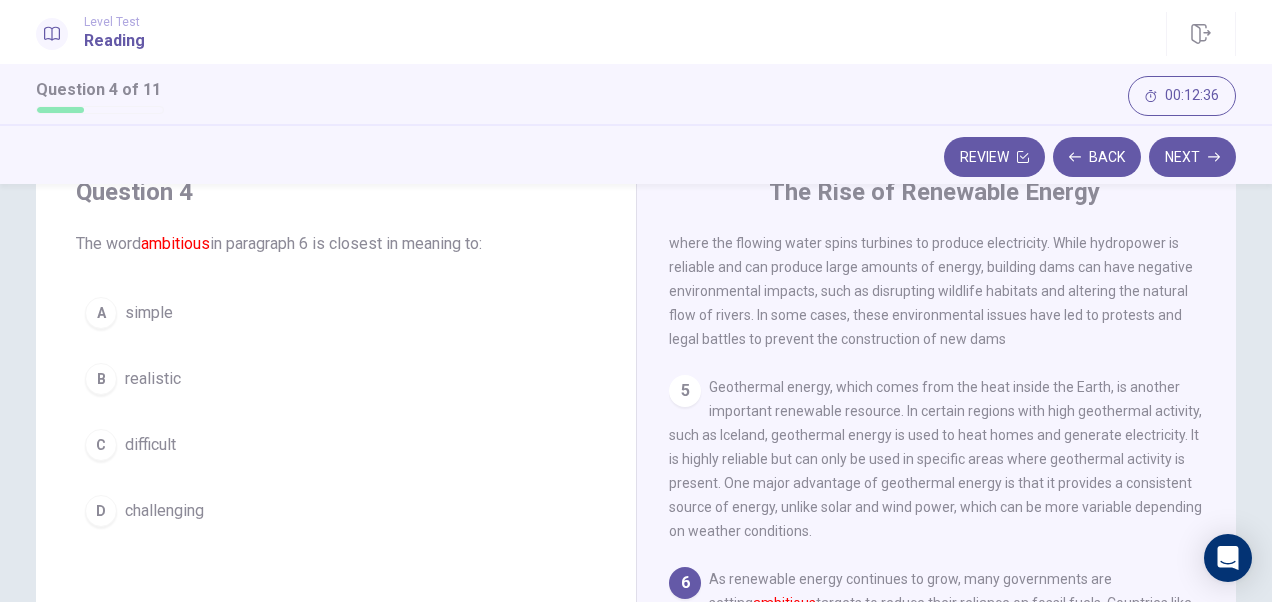 scroll, scrollTop: 79, scrollLeft: 0, axis: vertical 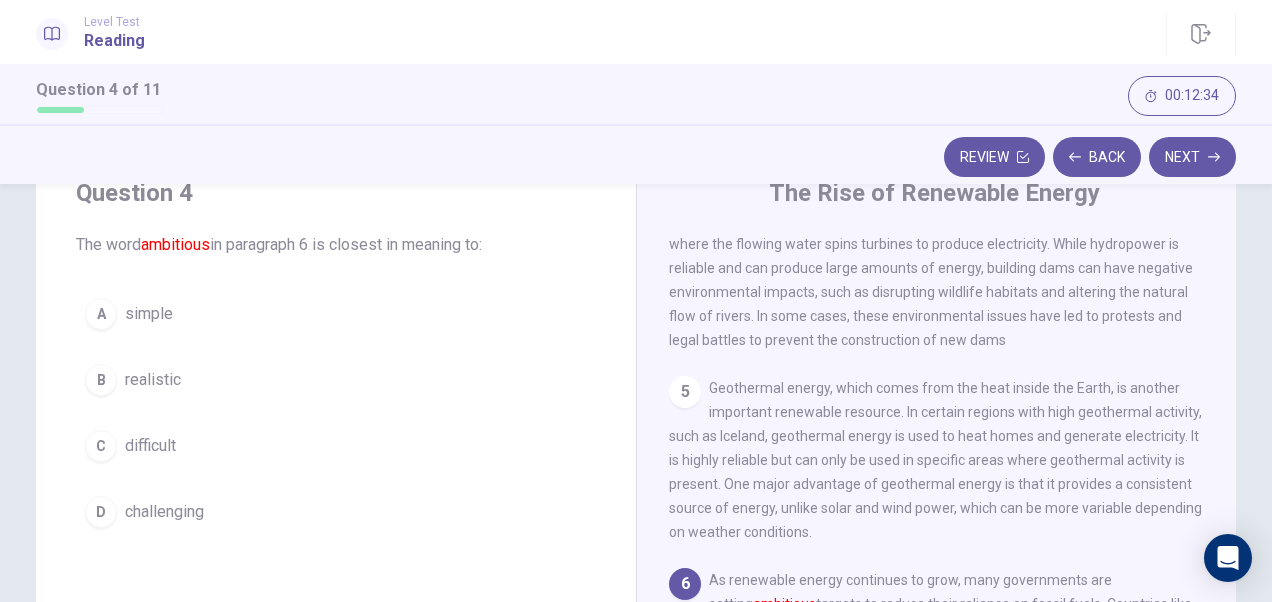 click on "difficult" at bounding box center (150, 446) 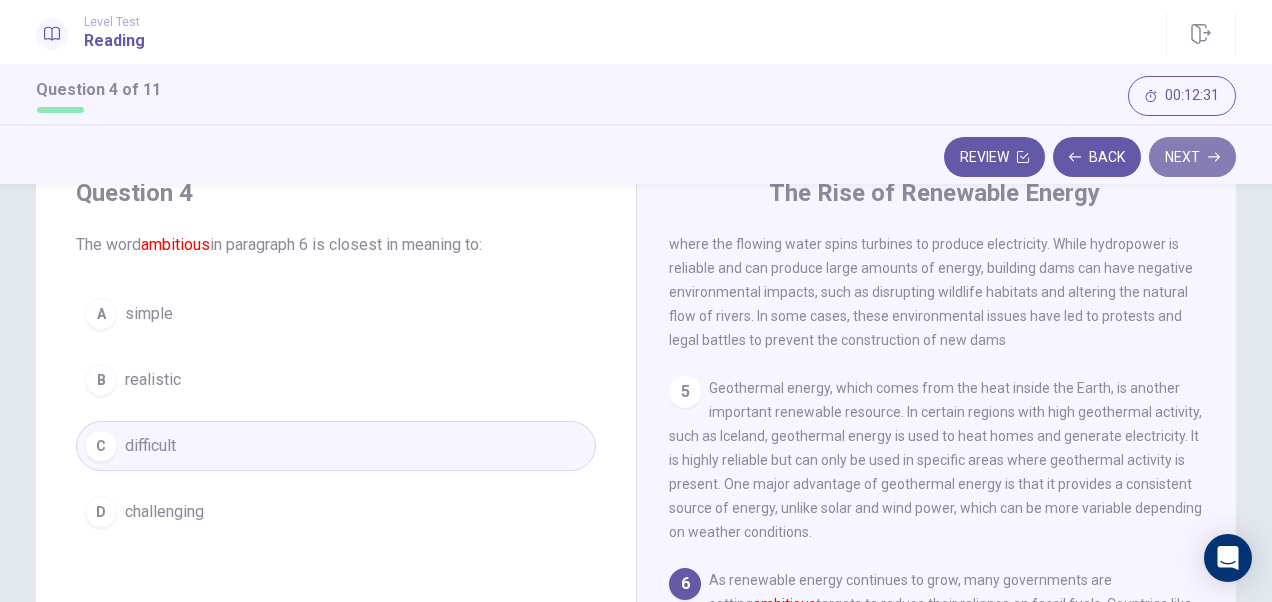 click on "Next" at bounding box center (1192, 157) 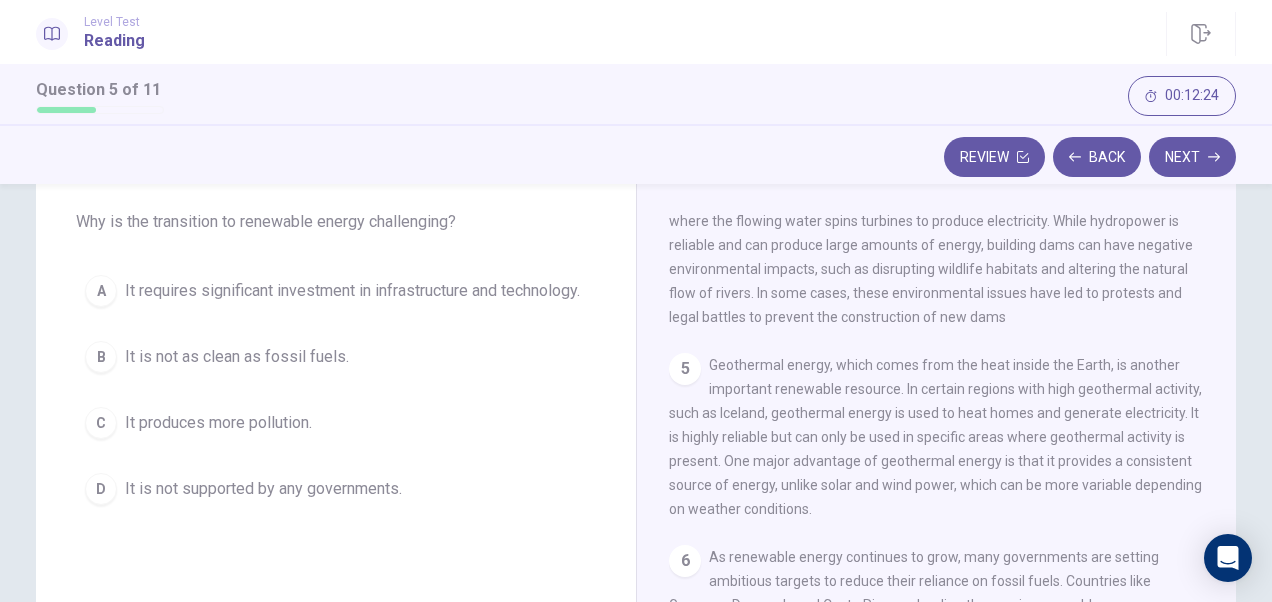 scroll, scrollTop: 104, scrollLeft: 0, axis: vertical 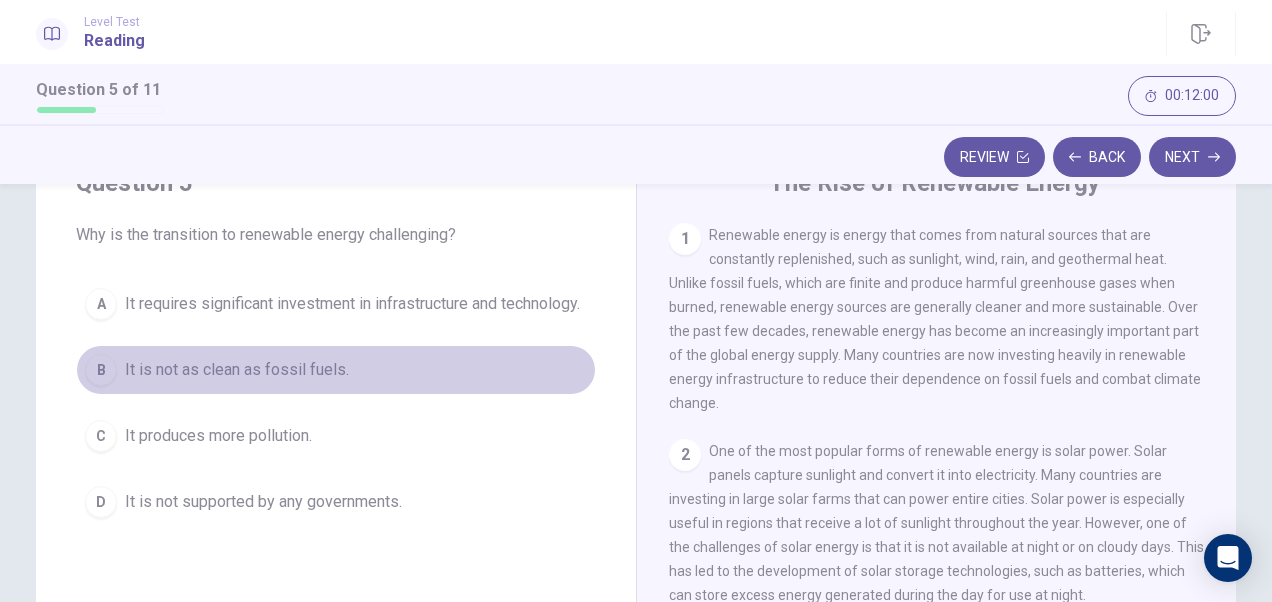 click on "It is not as clean as fossil fuels." at bounding box center [237, 370] 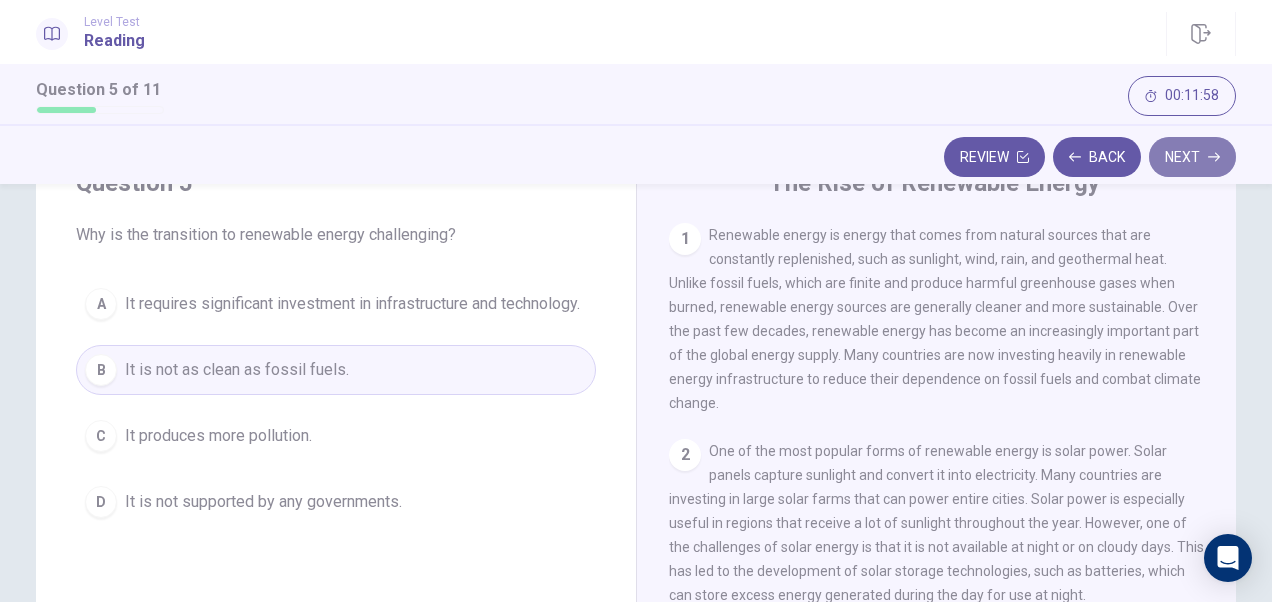 click on "Next" at bounding box center (1192, 157) 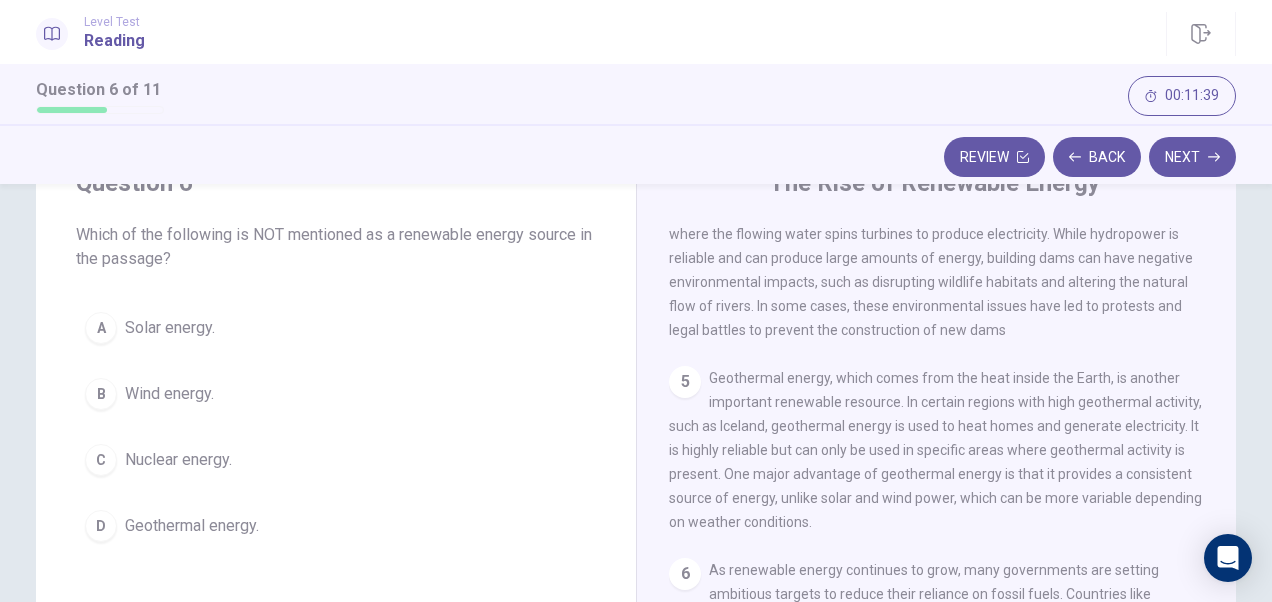 scroll, scrollTop: 678, scrollLeft: 0, axis: vertical 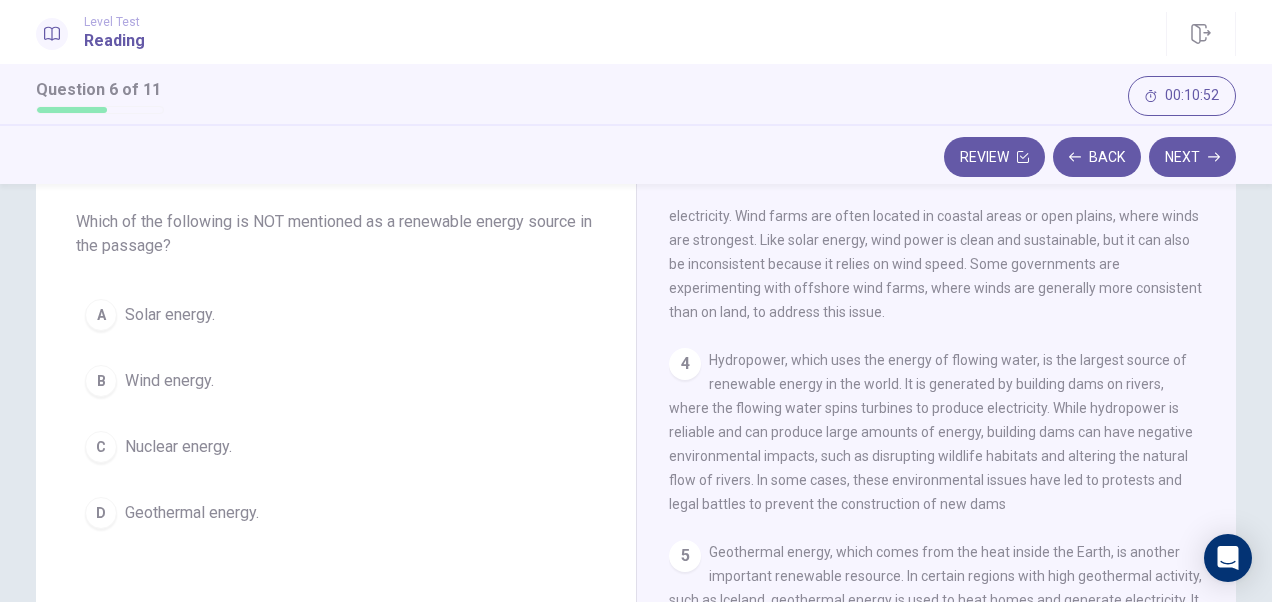 click on "Nuclear energy." at bounding box center (178, 447) 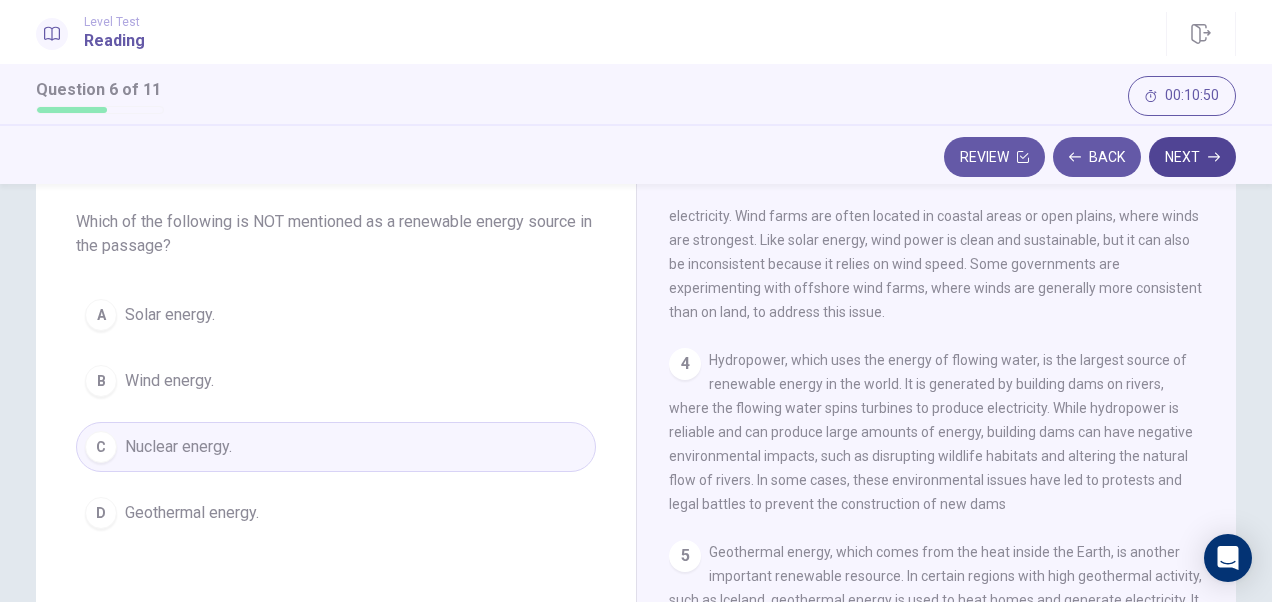 click on "Next" at bounding box center (1192, 157) 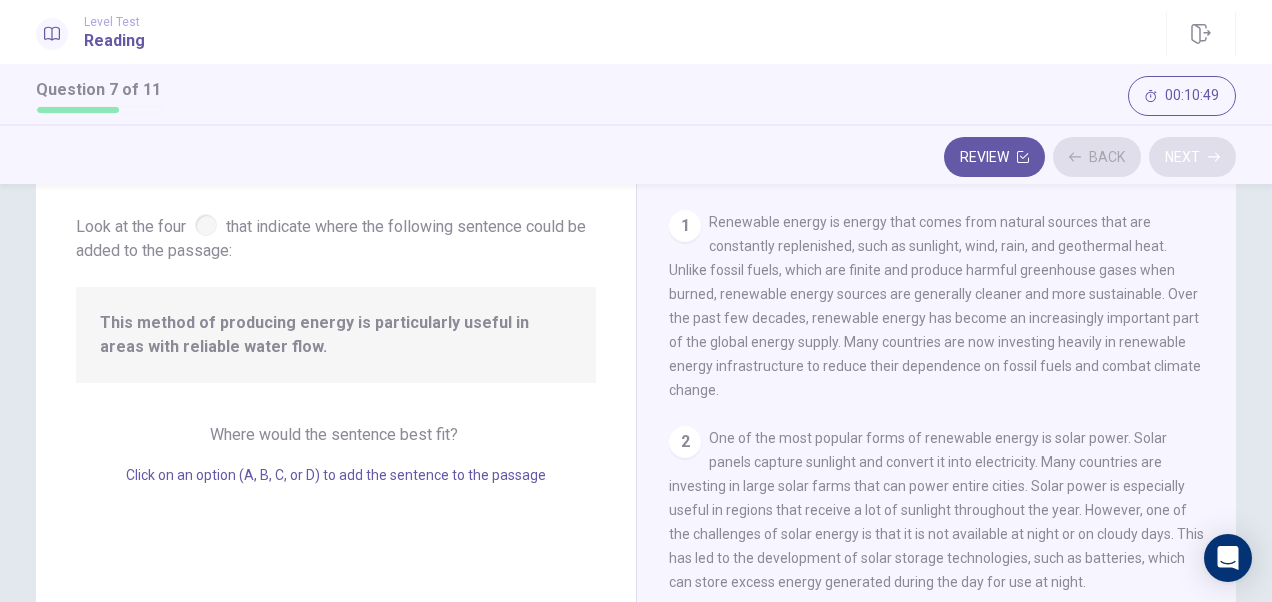 scroll, scrollTop: 464, scrollLeft: 0, axis: vertical 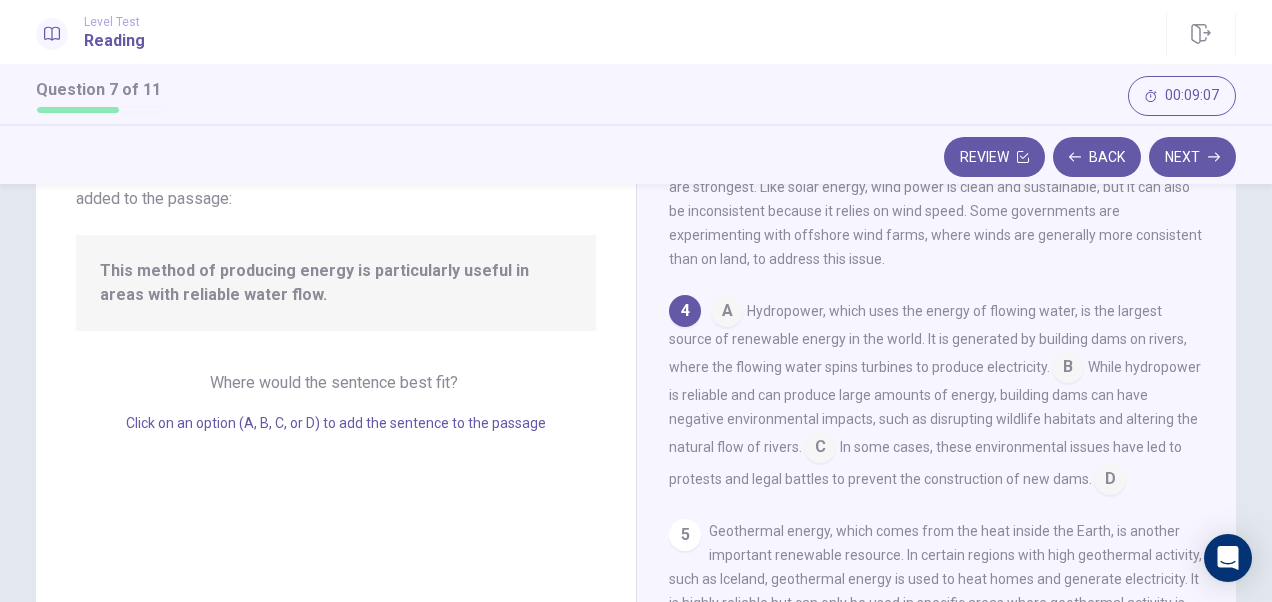click at bounding box center (727, 313) 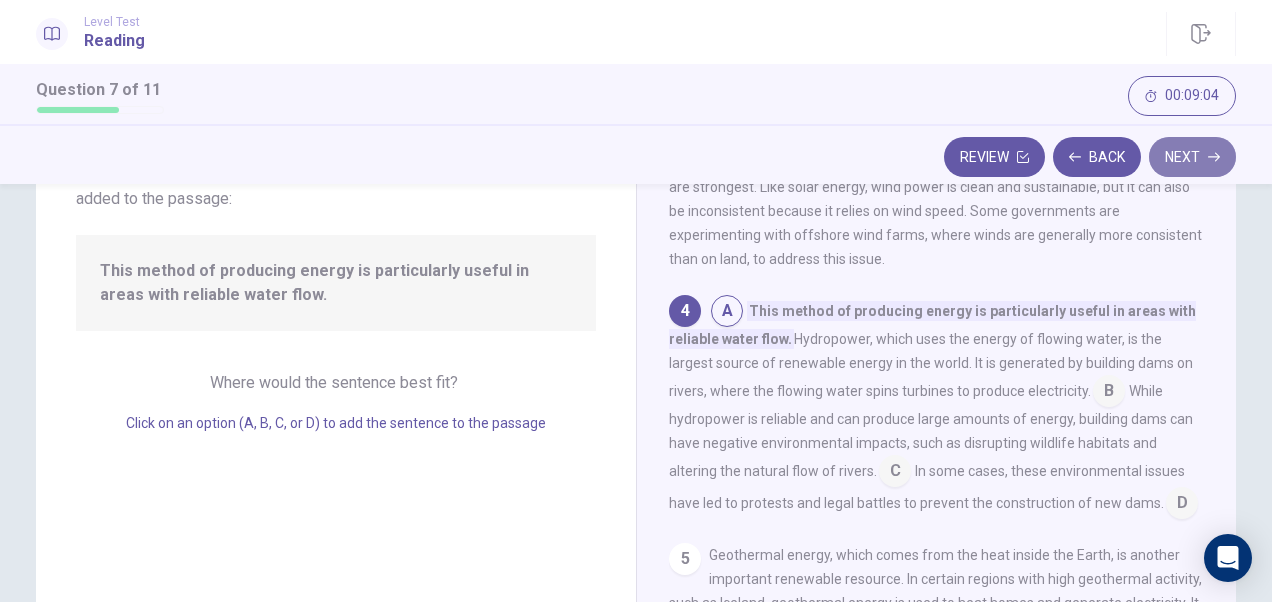 click on "Next" at bounding box center [1192, 157] 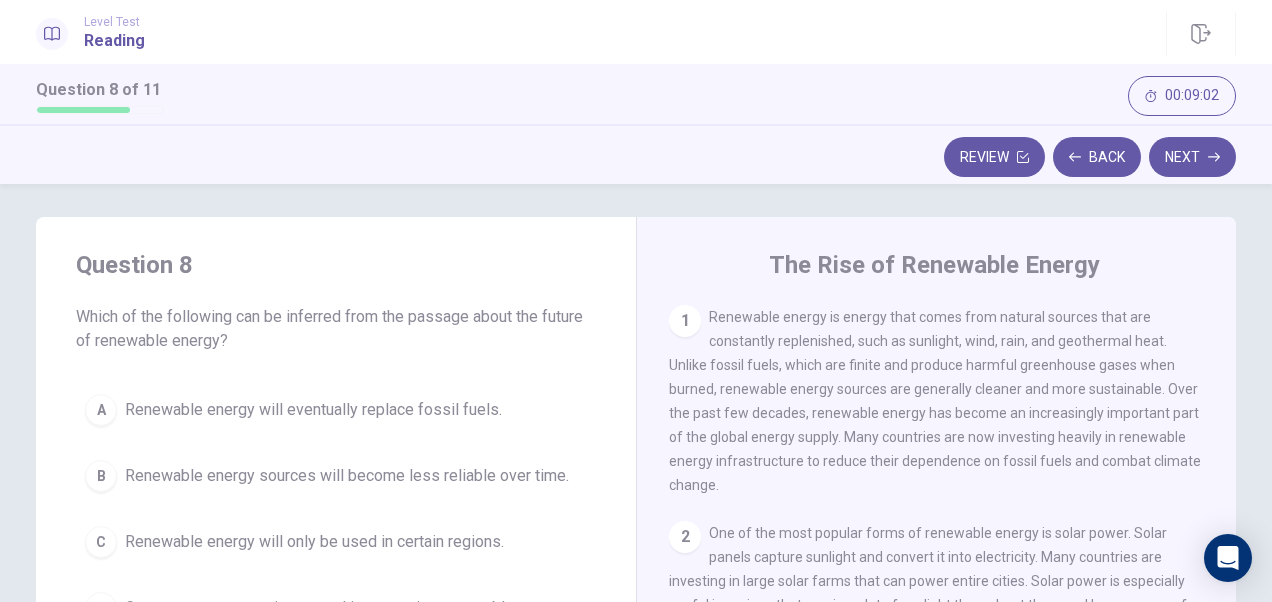 scroll, scrollTop: 0, scrollLeft: 0, axis: both 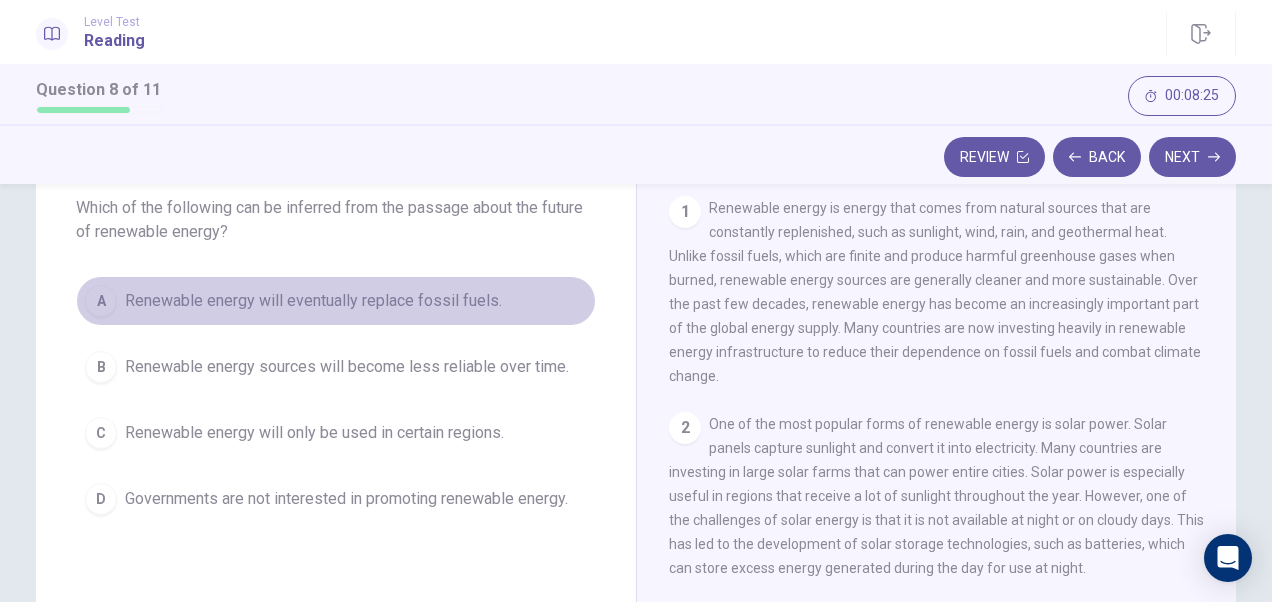 click on "A Renewable energy will eventually replace fossil fuels." at bounding box center [336, 301] 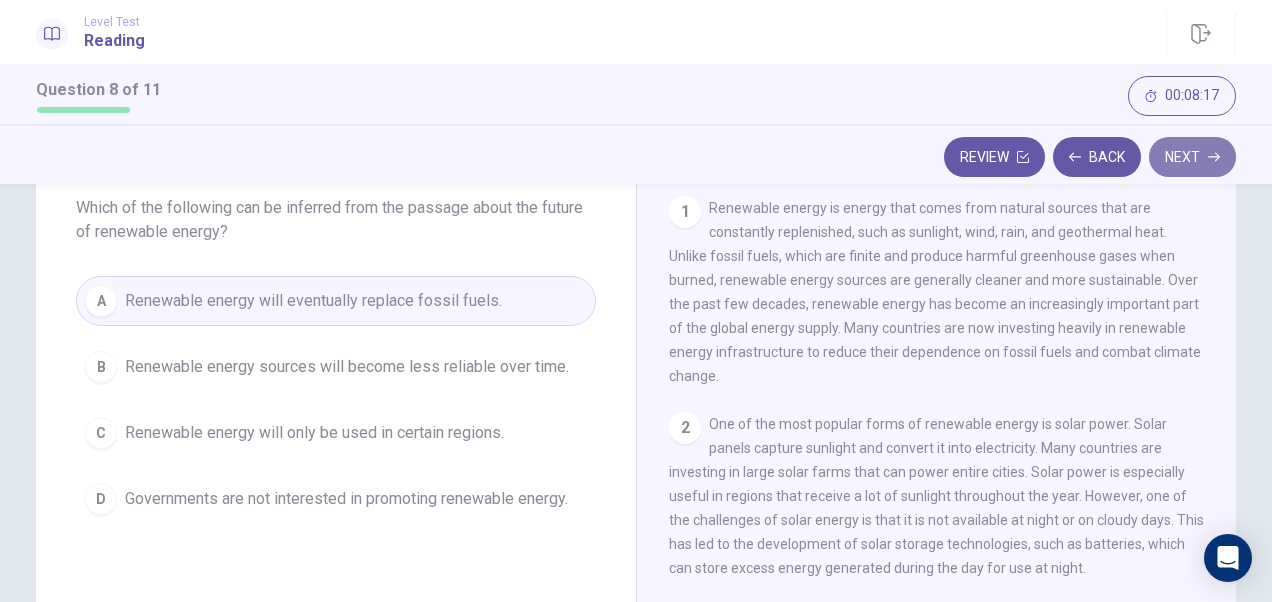 click on "Next" at bounding box center [1192, 157] 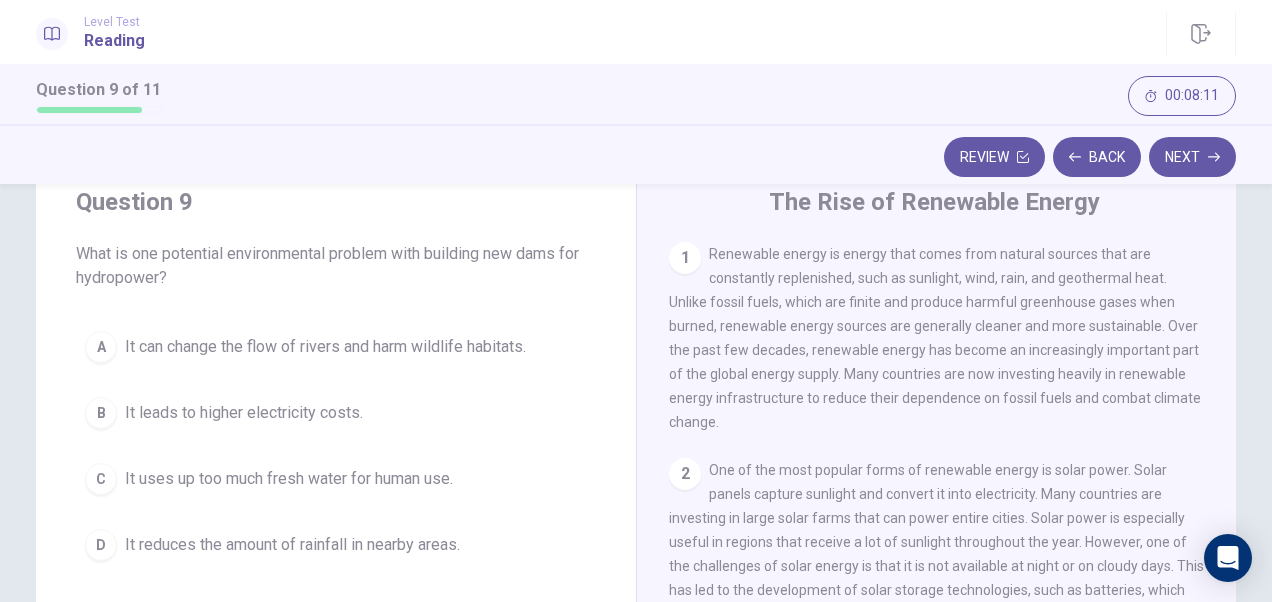 scroll, scrollTop: 64, scrollLeft: 0, axis: vertical 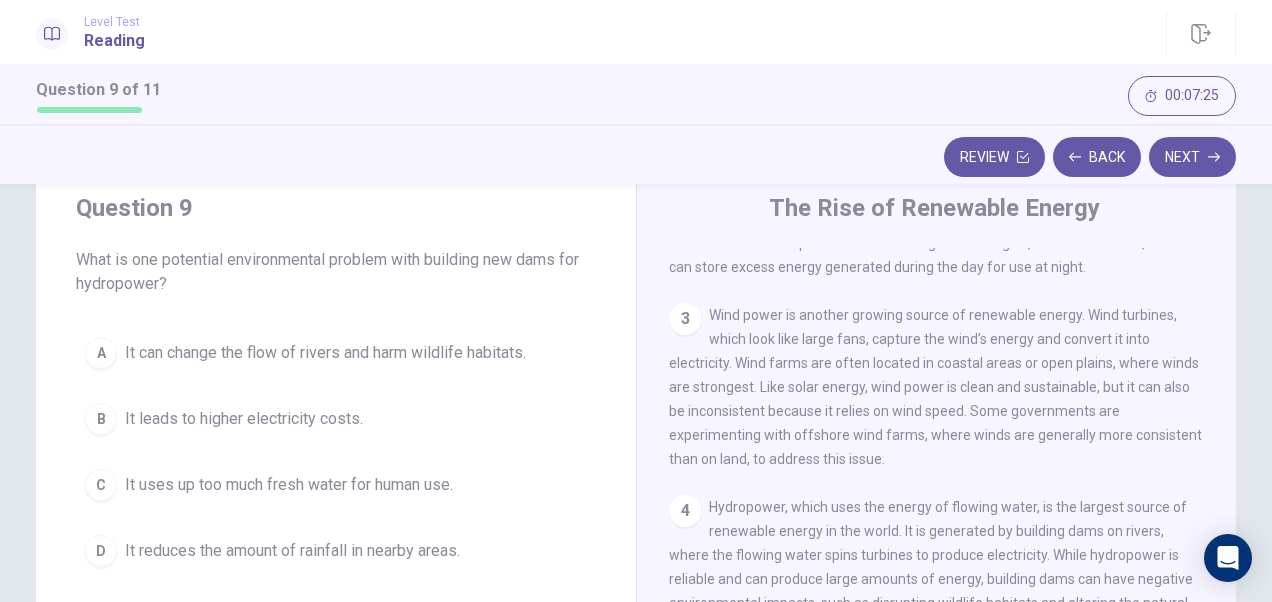 drag, startPoint x: 1214, startPoint y: 450, endPoint x: 1218, endPoint y: 499, distance: 49.162994 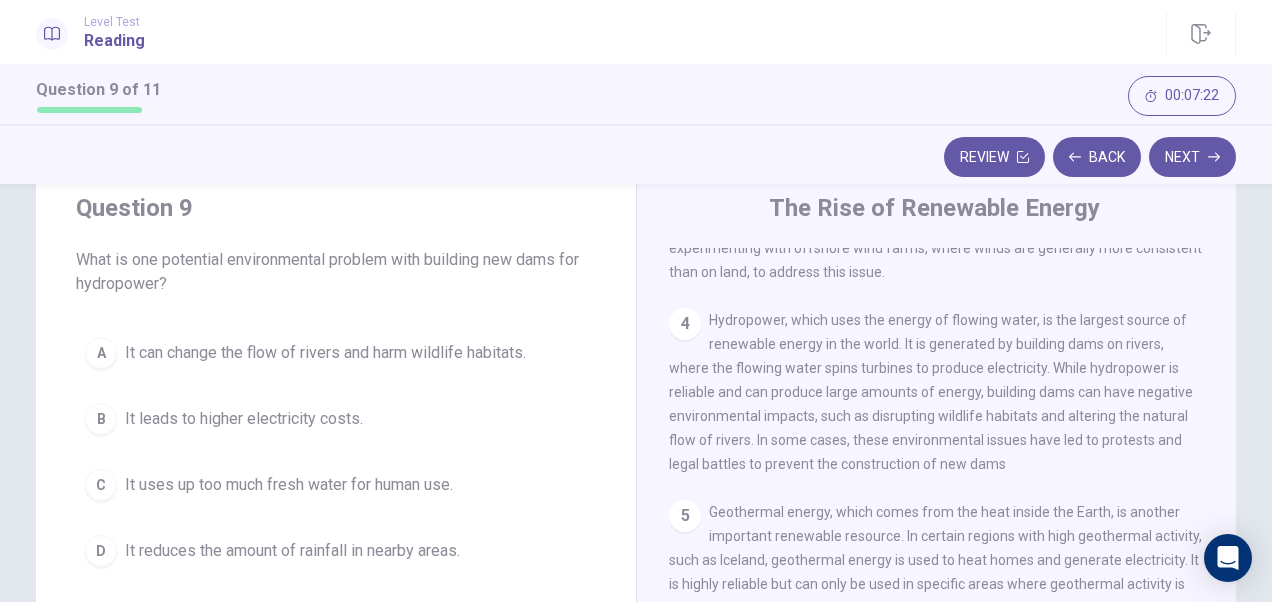 scroll, scrollTop: 550, scrollLeft: 0, axis: vertical 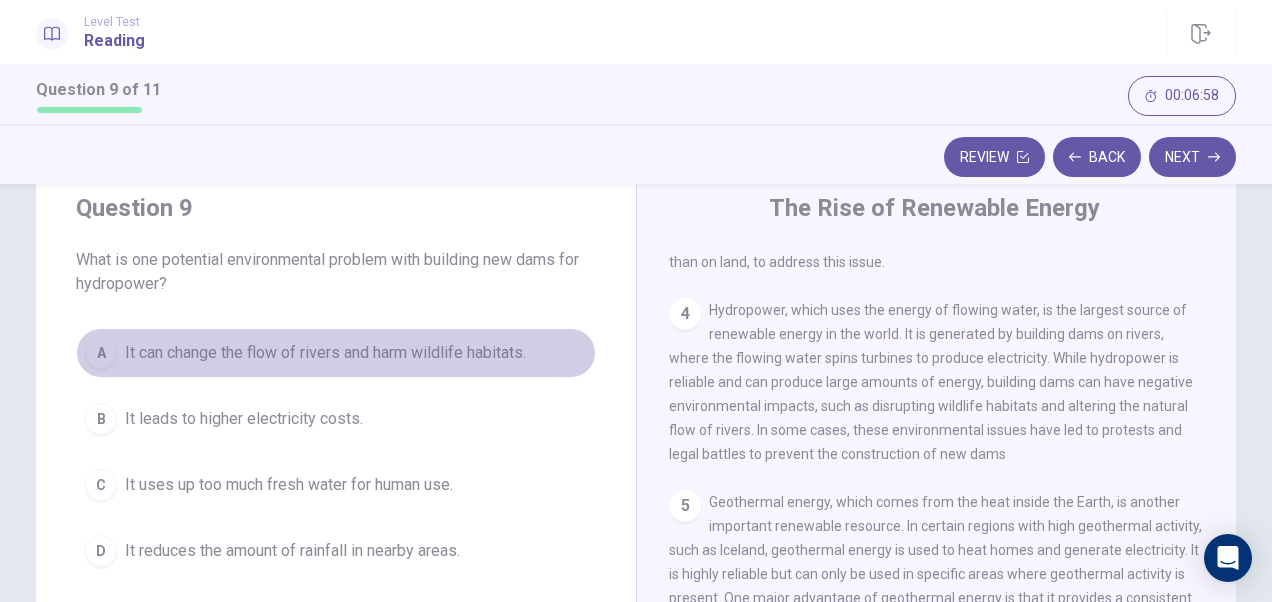 click on "It can change the flow of rivers and harm wildlife habitats." at bounding box center (325, 353) 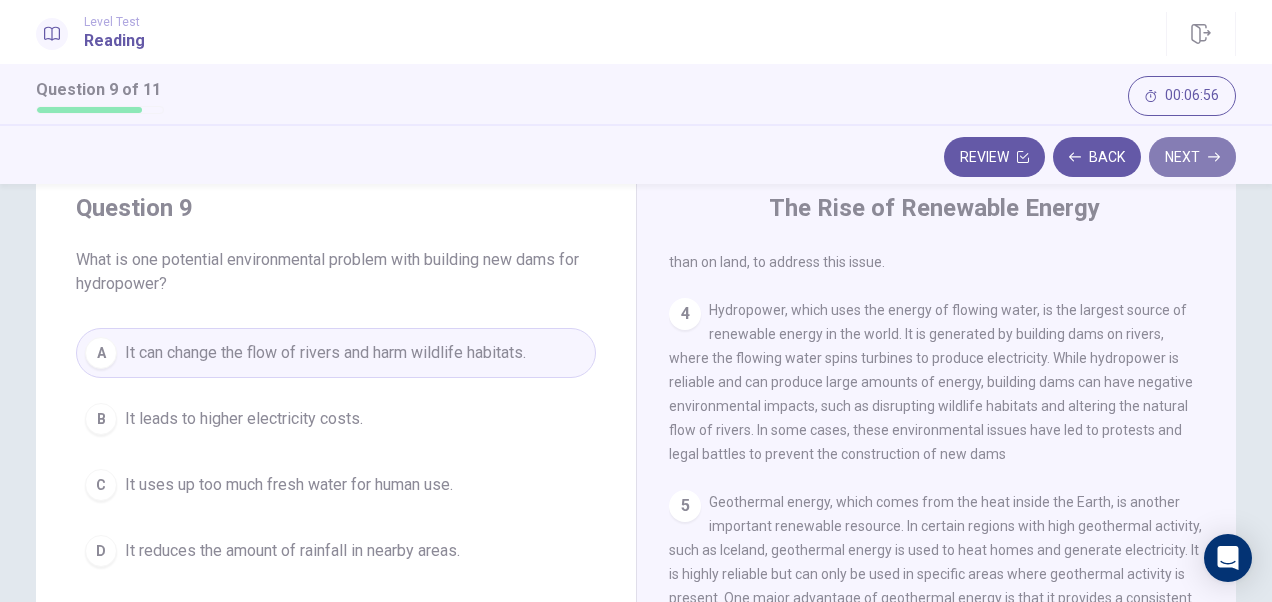 click on "Next" at bounding box center (1192, 157) 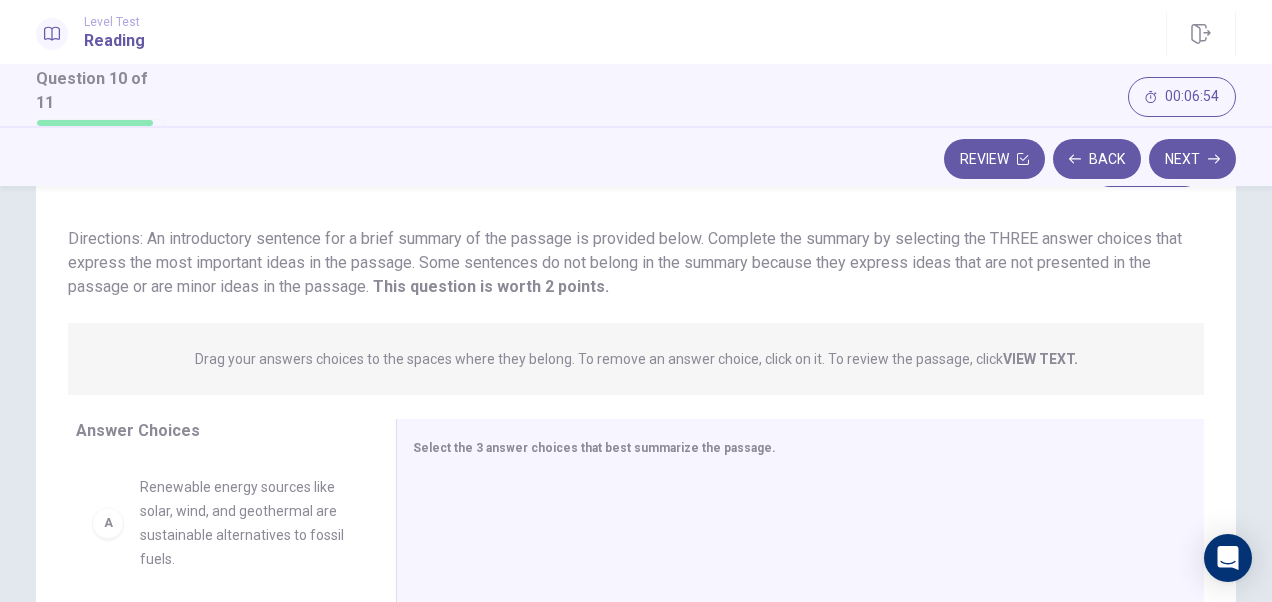 scroll, scrollTop: 112, scrollLeft: 0, axis: vertical 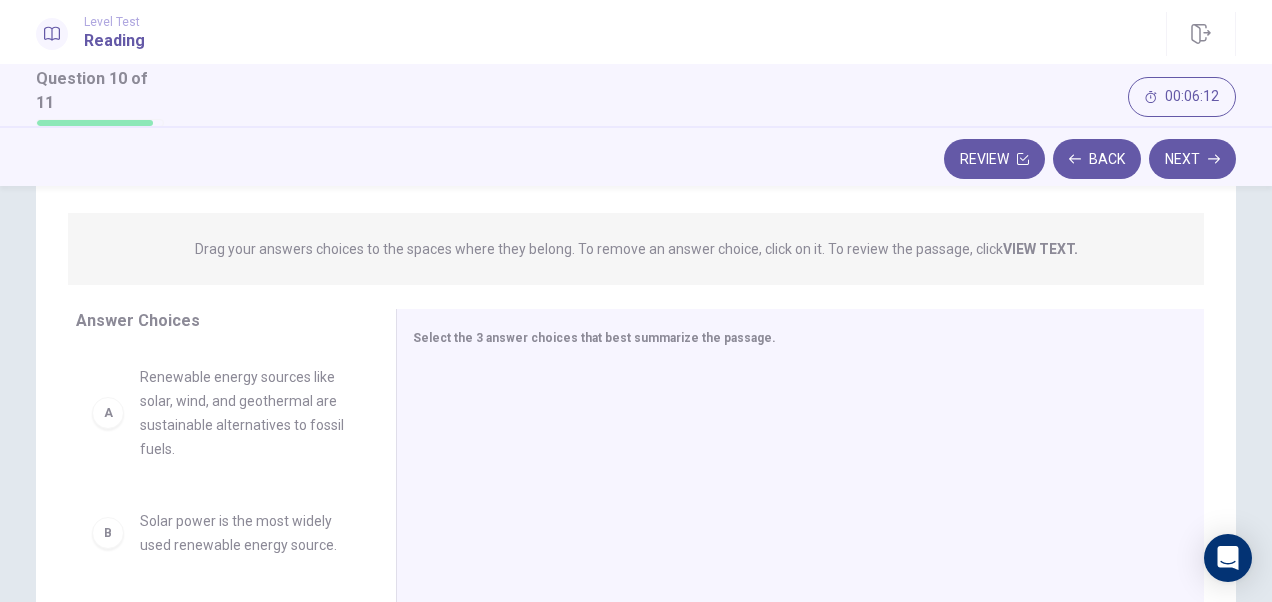 click on "VIEW TEXT." at bounding box center (1040, 249) 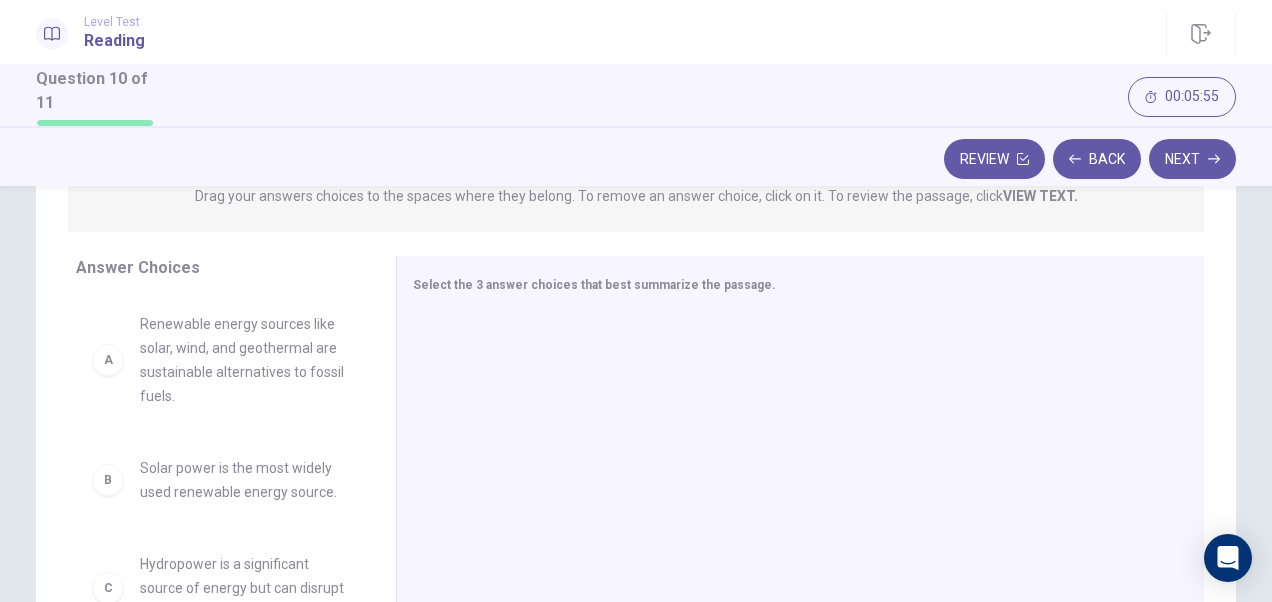 scroll, scrollTop: 278, scrollLeft: 0, axis: vertical 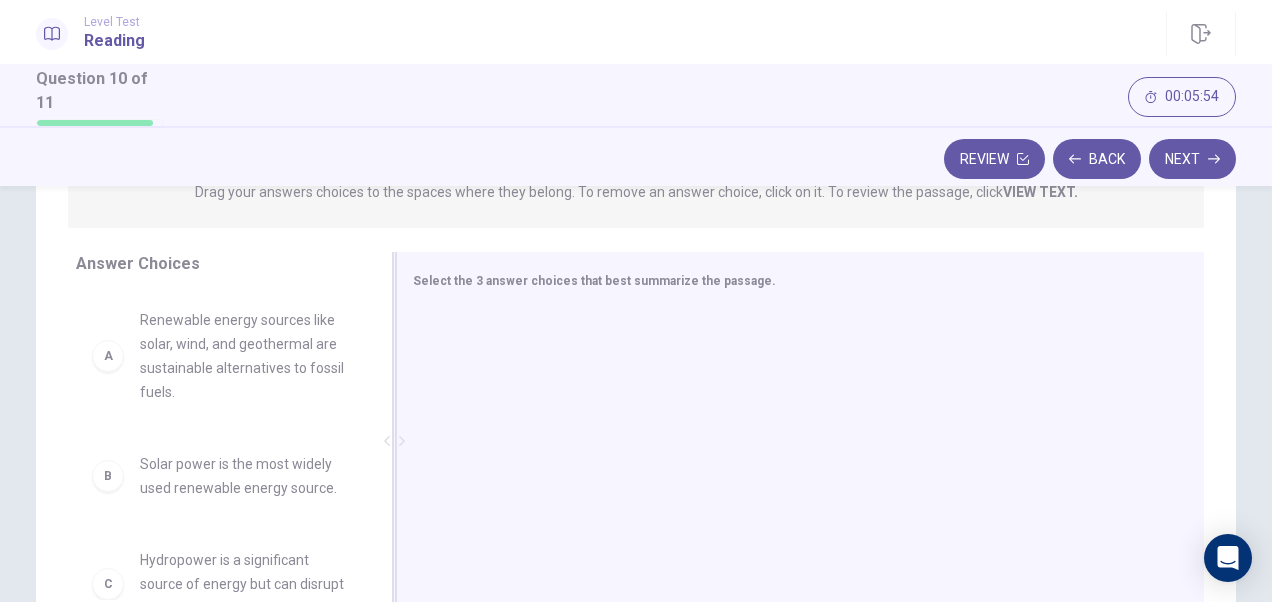 click on "Select the 3 answer choices that best summarize the passage." at bounding box center (594, 281) 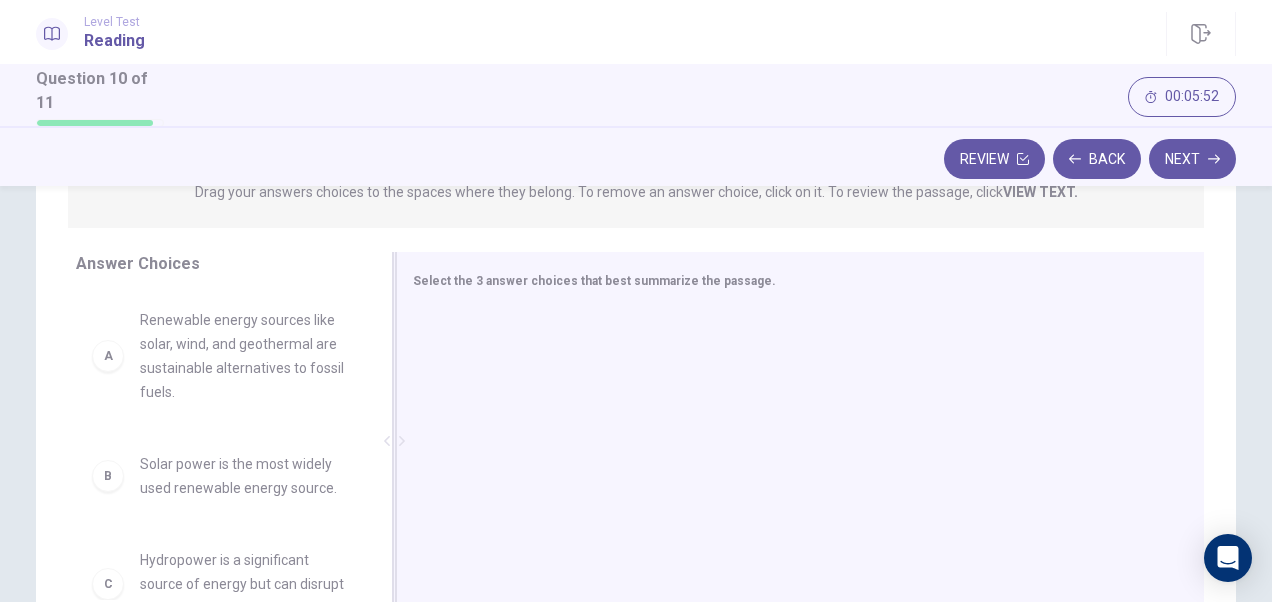 click on "Select the 3 answer choices that best summarize the passage." at bounding box center (594, 281) 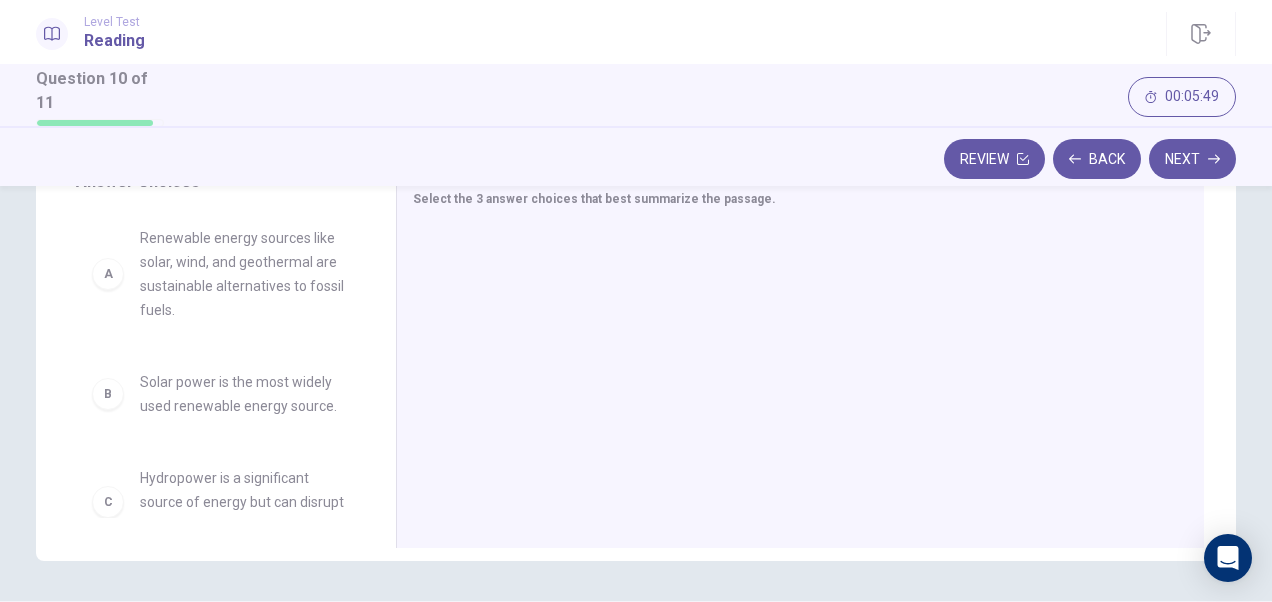 scroll, scrollTop: 358, scrollLeft: 0, axis: vertical 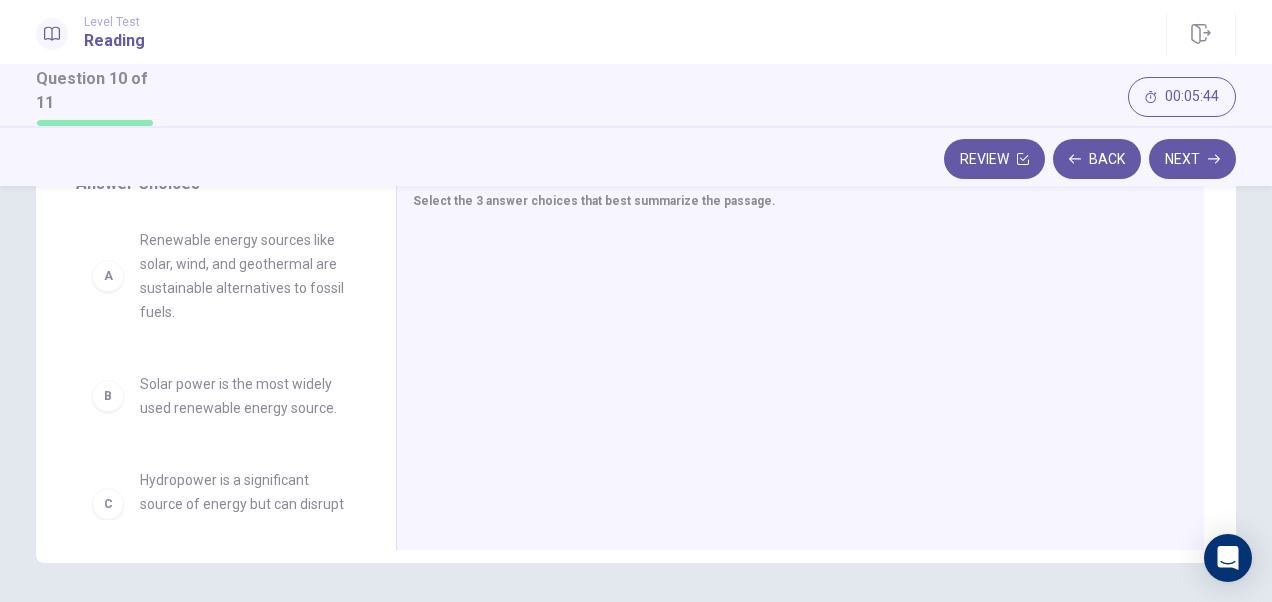 click on "A" at bounding box center [108, 276] 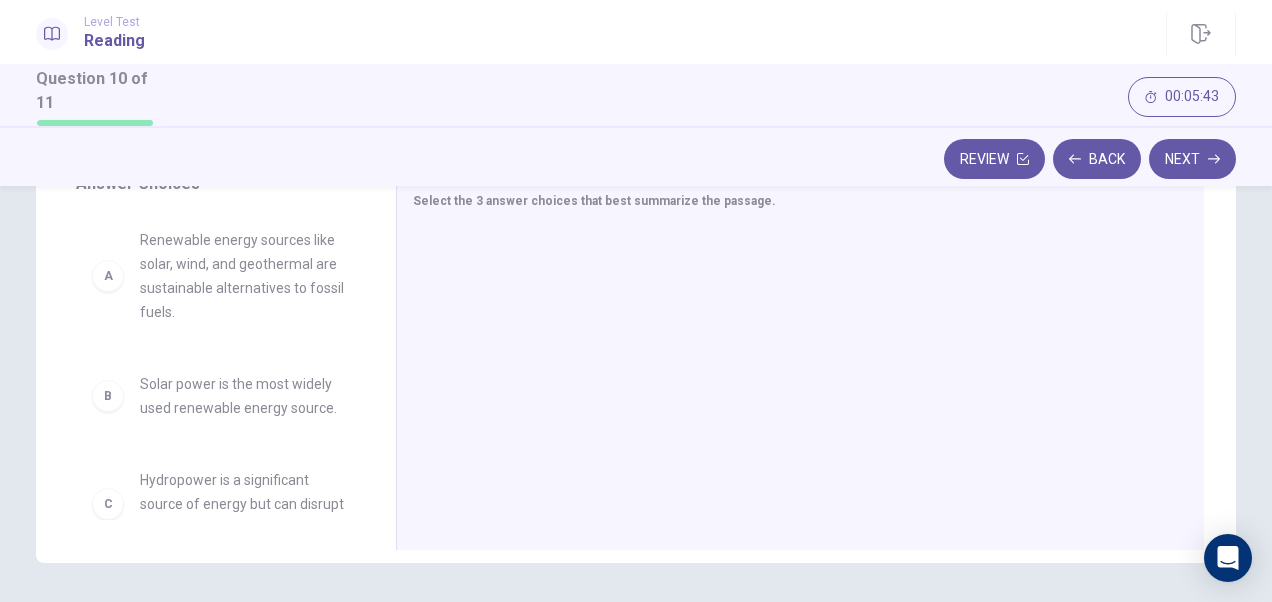 click on "A" at bounding box center [108, 276] 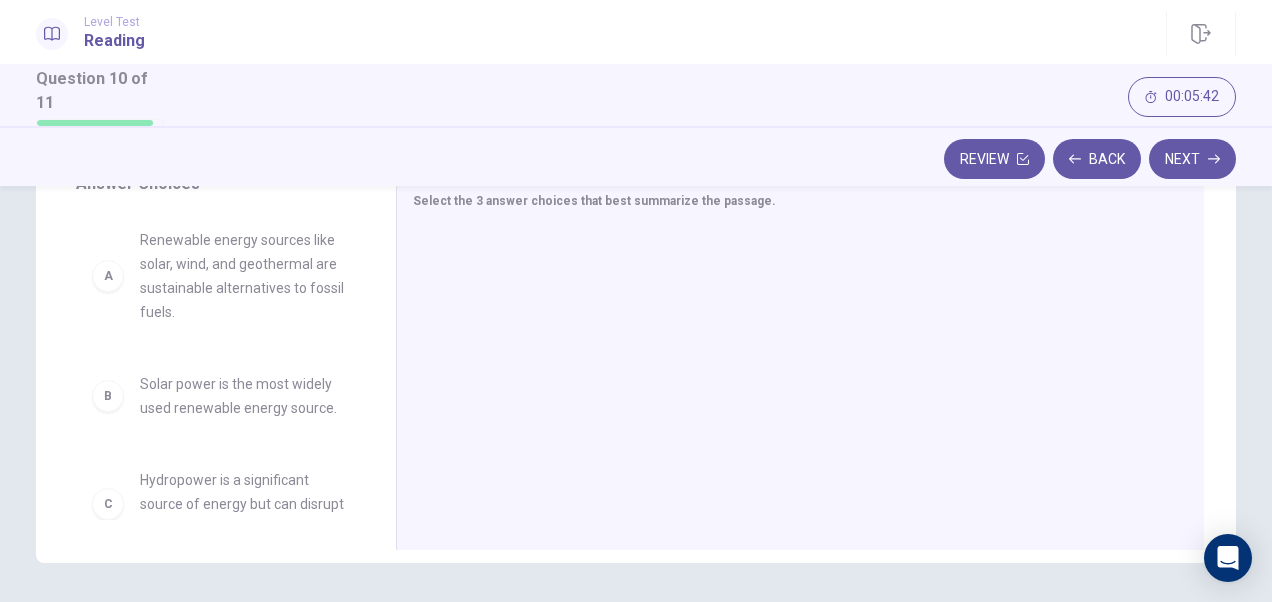 click on "A" at bounding box center [108, 276] 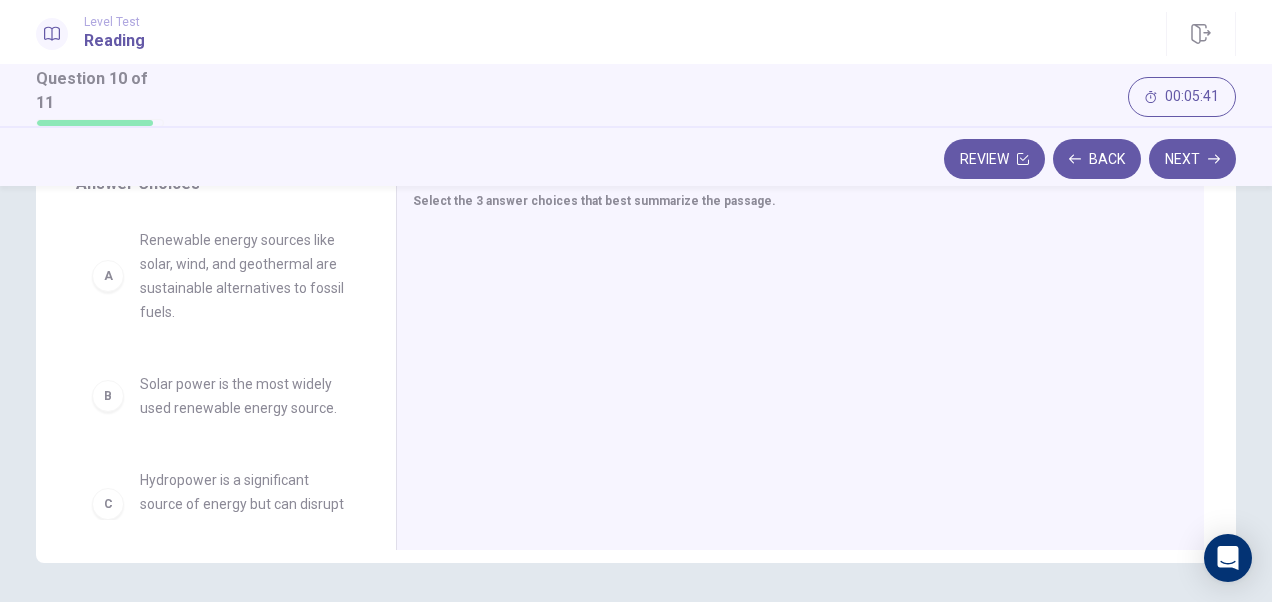 click on "A" at bounding box center (108, 276) 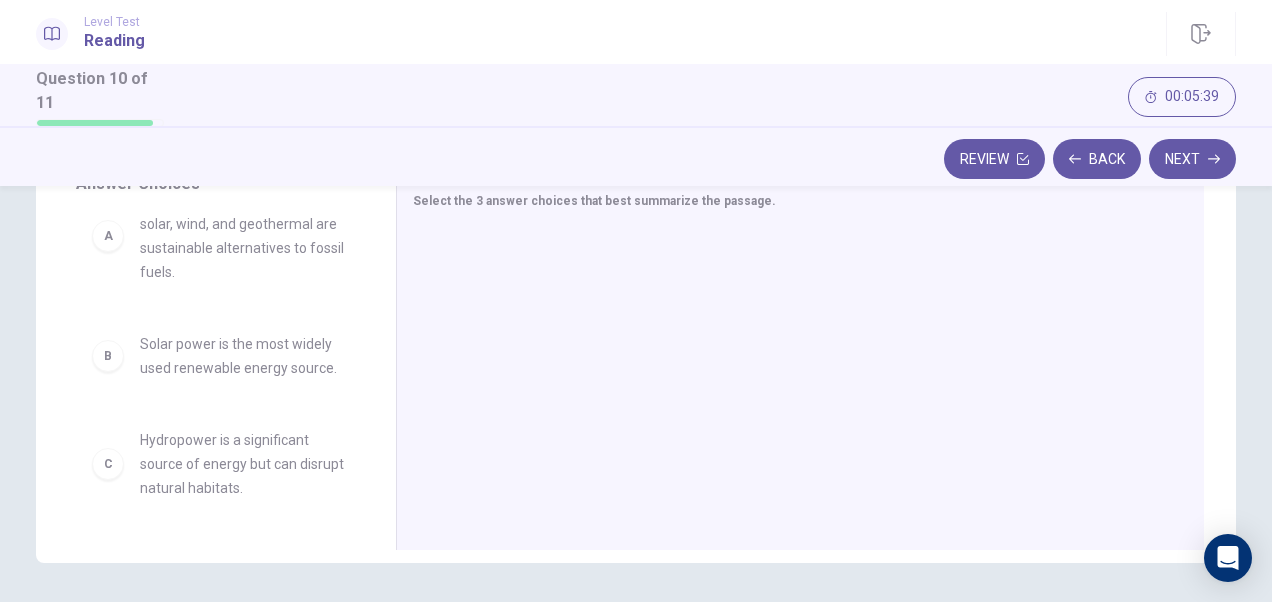 scroll, scrollTop: 30, scrollLeft: 0, axis: vertical 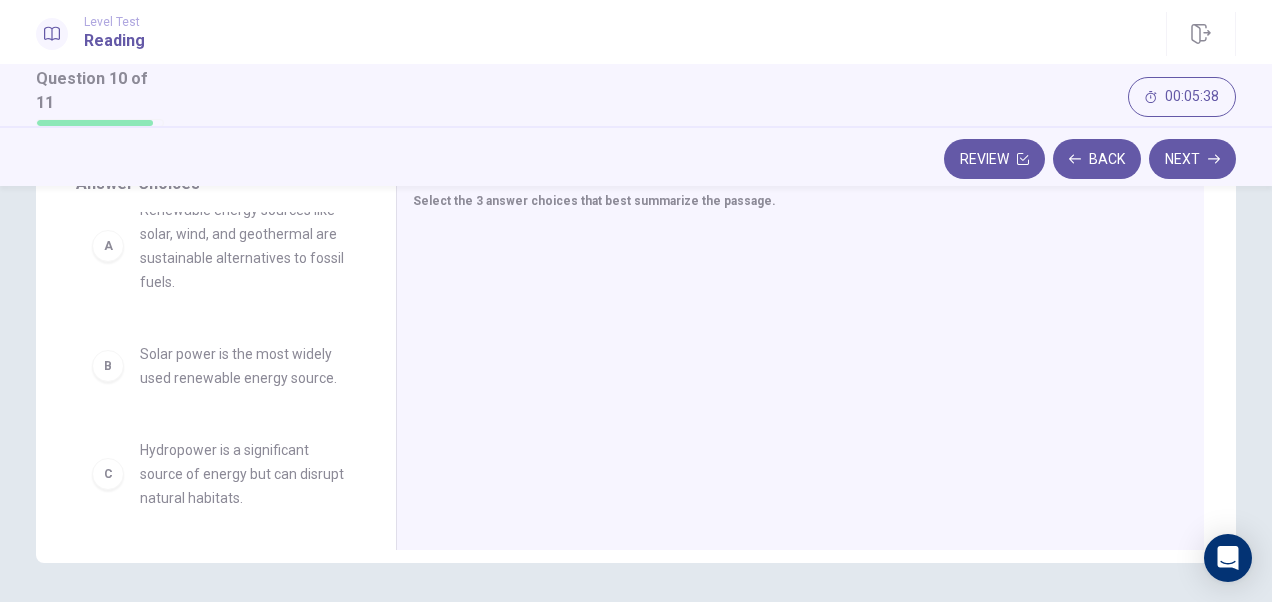 click on "A" at bounding box center (108, 246) 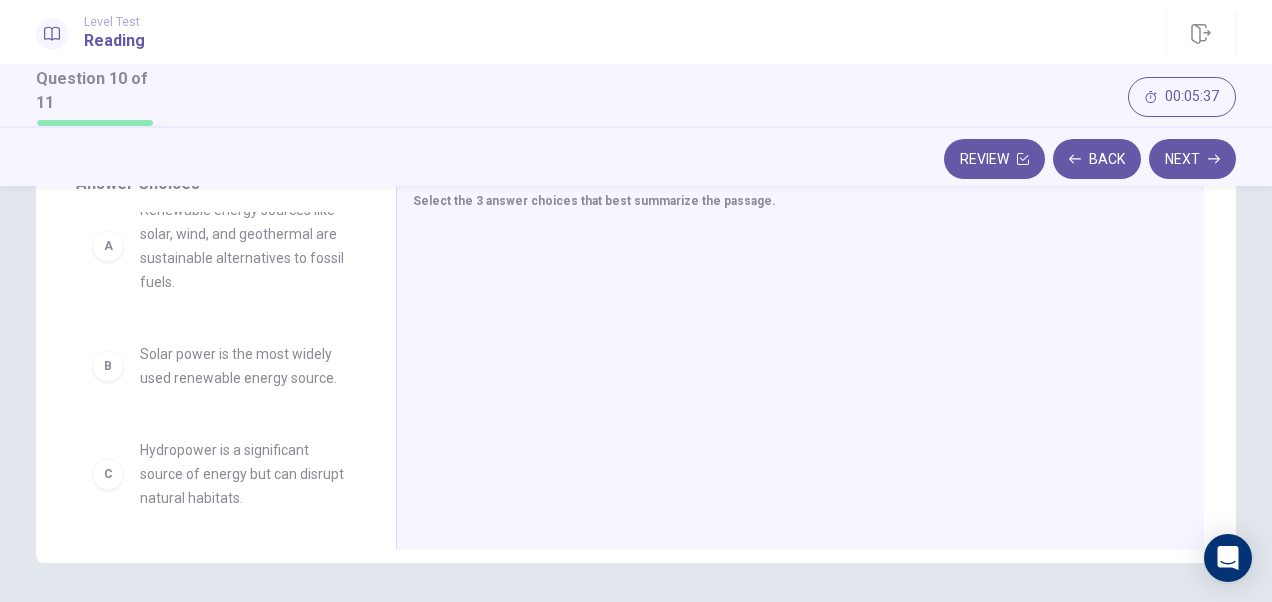 click on "A" at bounding box center (108, 246) 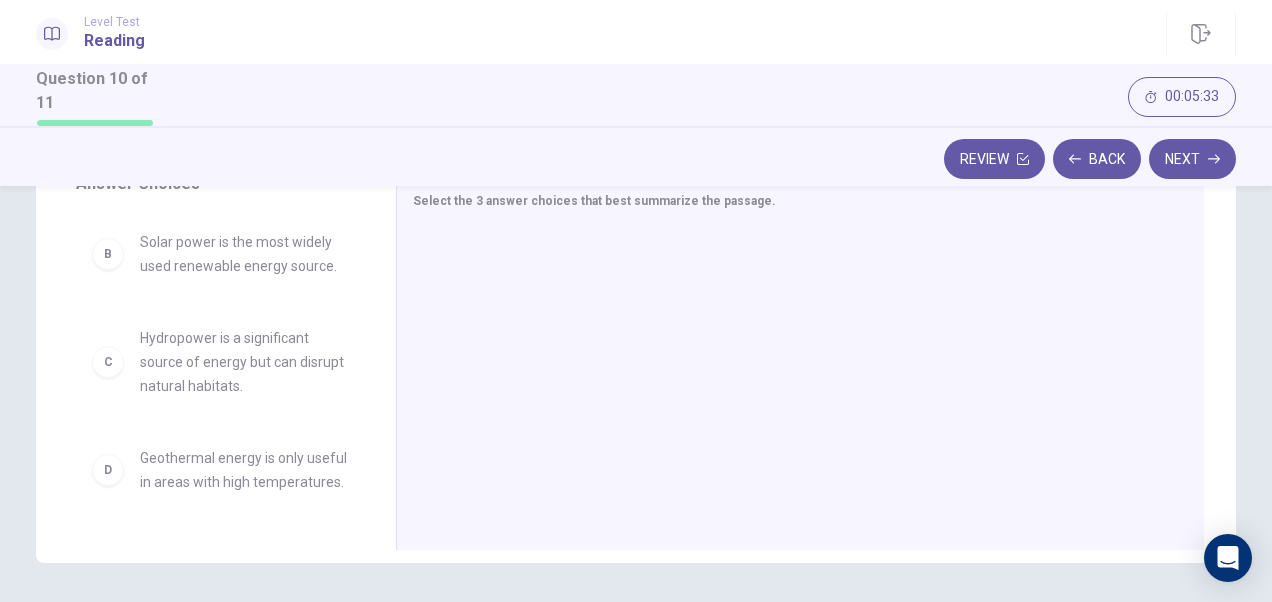 scroll, scrollTop: 162, scrollLeft: 0, axis: vertical 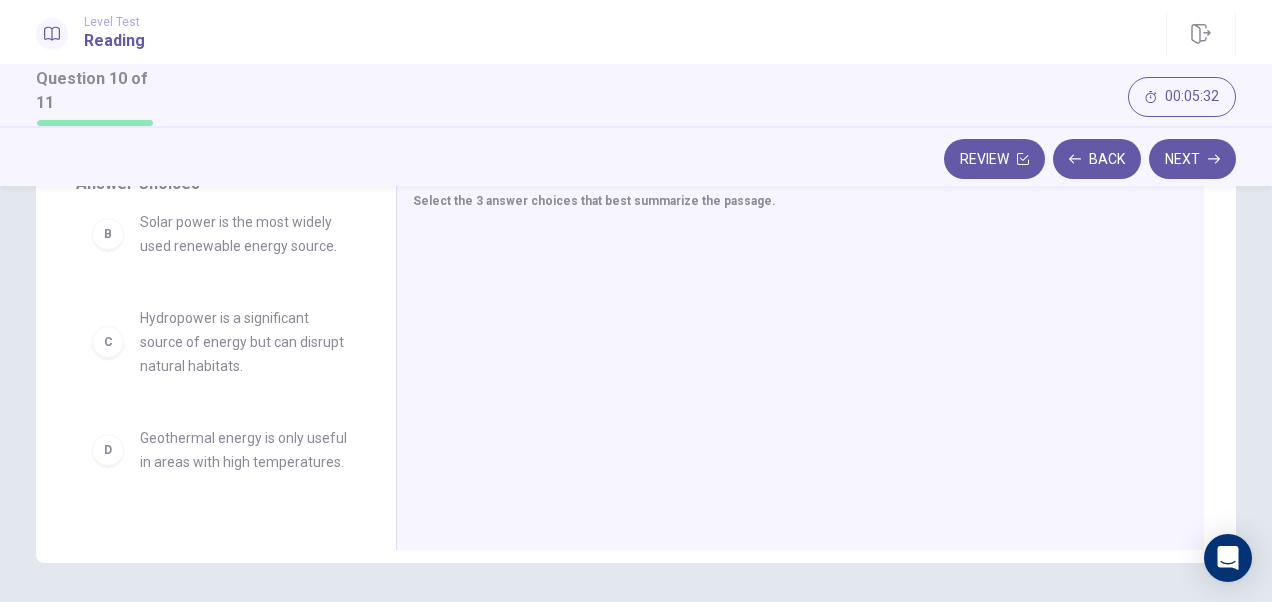 click on "C" at bounding box center [108, 342] 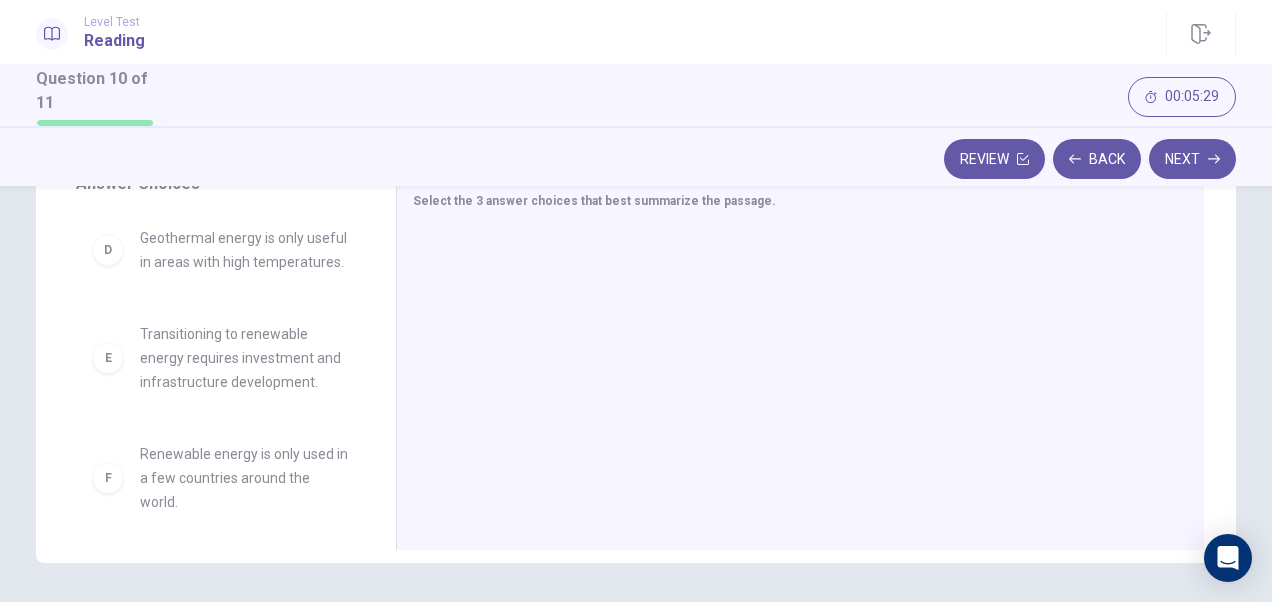 scroll, scrollTop: 396, scrollLeft: 0, axis: vertical 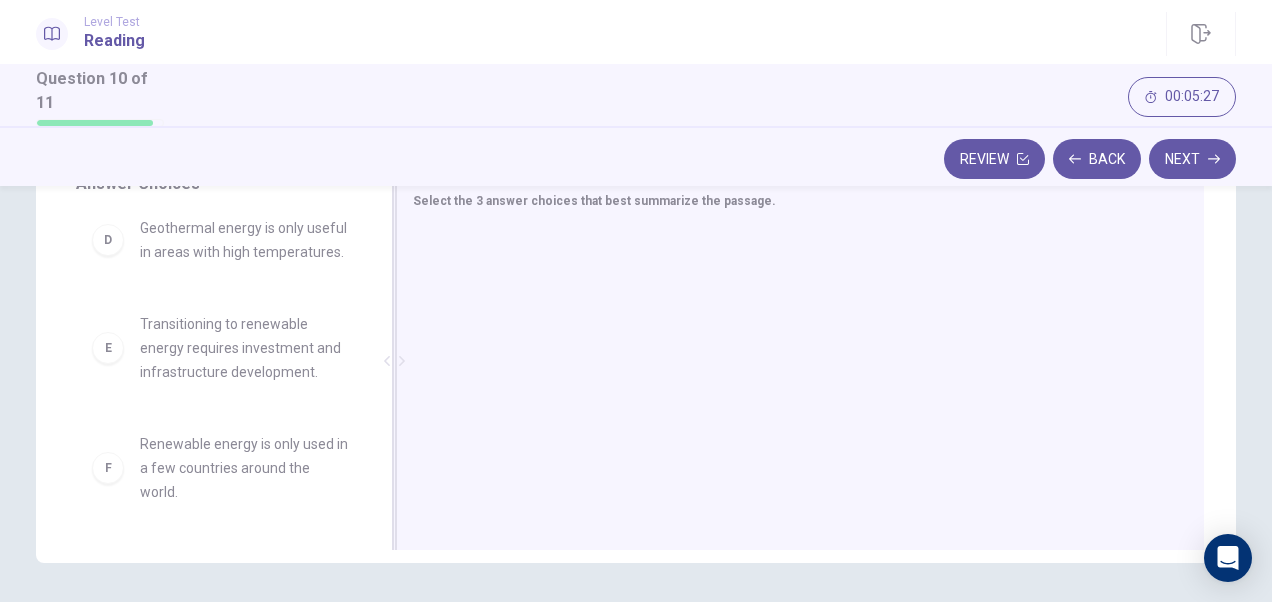 drag, startPoint x: 362, startPoint y: 486, endPoint x: 388, endPoint y: 330, distance: 158.15182 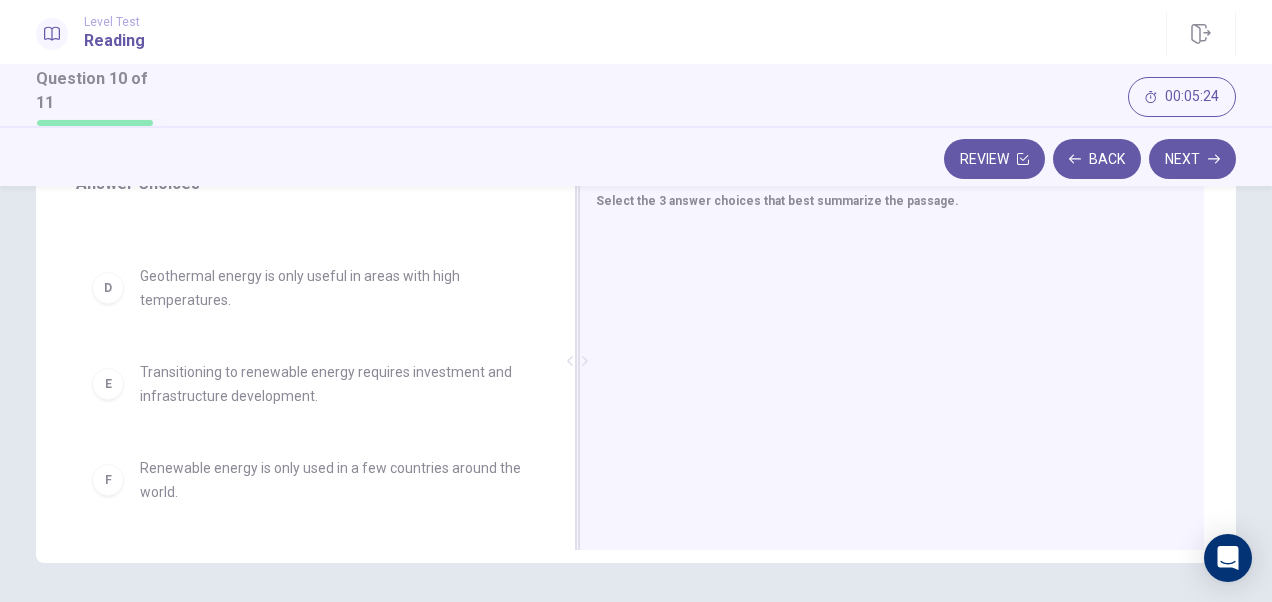 scroll, scrollTop: 236, scrollLeft: 0, axis: vertical 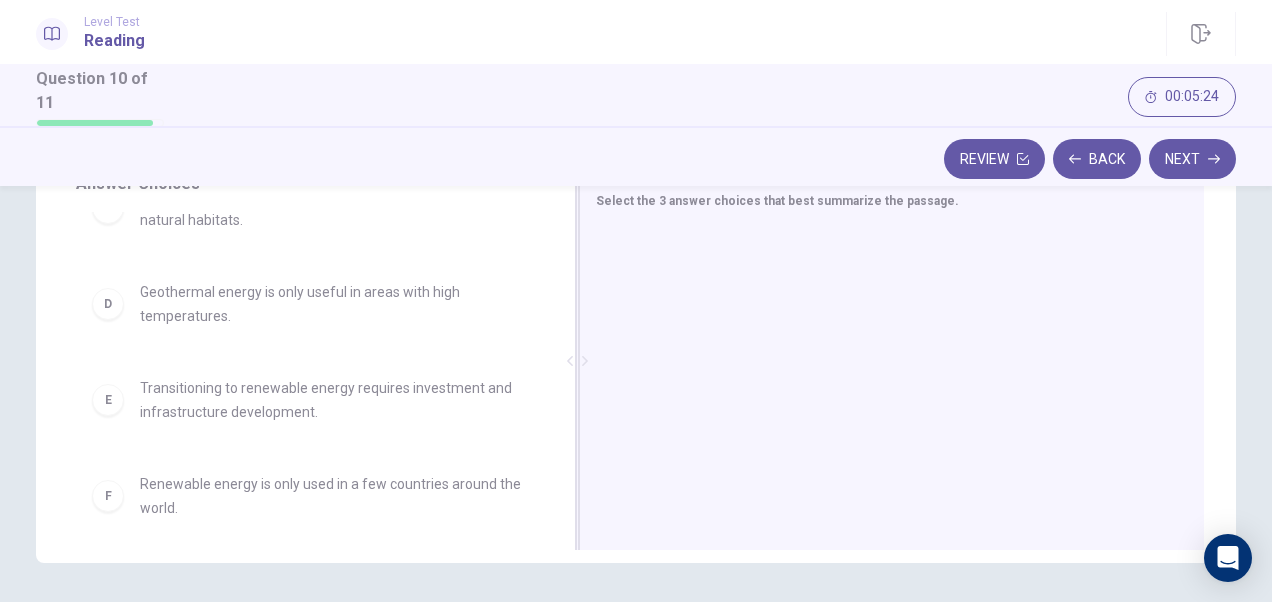 drag, startPoint x: 393, startPoint y: 358, endPoint x: 591, endPoint y: 366, distance: 198.16154 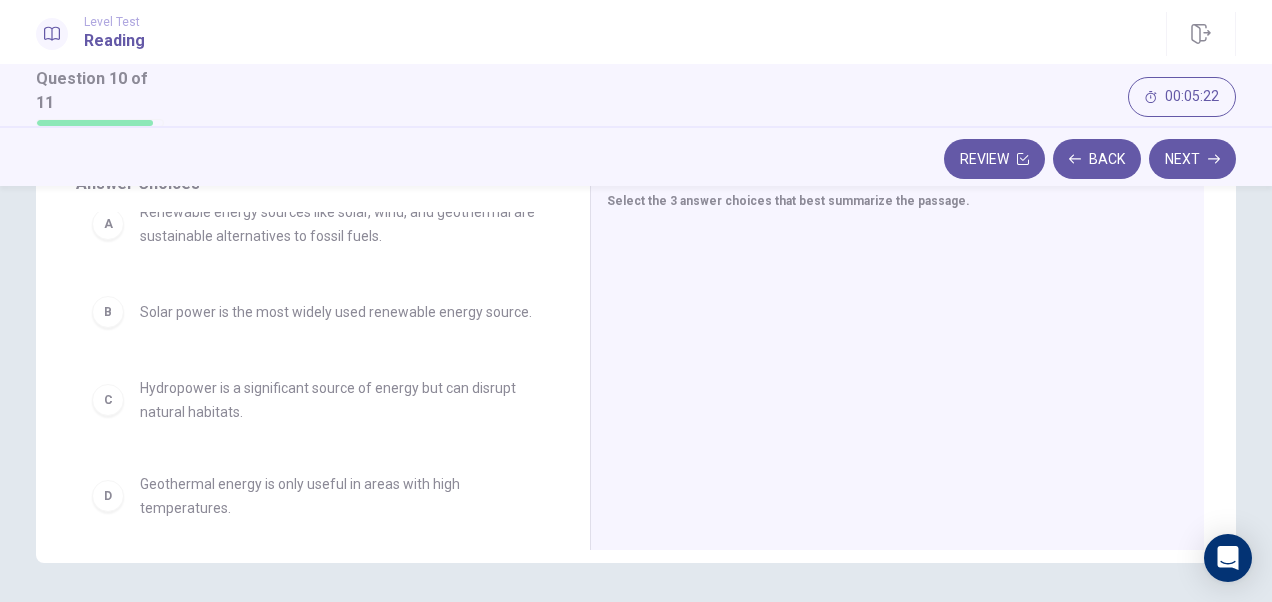 scroll, scrollTop: 0, scrollLeft: 0, axis: both 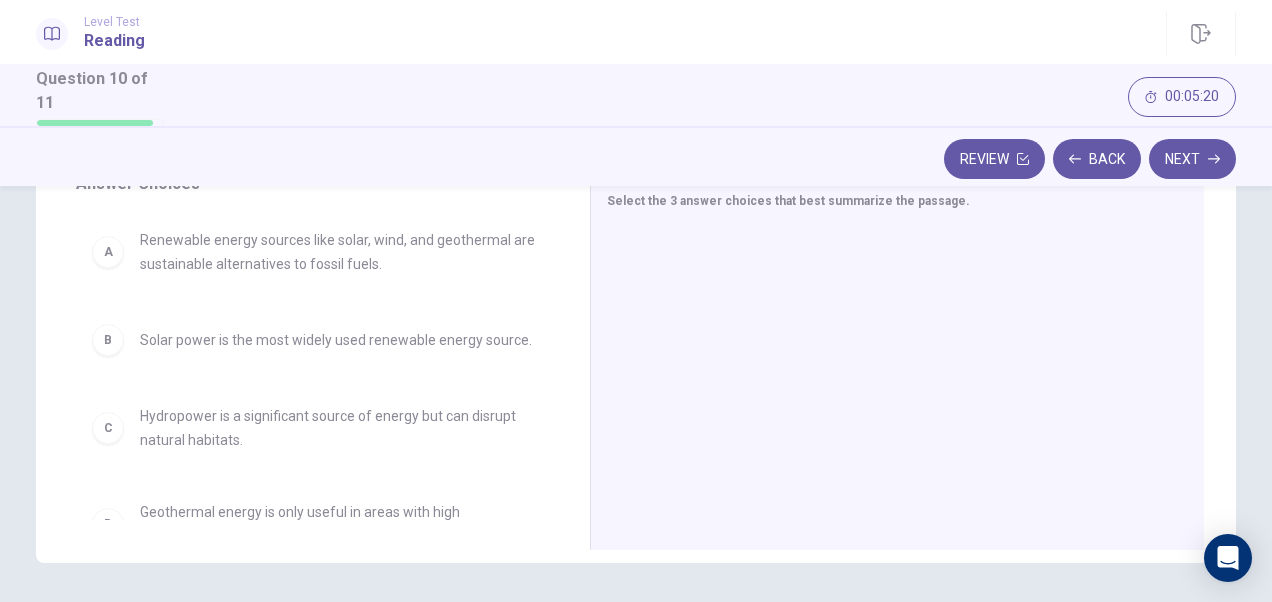 click on "Renewable energy sources like solar, wind, and geothermal are sustainable alternatives to fossil fuels." at bounding box center (341, 252) 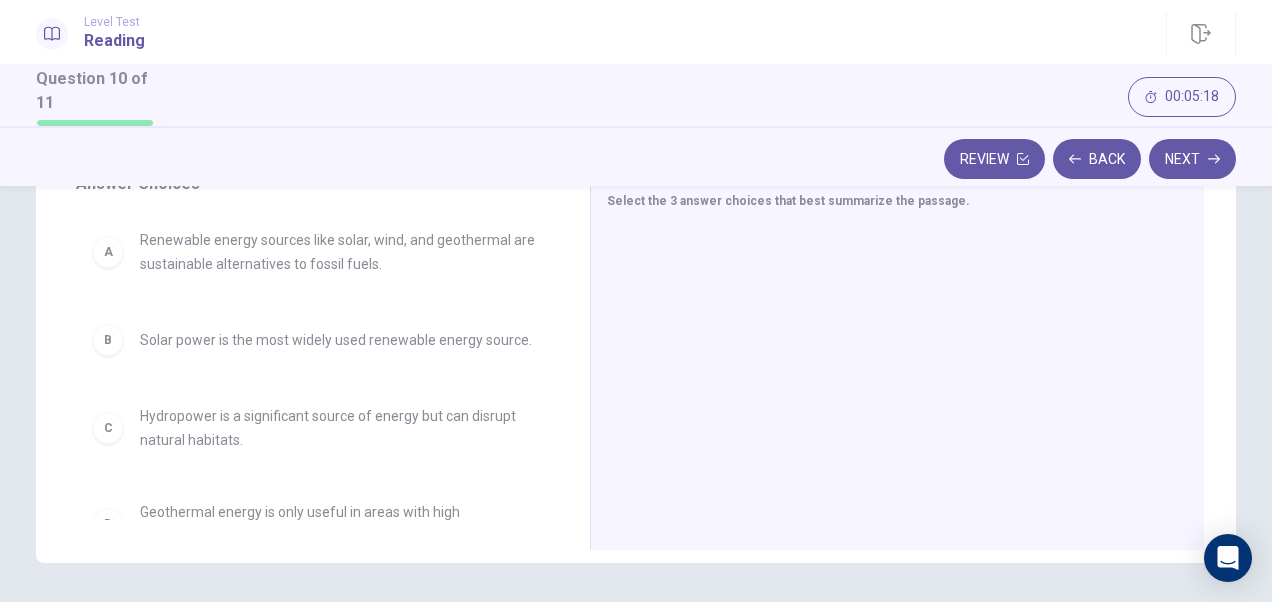 click on "A" at bounding box center [108, 252] 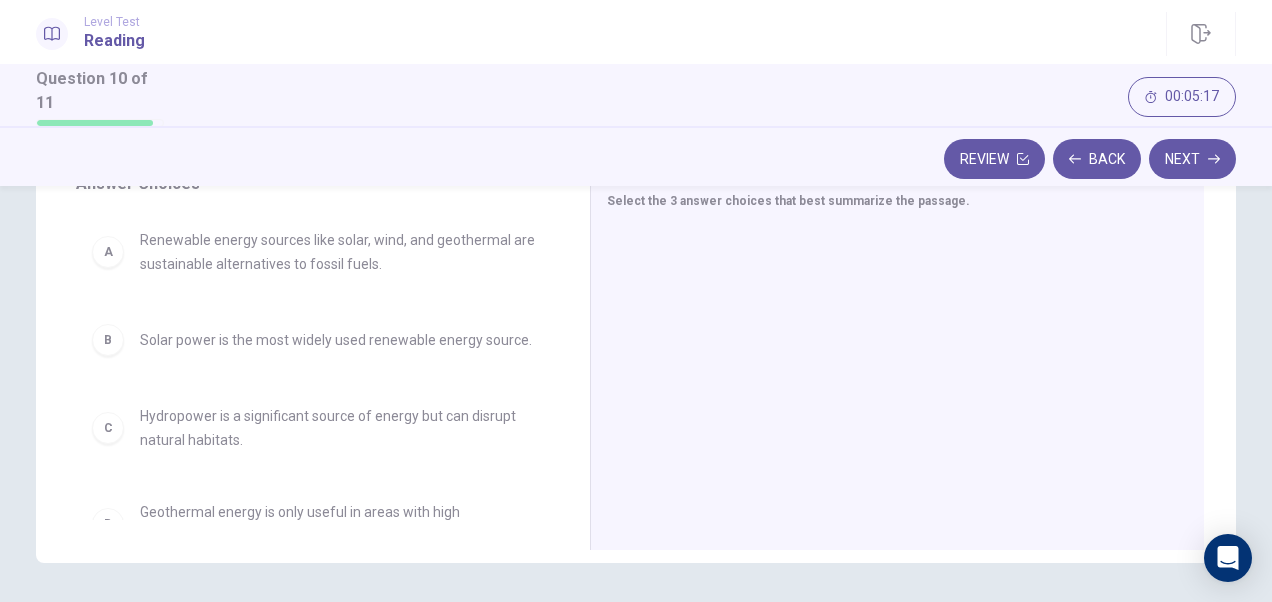 click on "A" at bounding box center (108, 252) 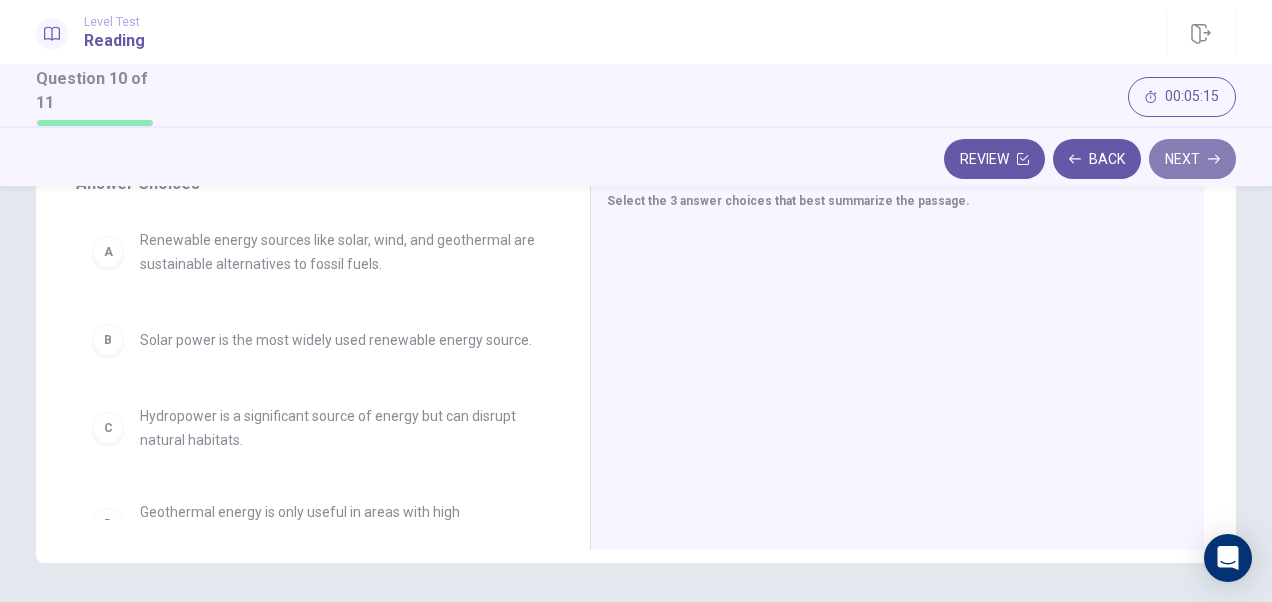 click on "Next" at bounding box center [1192, 159] 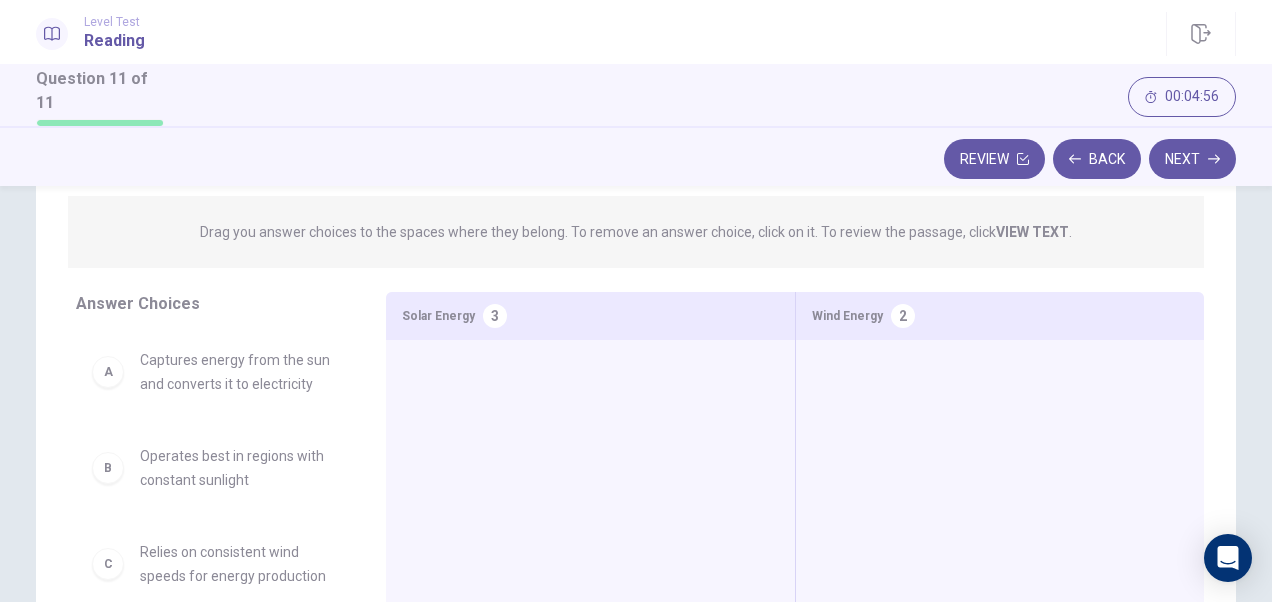 scroll, scrollTop: 205, scrollLeft: 0, axis: vertical 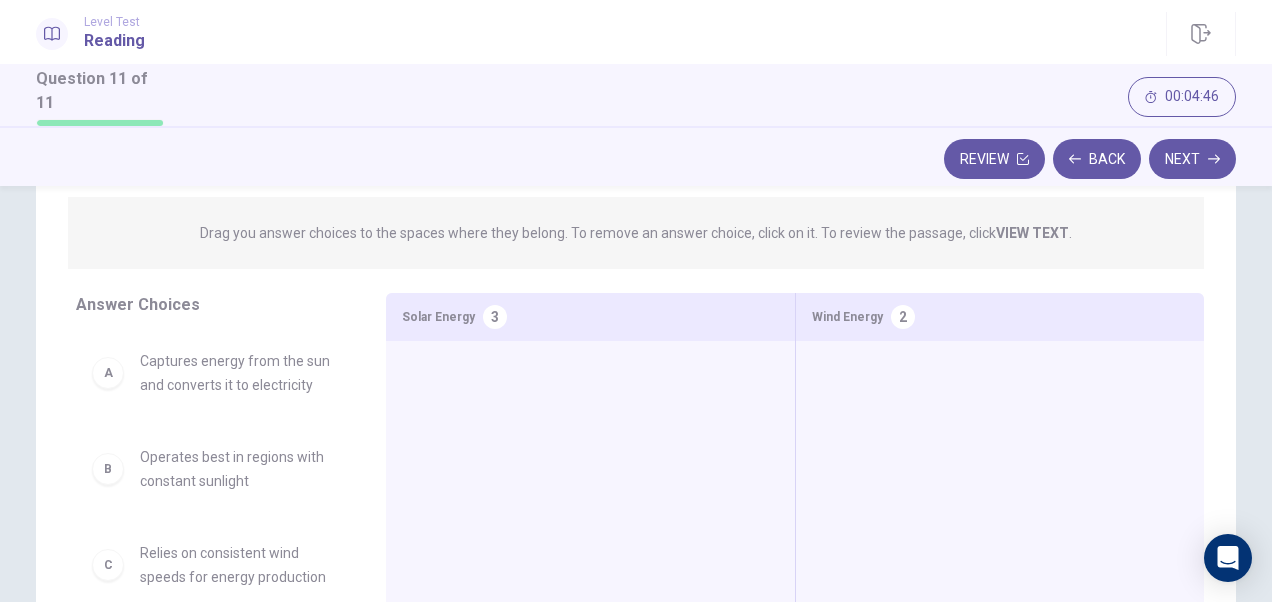 click on "A" at bounding box center [108, 373] 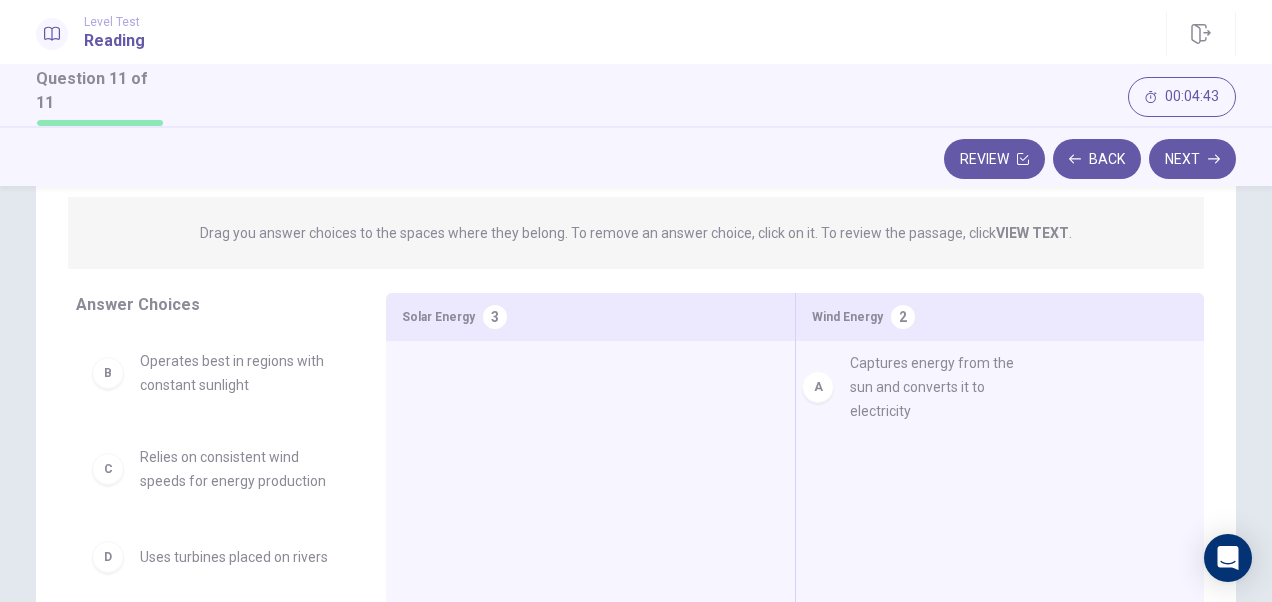 drag, startPoint x: 118, startPoint y: 386, endPoint x: 842, endPoint y: 388, distance: 724.00275 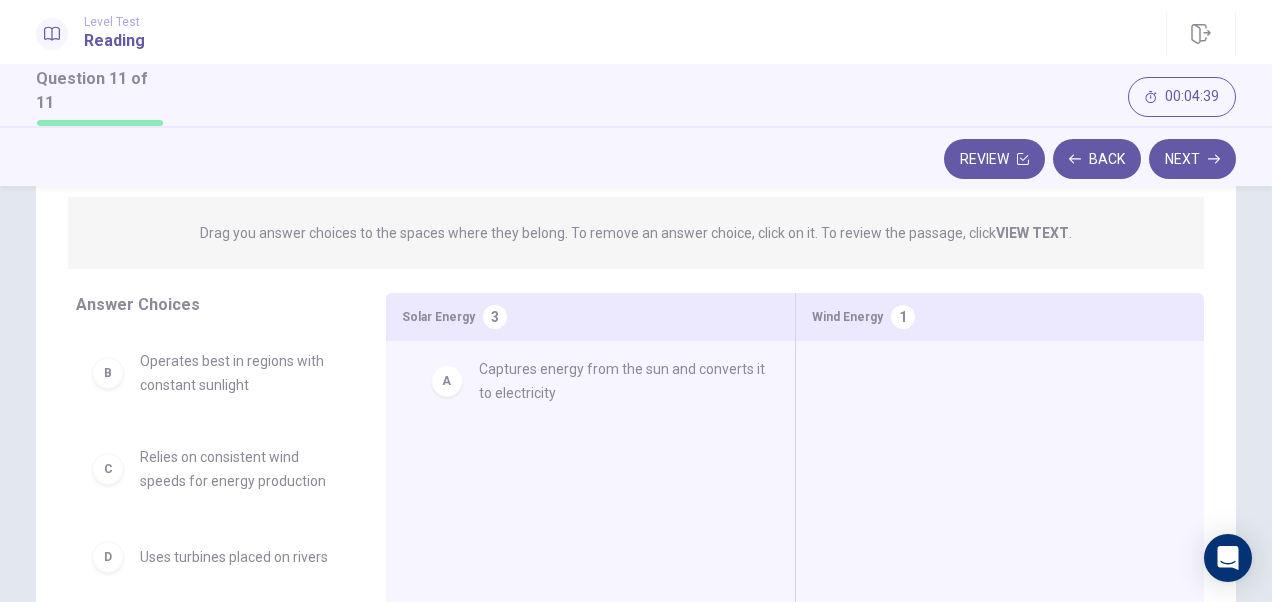 drag, startPoint x: 934, startPoint y: 416, endPoint x: 460, endPoint y: 391, distance: 474.6588 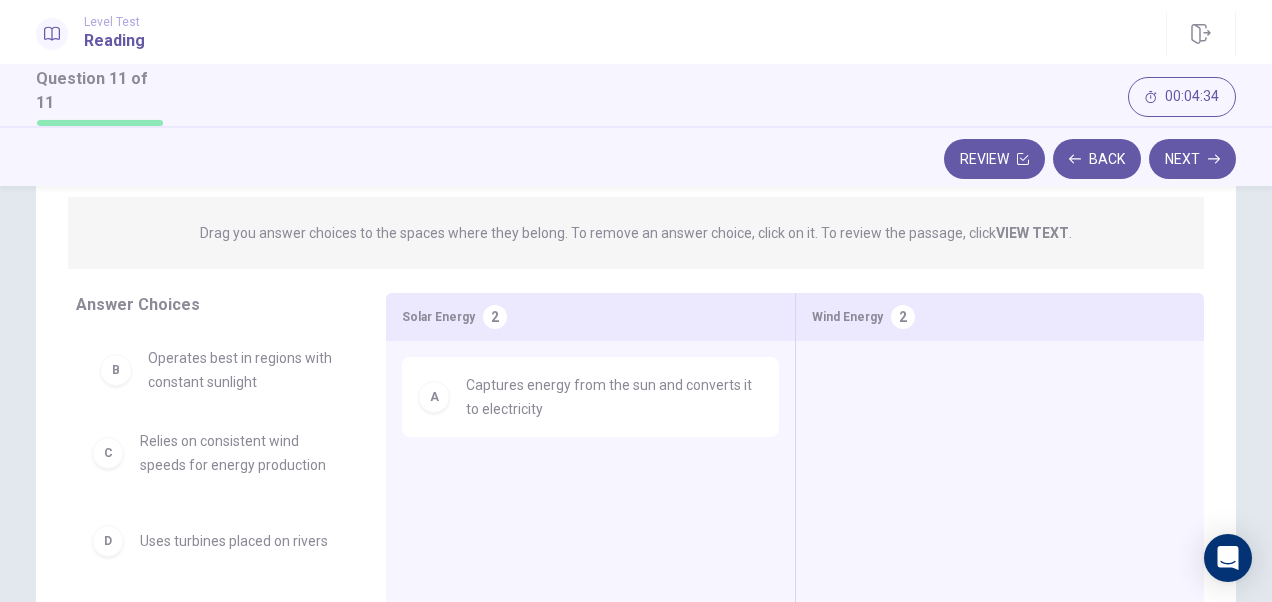 drag, startPoint x: 269, startPoint y: 375, endPoint x: 285, endPoint y: 372, distance: 16.27882 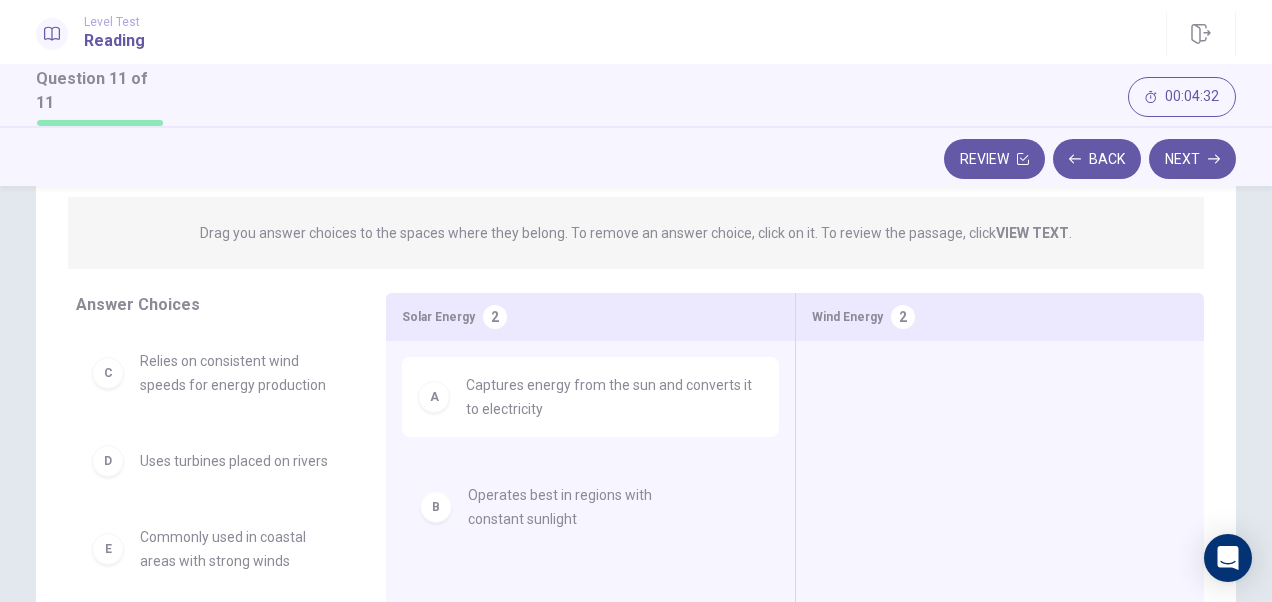 drag, startPoint x: 279, startPoint y: 377, endPoint x: 635, endPoint y: 502, distance: 377.30756 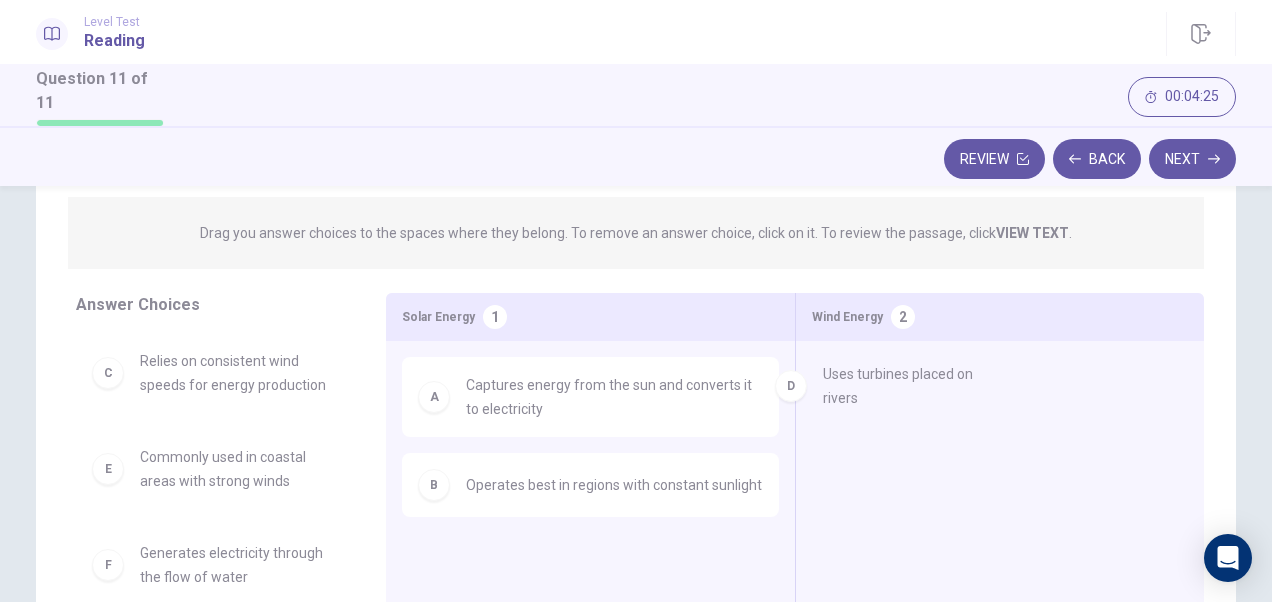 drag, startPoint x: 270, startPoint y: 458, endPoint x: 977, endPoint y: 375, distance: 711.85535 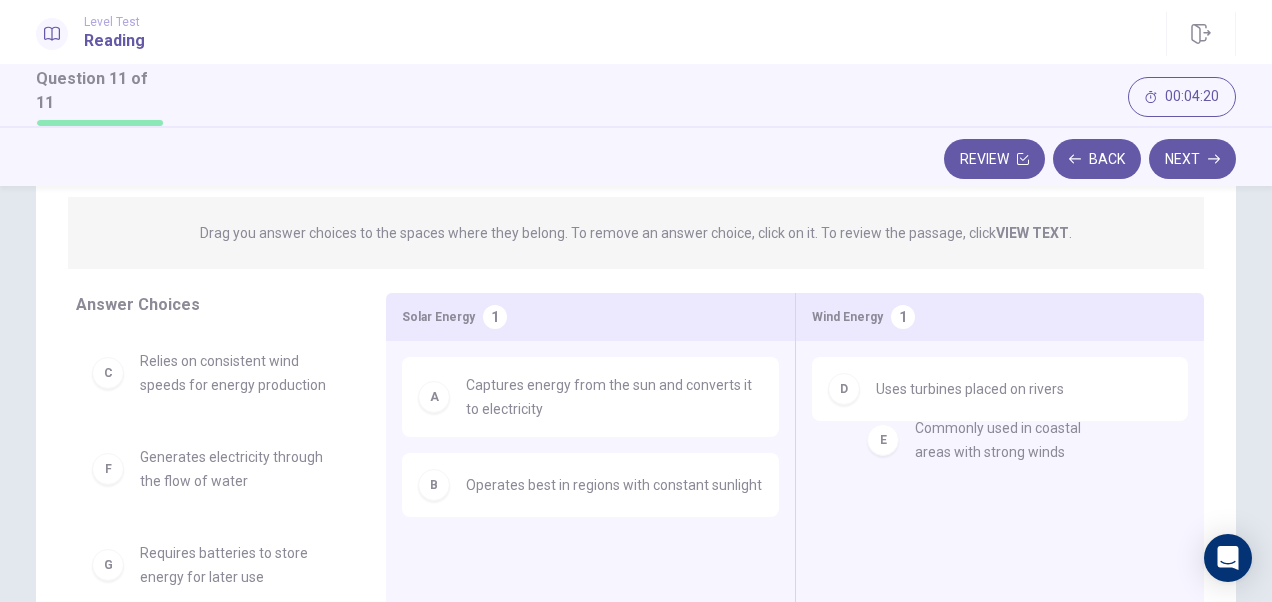 drag, startPoint x: 202, startPoint y: 484, endPoint x: 1014, endPoint y: 451, distance: 812.6703 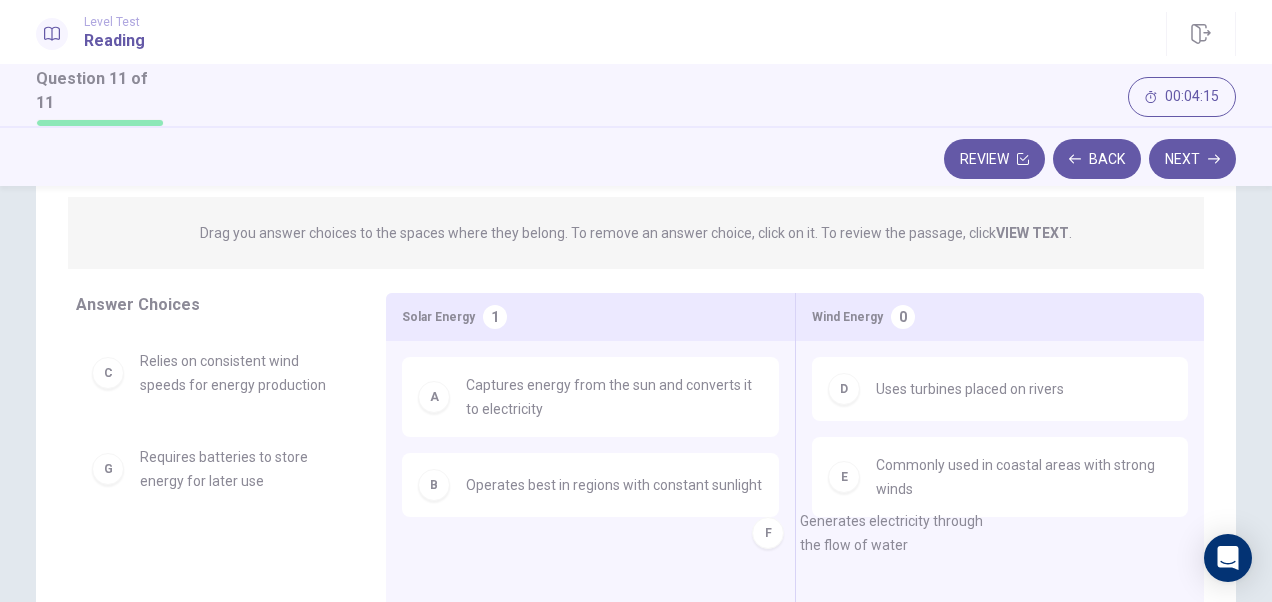 drag, startPoint x: 234, startPoint y: 478, endPoint x: 918, endPoint y: 546, distance: 687.3718 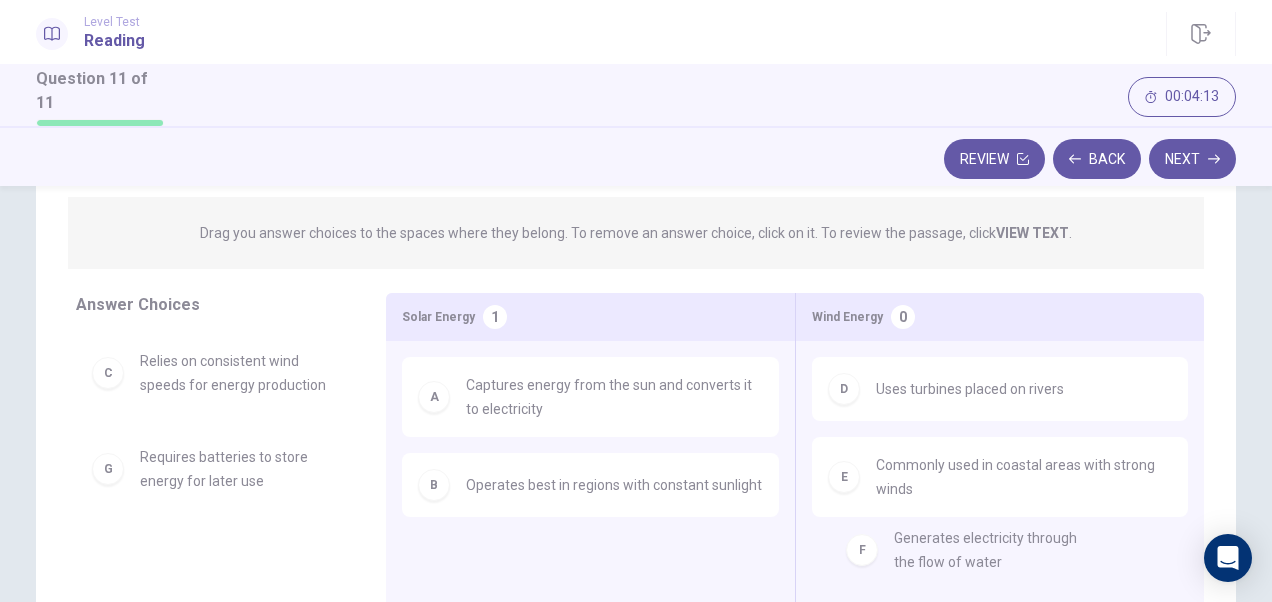 drag, startPoint x: 174, startPoint y: 470, endPoint x: 946, endPoint y: 550, distance: 776.13403 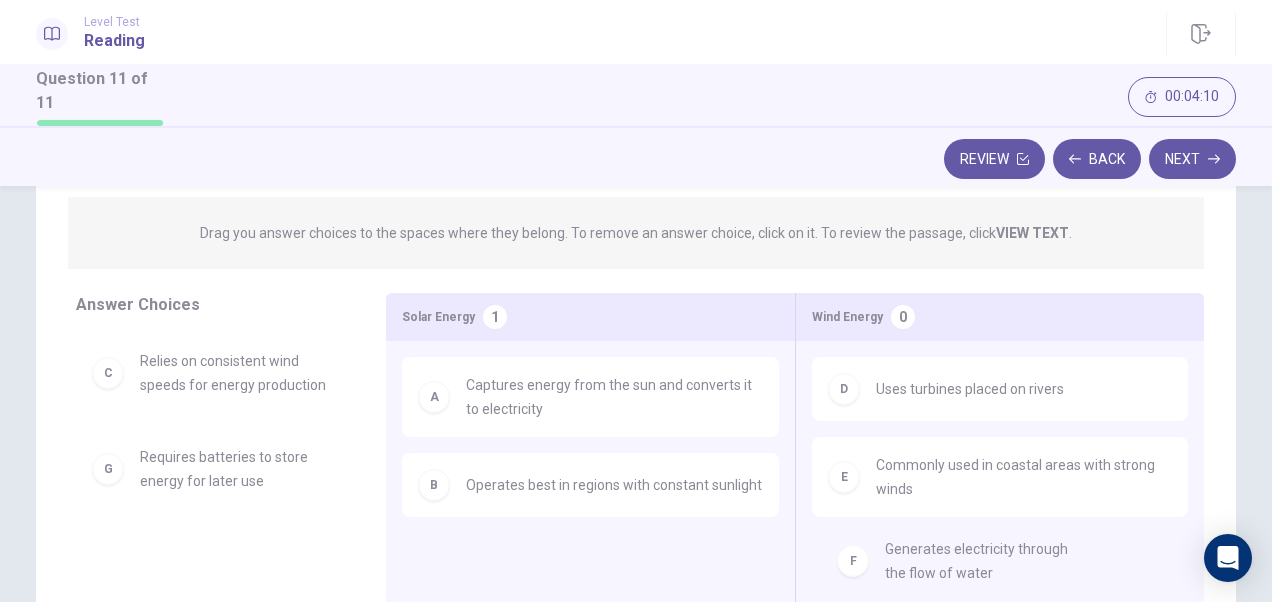 drag, startPoint x: 180, startPoint y: 469, endPoint x: 954, endPoint y: 561, distance: 779.44855 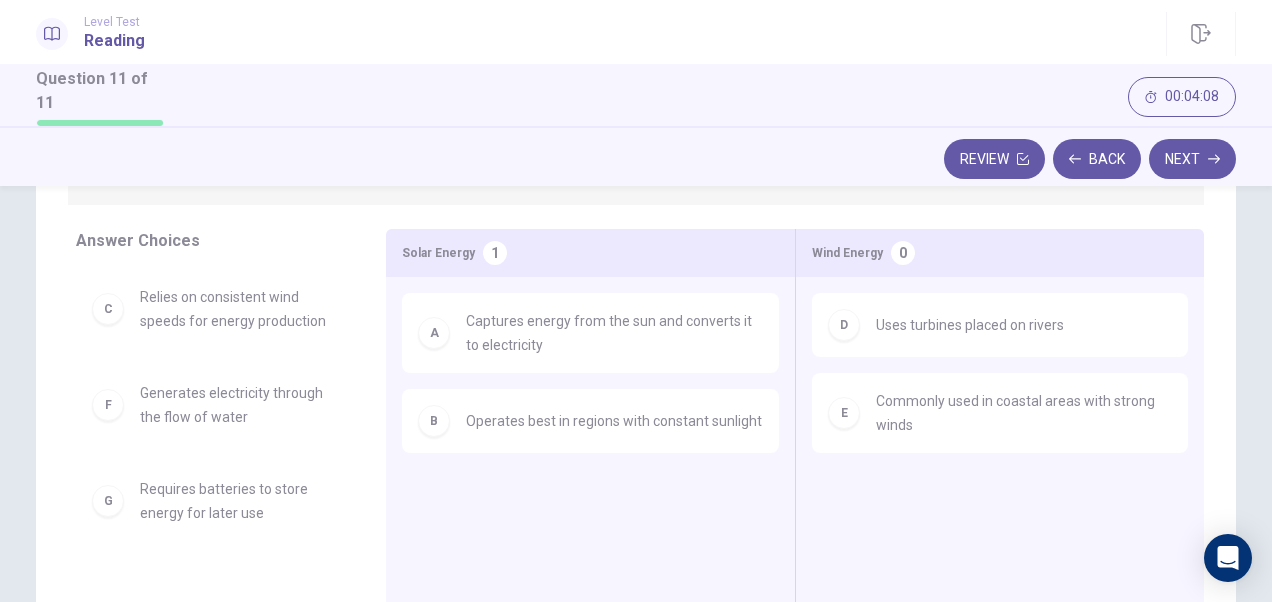 scroll, scrollTop: 278, scrollLeft: 0, axis: vertical 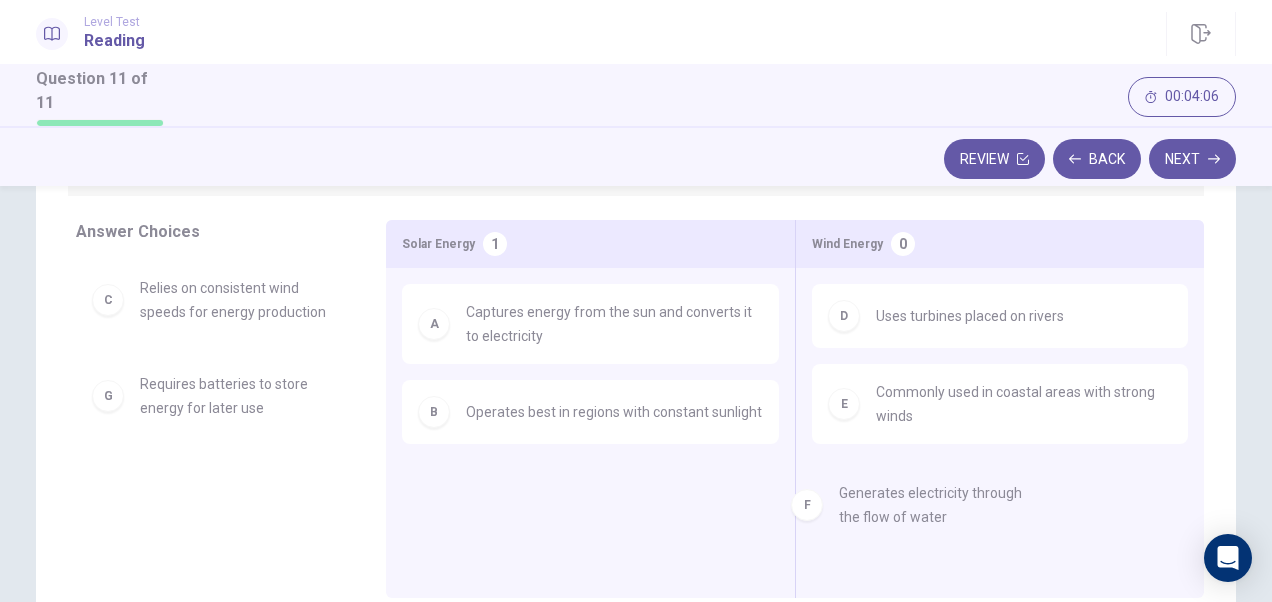 drag, startPoint x: 175, startPoint y: 399, endPoint x: 902, endPoint y: 508, distance: 735.12585 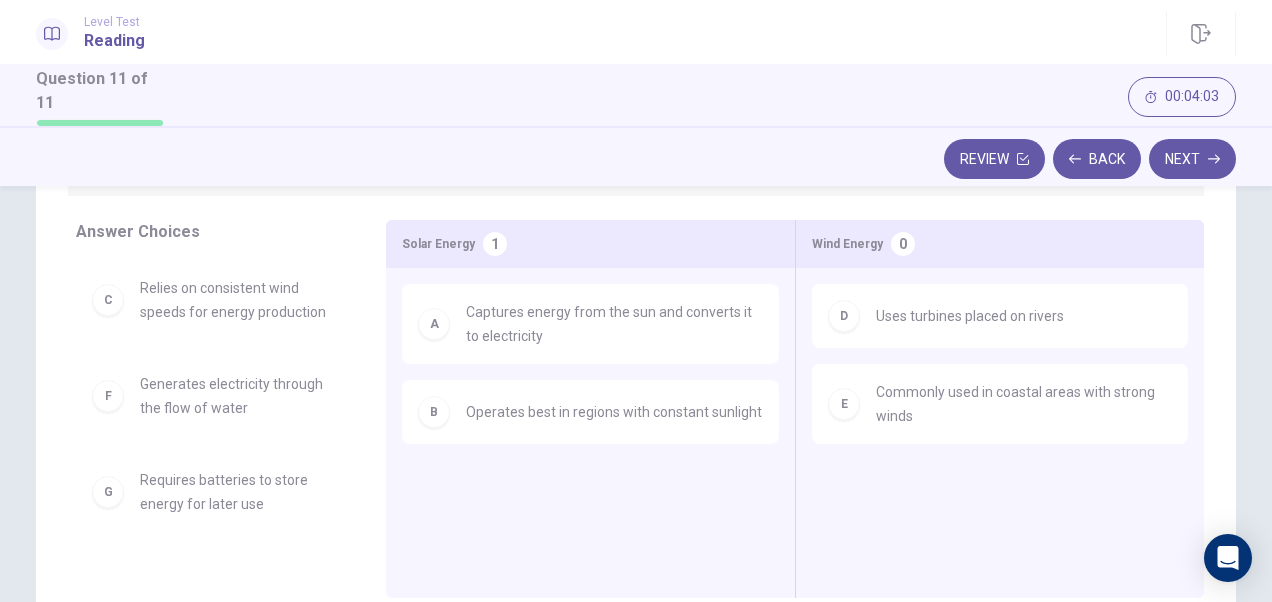 click on "Requires batteries to store energy for later use" at bounding box center (239, 492) 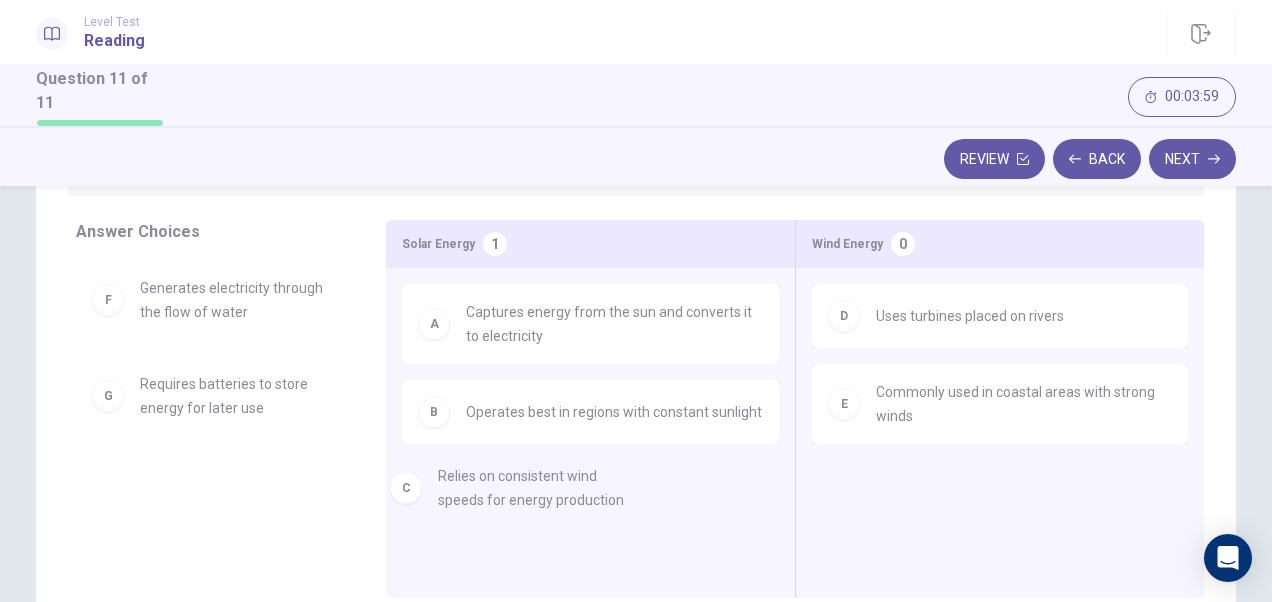 drag, startPoint x: 278, startPoint y: 292, endPoint x: 606, endPoint y: 490, distance: 383.1292 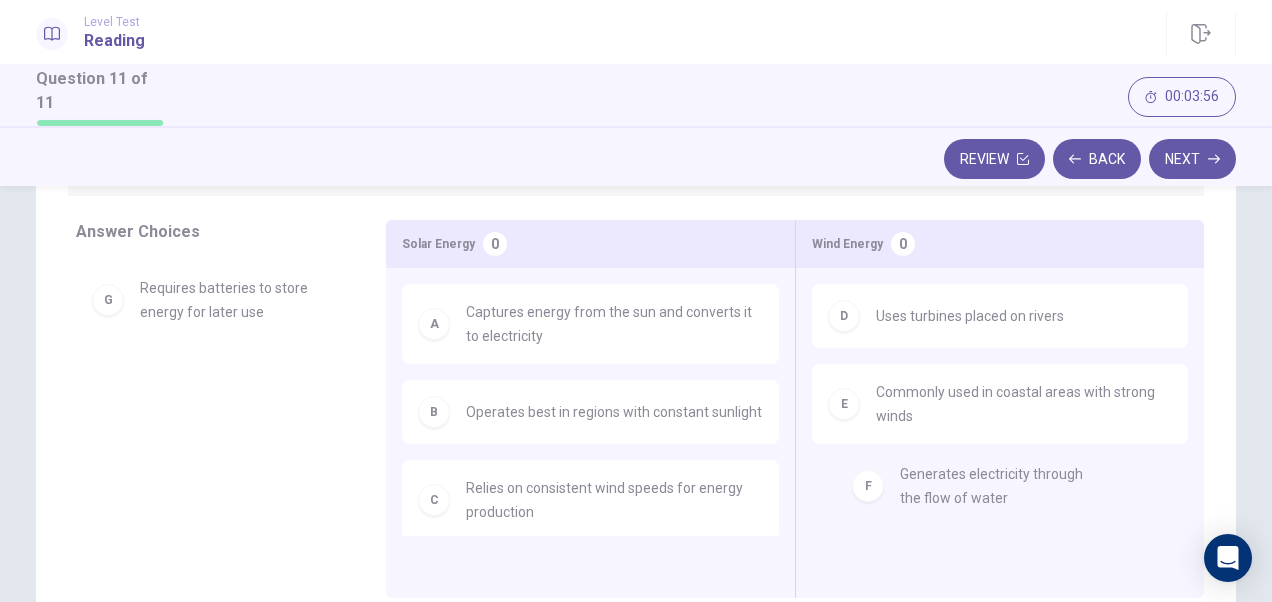 drag, startPoint x: 211, startPoint y: 314, endPoint x: 982, endPoint y: 501, distance: 793.35364 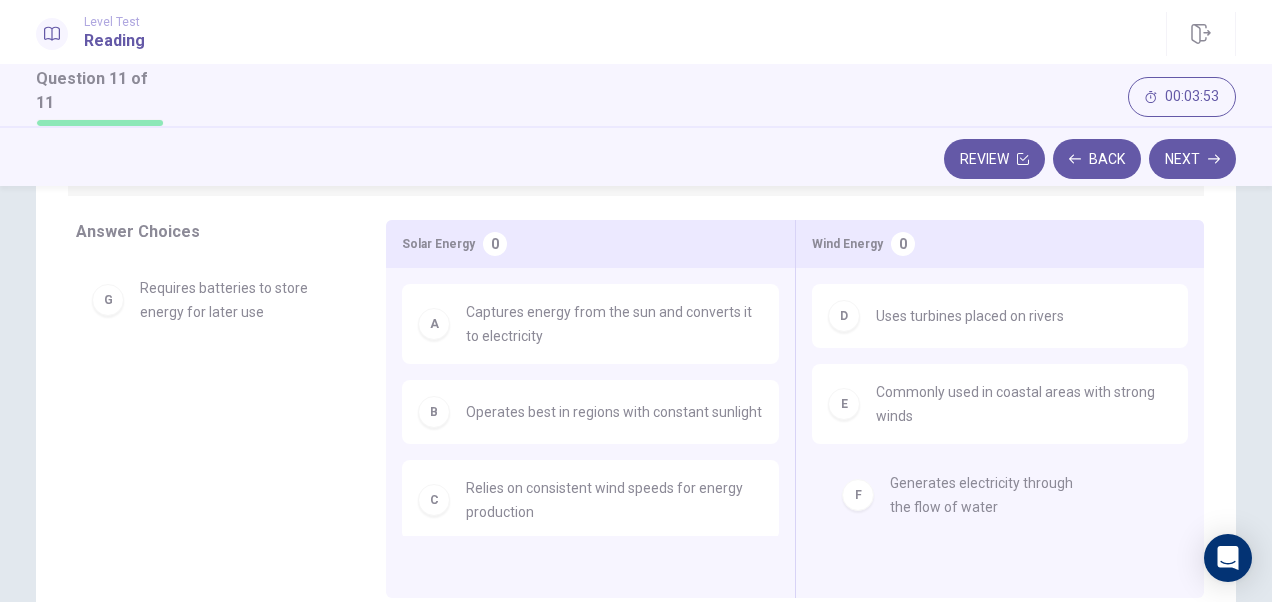 drag, startPoint x: 146, startPoint y: 295, endPoint x: 913, endPoint y: 500, distance: 793.92316 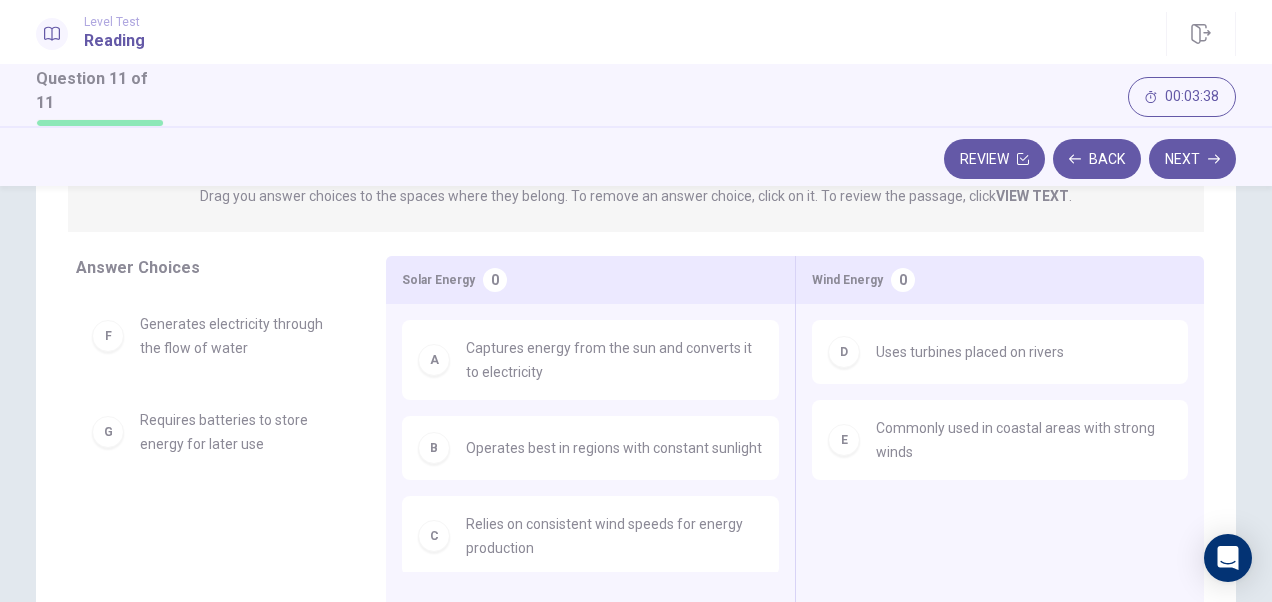 scroll, scrollTop: 244, scrollLeft: 0, axis: vertical 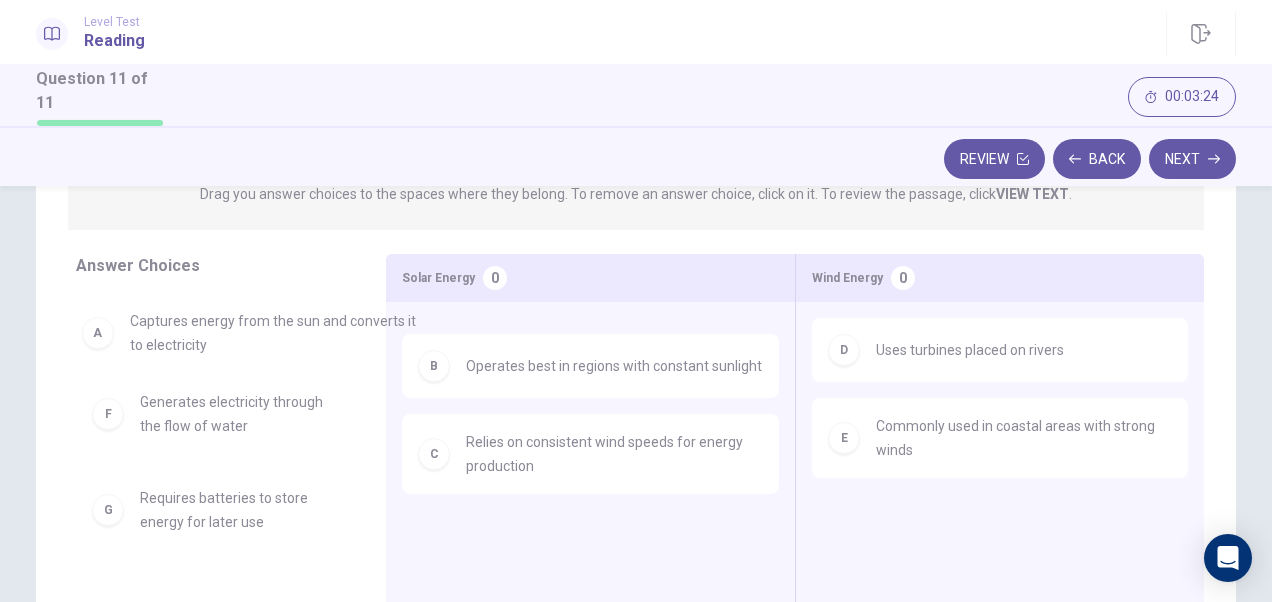 drag, startPoint x: 535, startPoint y: 383, endPoint x: 190, endPoint y: 362, distance: 345.63855 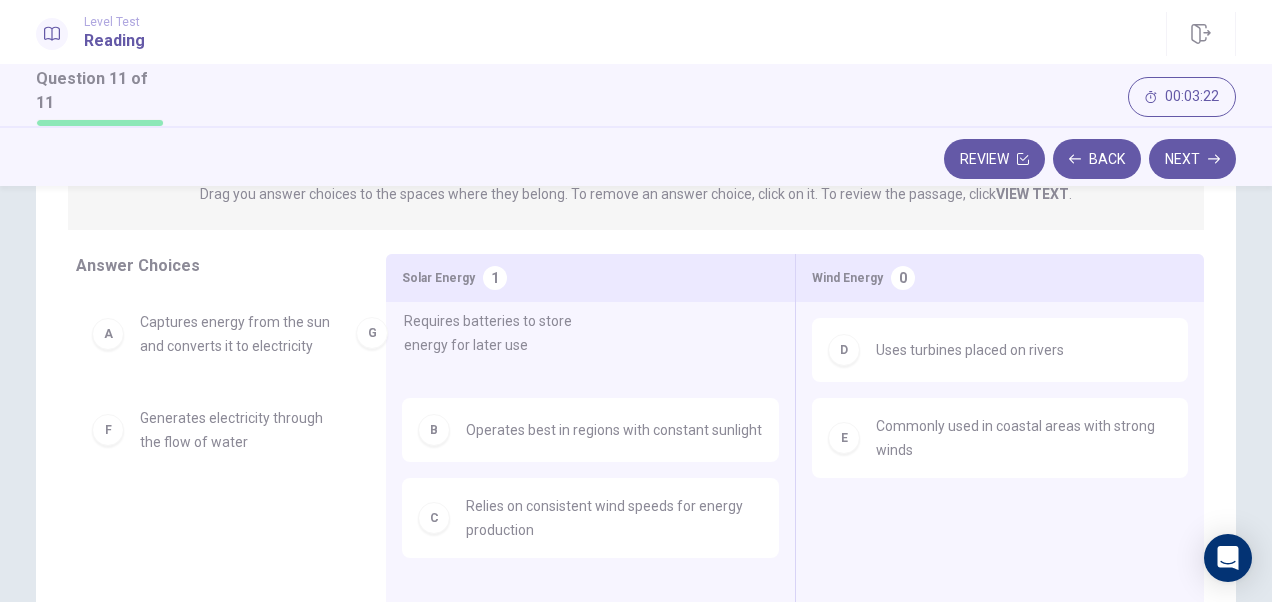 drag, startPoint x: 167, startPoint y: 541, endPoint x: 509, endPoint y: 339, distance: 397.2002 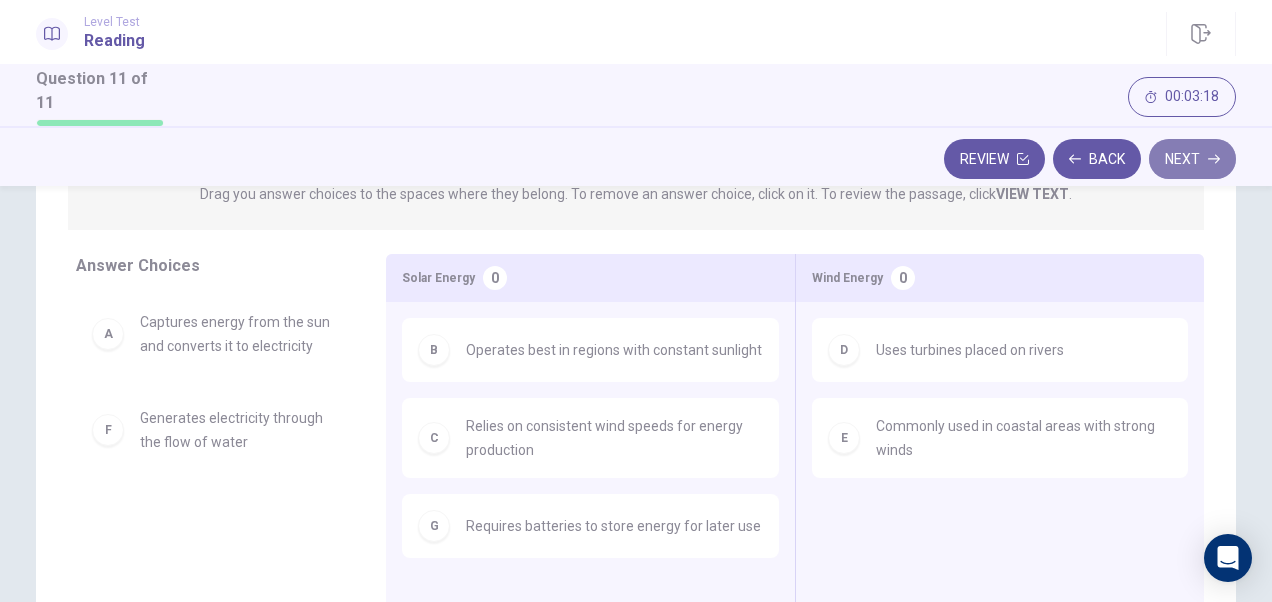 click on "Next" at bounding box center (1192, 159) 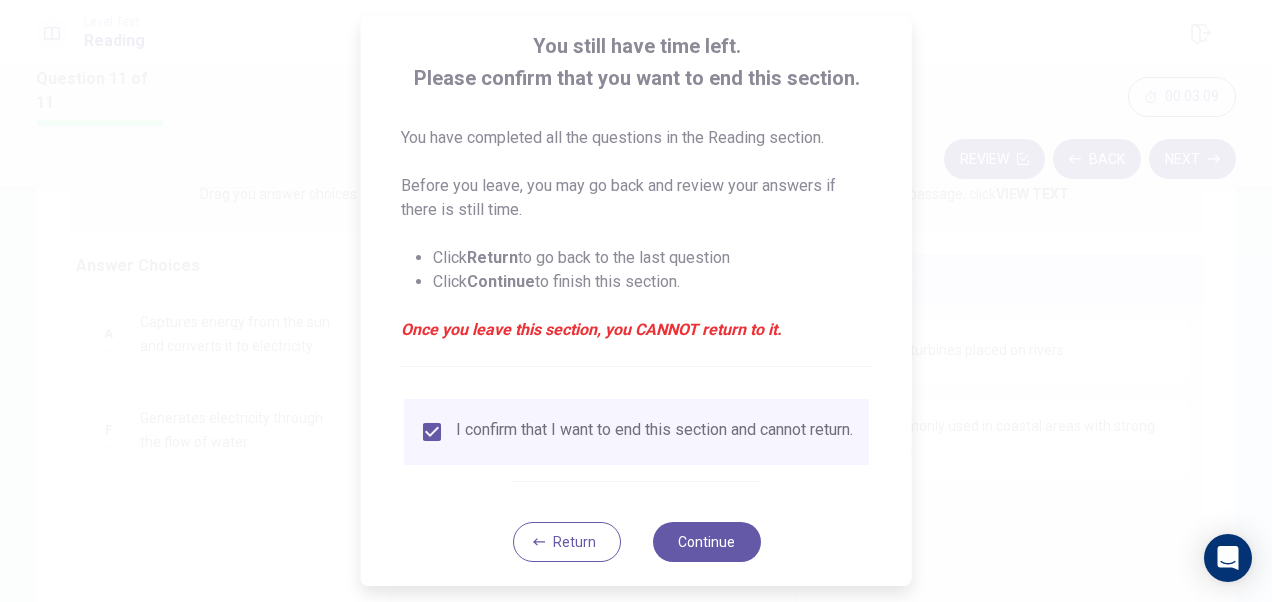scroll, scrollTop: 144, scrollLeft: 0, axis: vertical 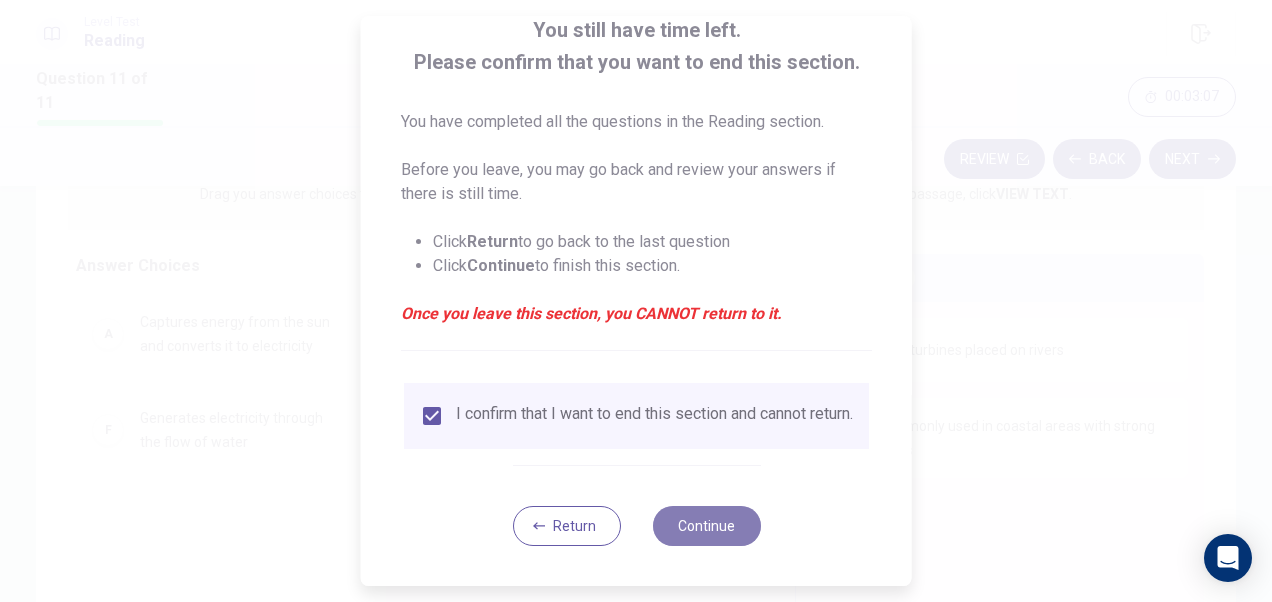 click on "Continue" at bounding box center [706, 526] 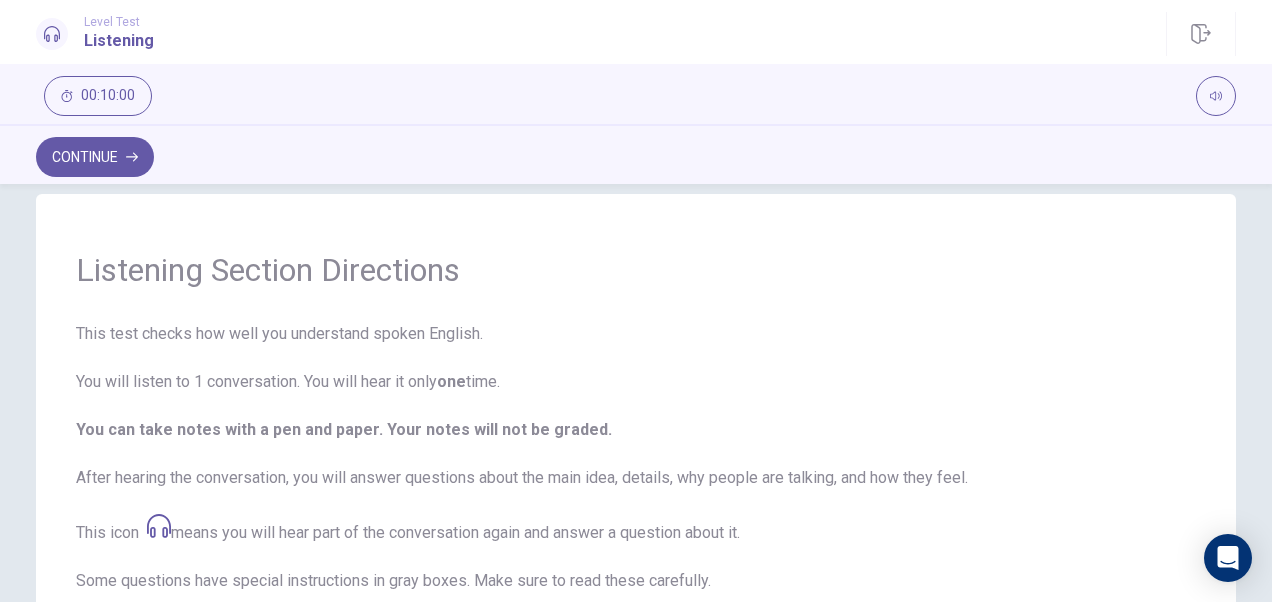scroll, scrollTop: 0, scrollLeft: 0, axis: both 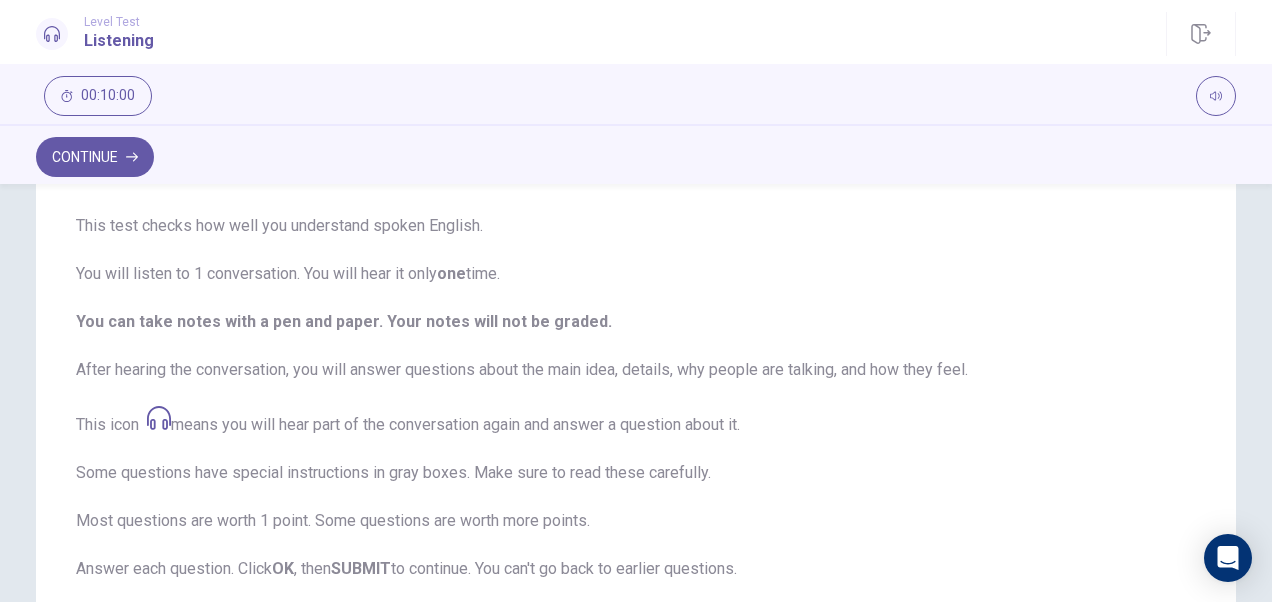 drag, startPoint x: 1260, startPoint y: 410, endPoint x: 1258, endPoint y: 455, distance: 45.044422 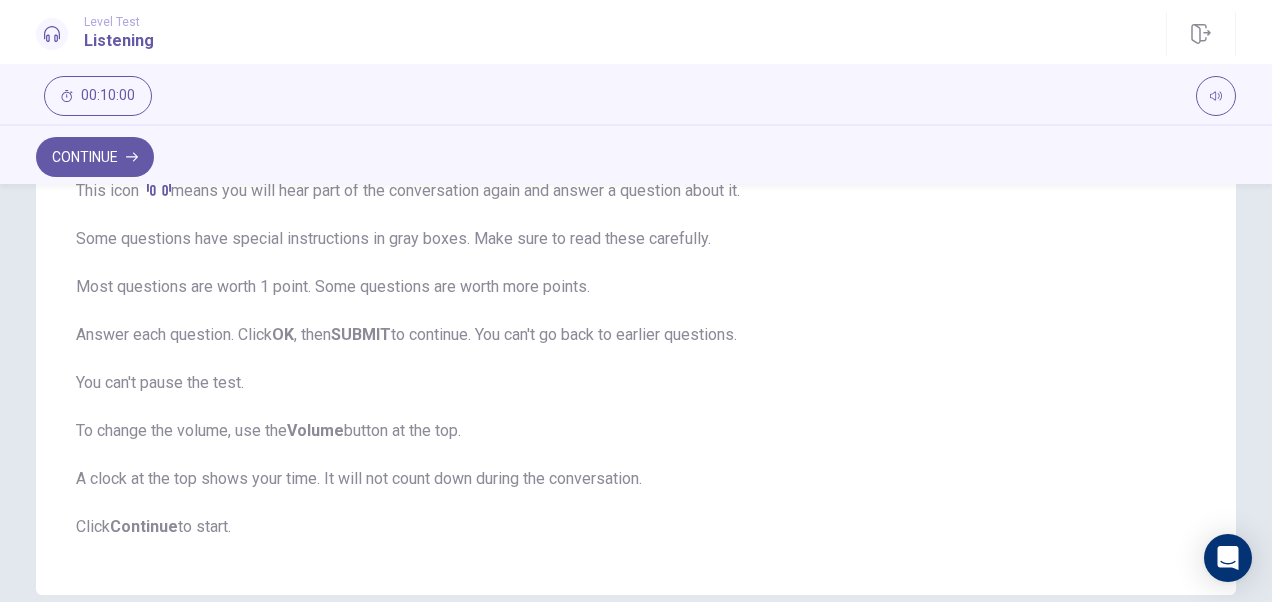 scroll, scrollTop: 377, scrollLeft: 0, axis: vertical 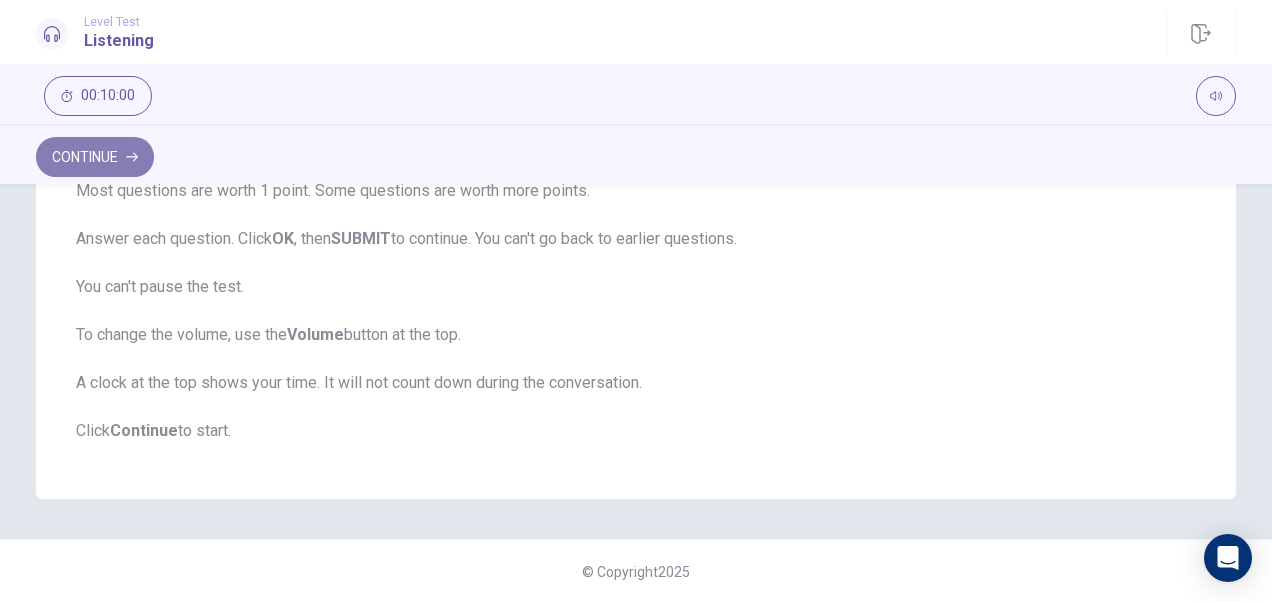 click on "Continue" at bounding box center [95, 157] 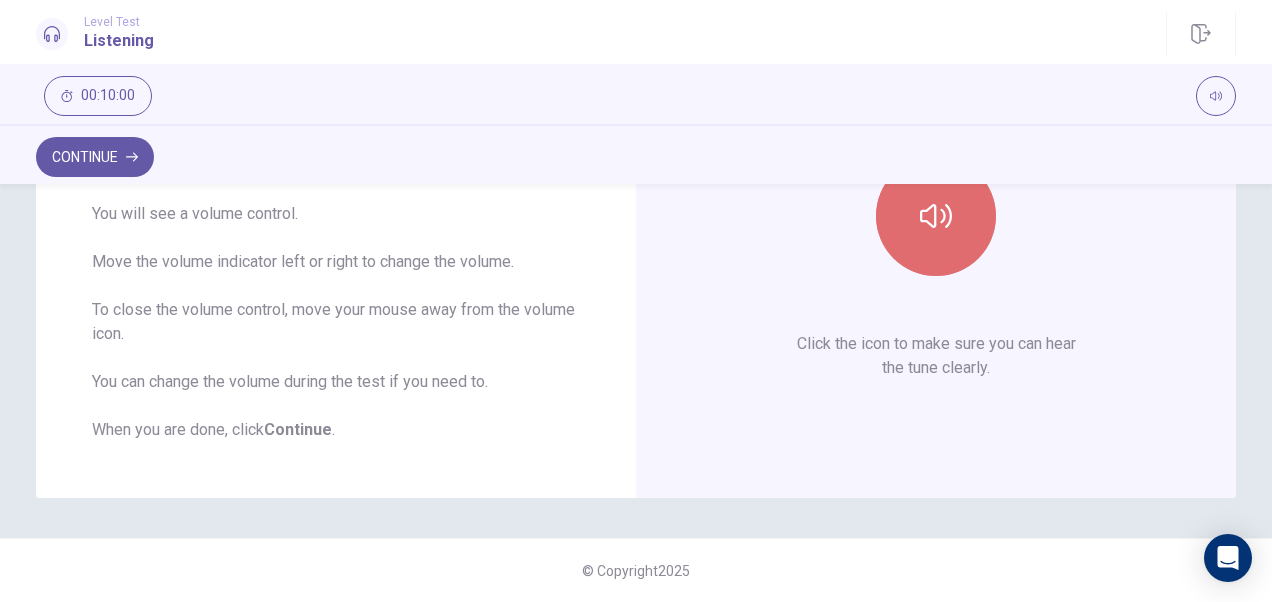 click 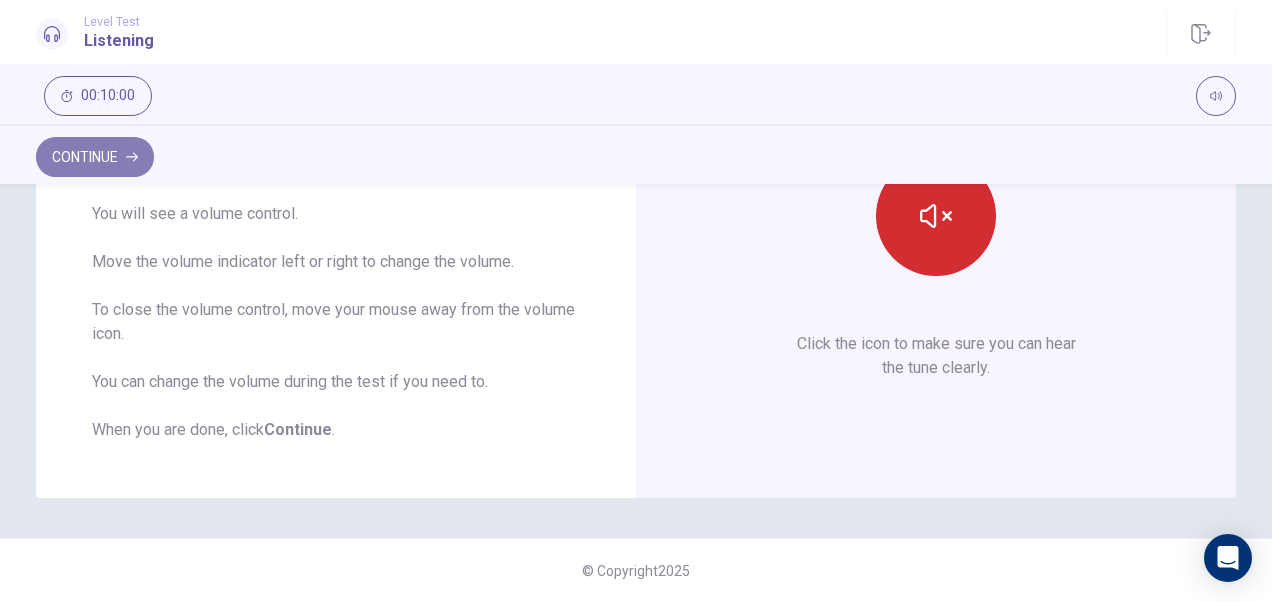 click on "Continue" at bounding box center [95, 157] 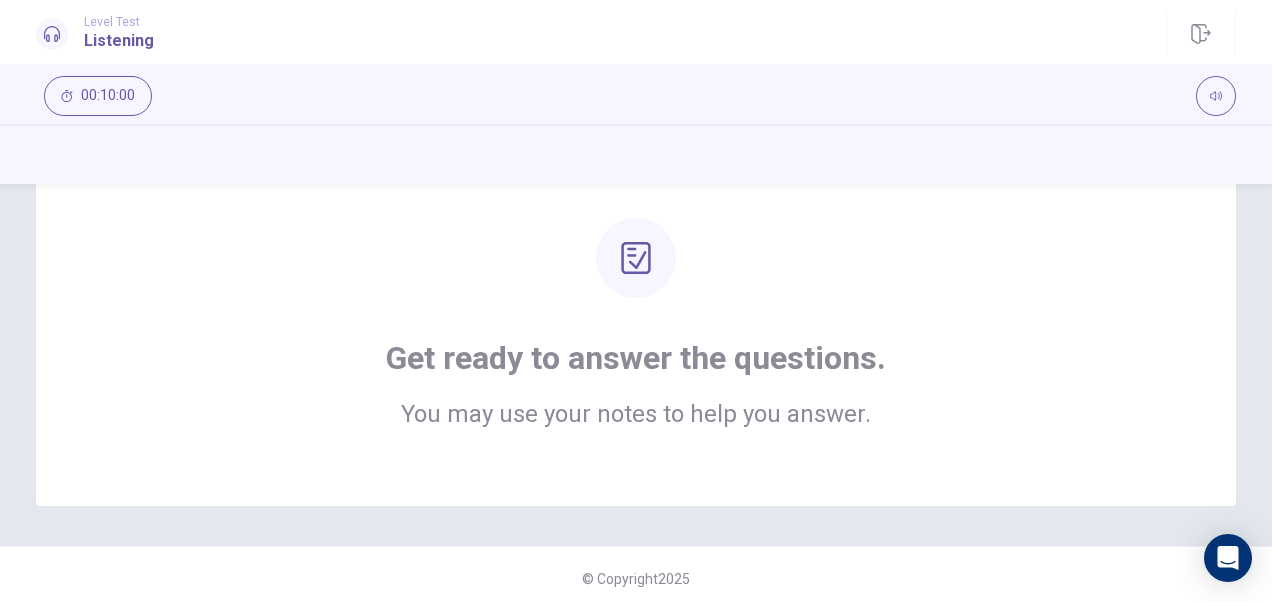 scroll, scrollTop: 94, scrollLeft: 0, axis: vertical 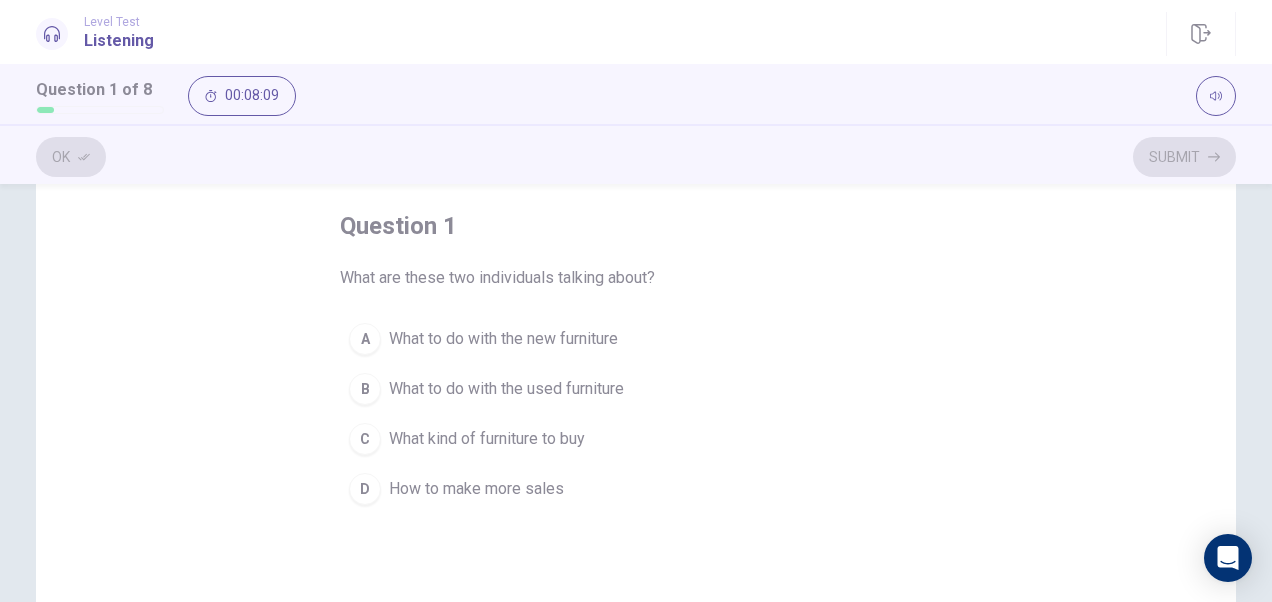 click on "B" at bounding box center [365, 389] 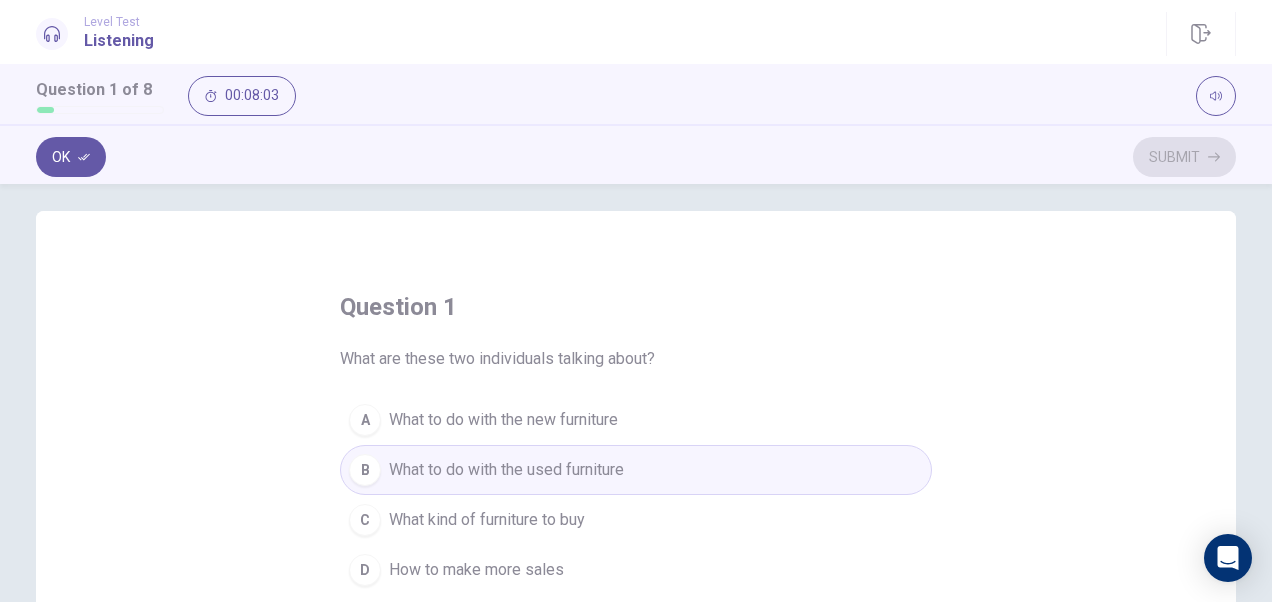 scroll, scrollTop: 10, scrollLeft: 0, axis: vertical 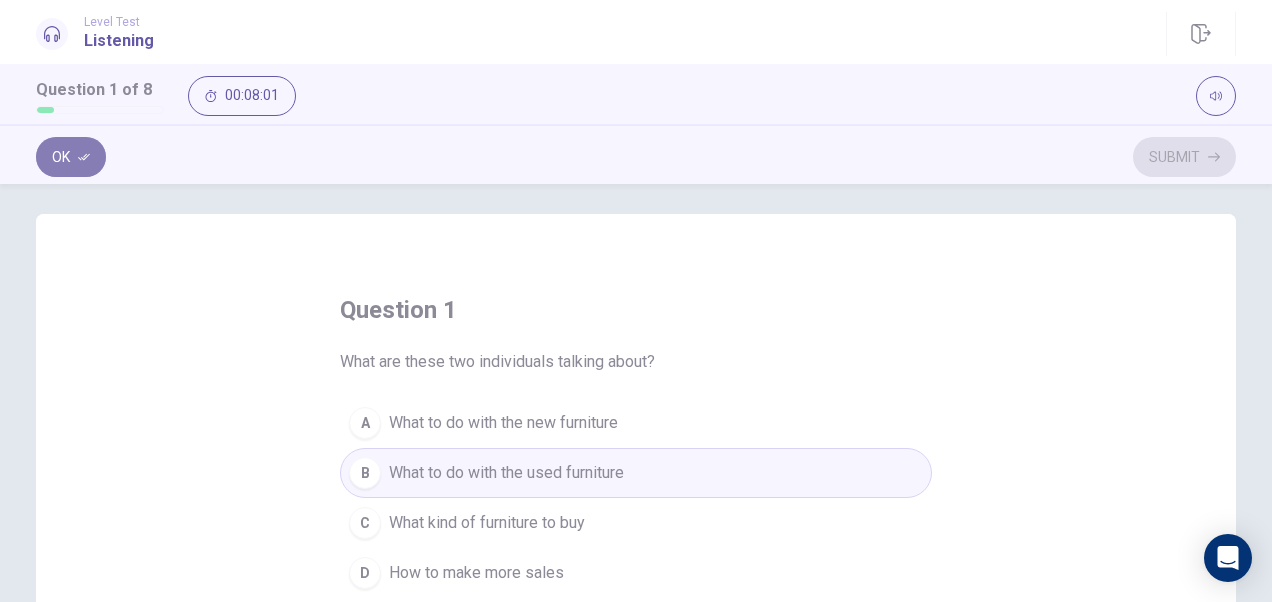 click on "Ok" at bounding box center [71, 157] 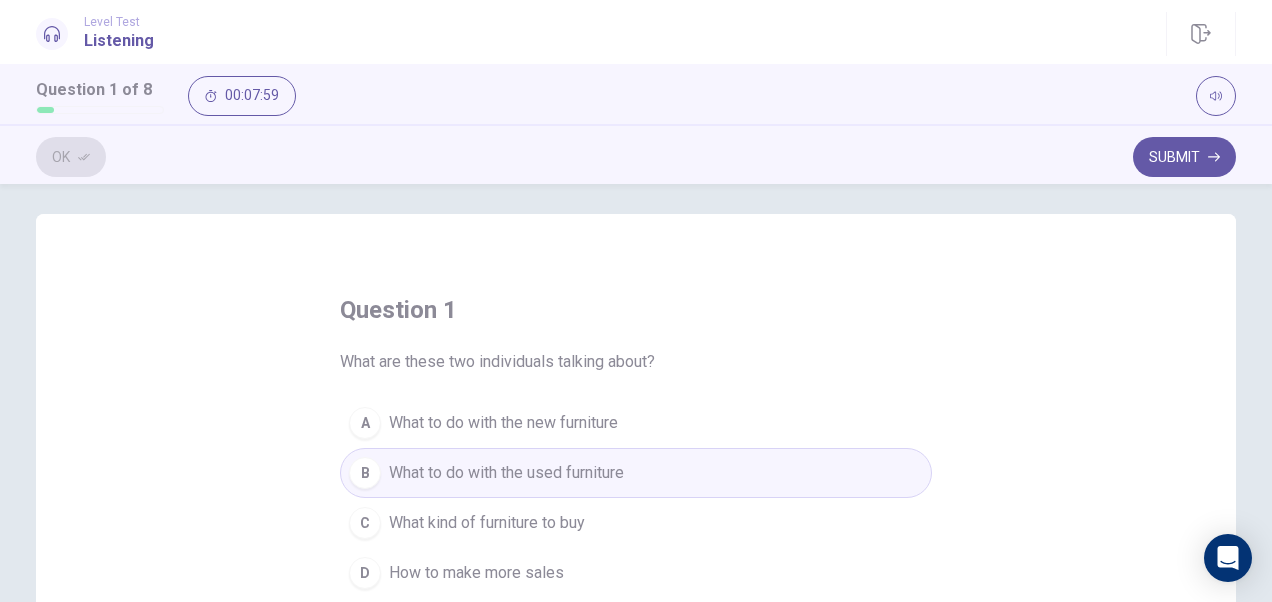 click on "Ok Submit" at bounding box center [636, 157] 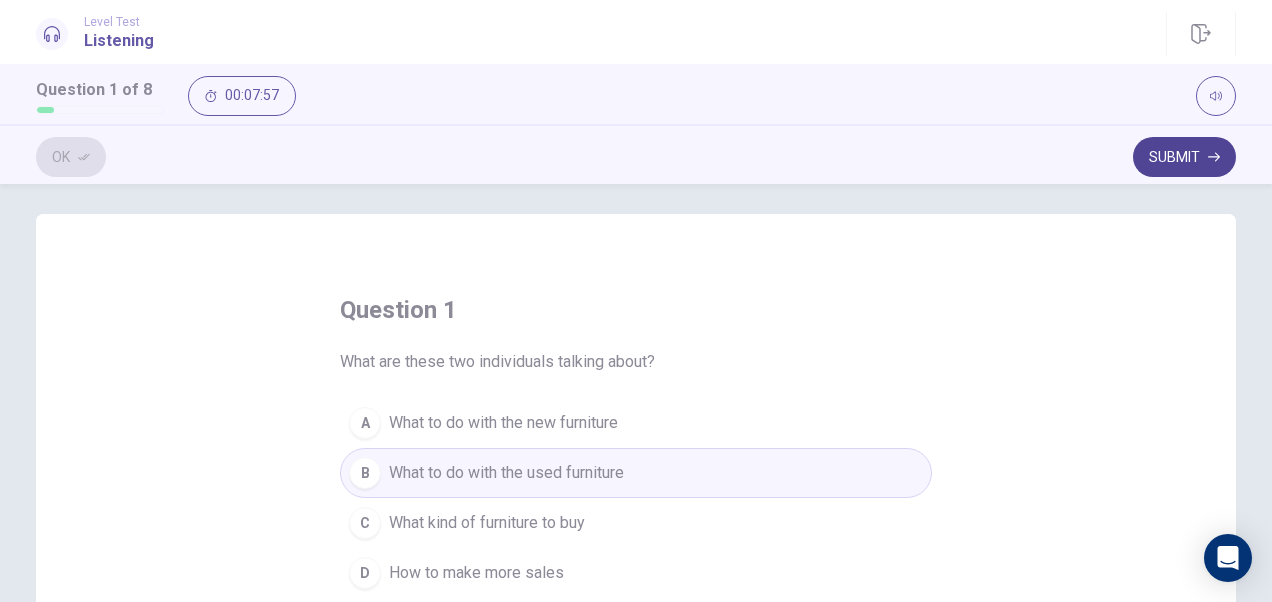 click on "Submit" at bounding box center [1184, 157] 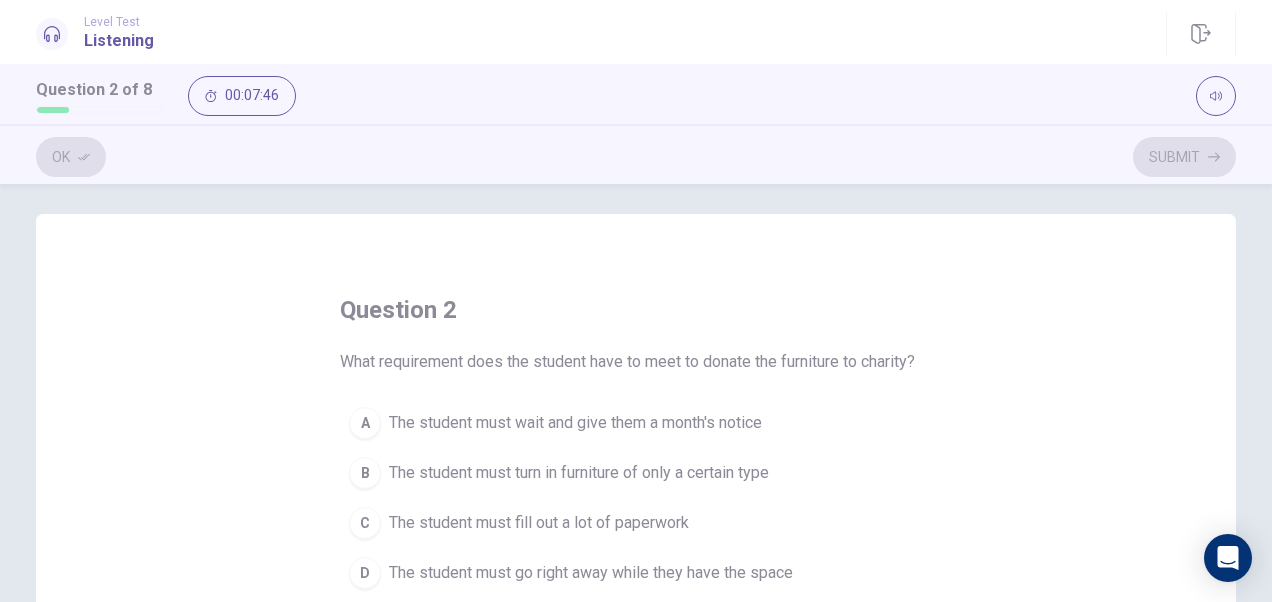 scroll, scrollTop: 48, scrollLeft: 0, axis: vertical 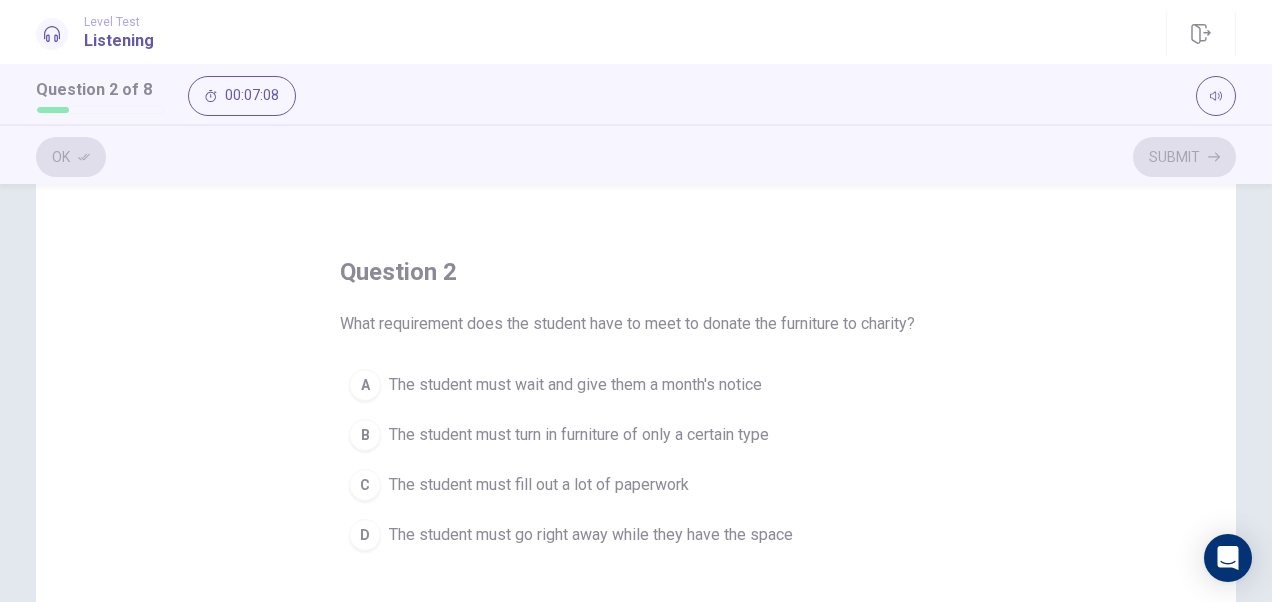 click on "The student must wait and give them a month's notice" at bounding box center [575, 385] 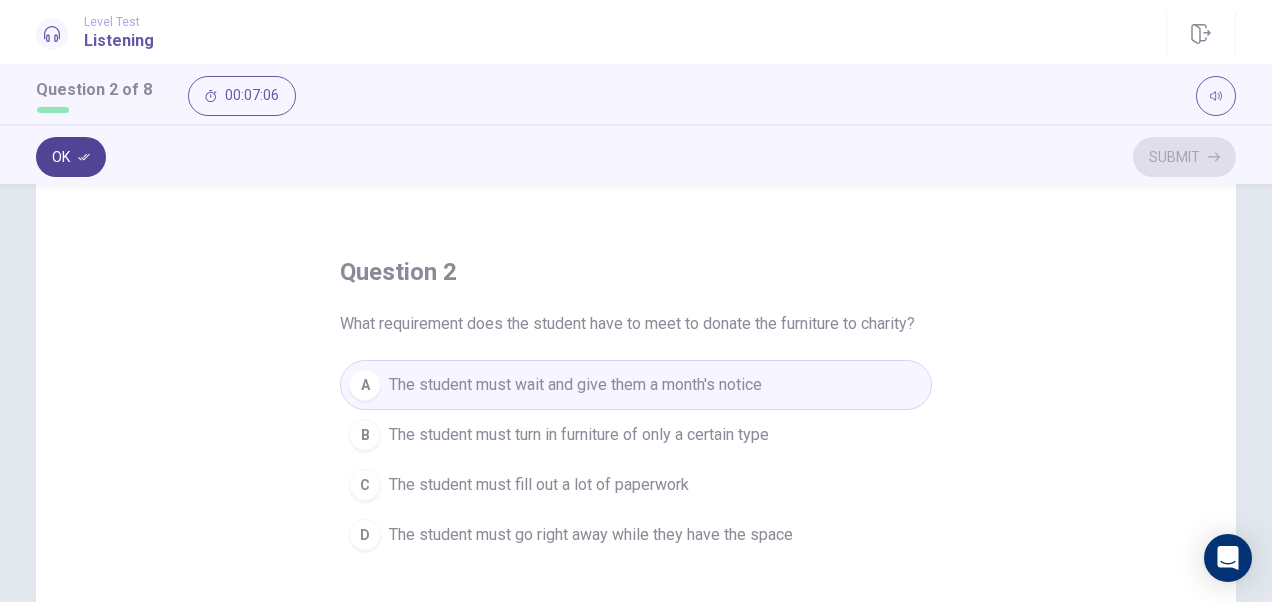 click 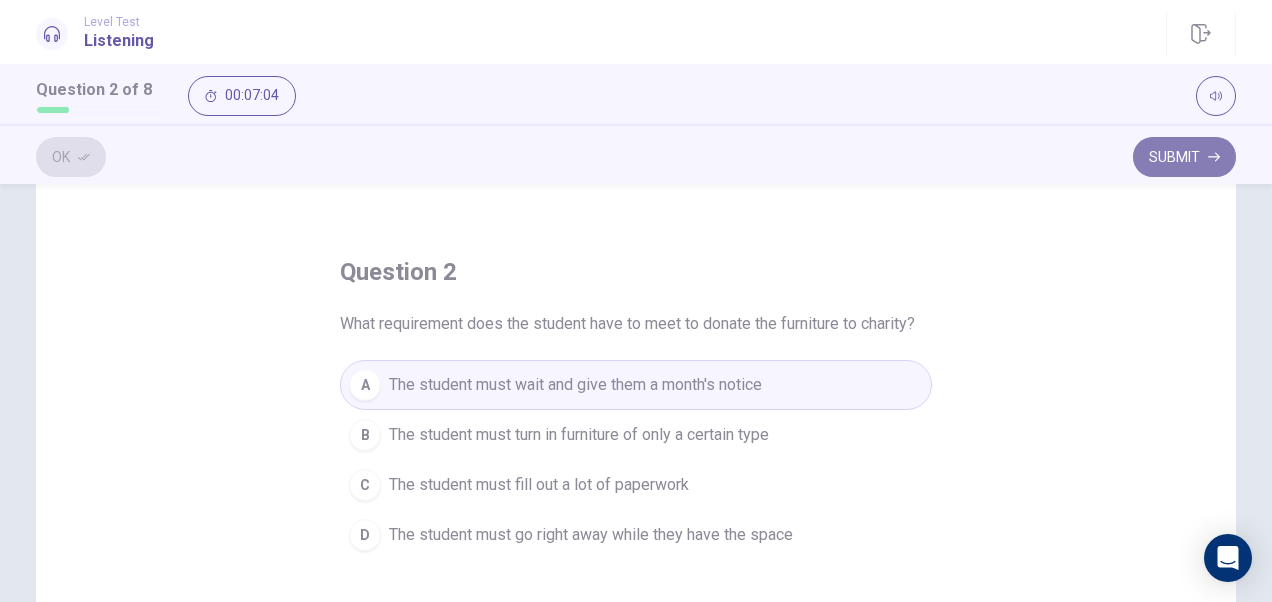 click on "Submit" at bounding box center (1184, 157) 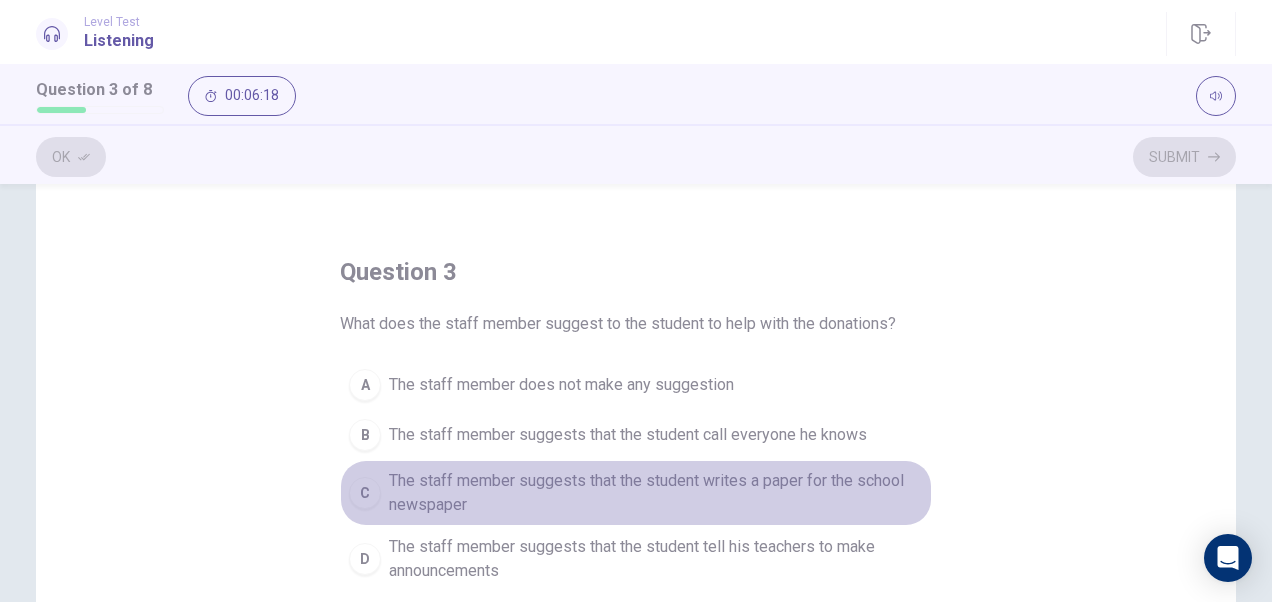 click on "C" at bounding box center [365, 493] 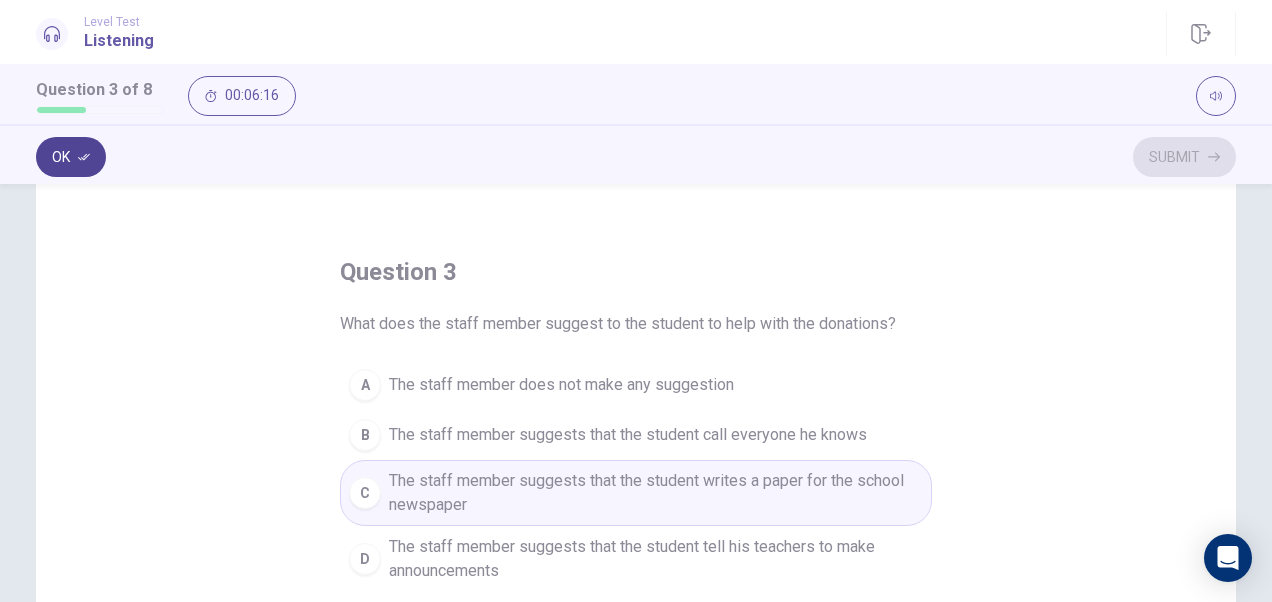 click on "Ok" at bounding box center (71, 157) 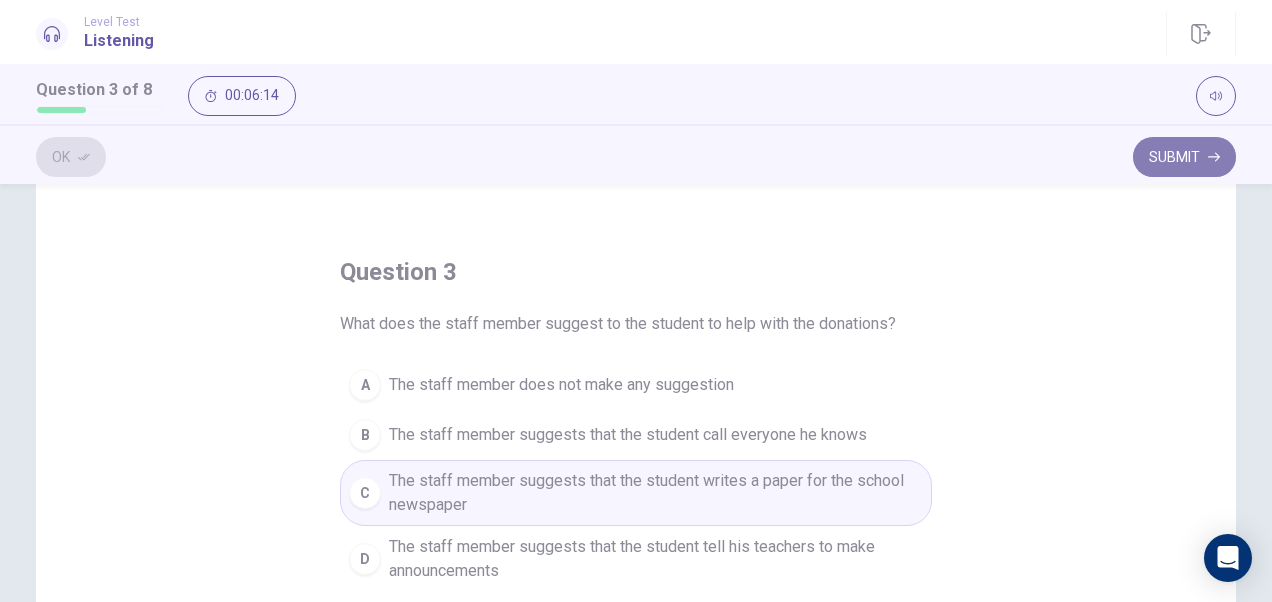 click on "Submit" at bounding box center (1184, 157) 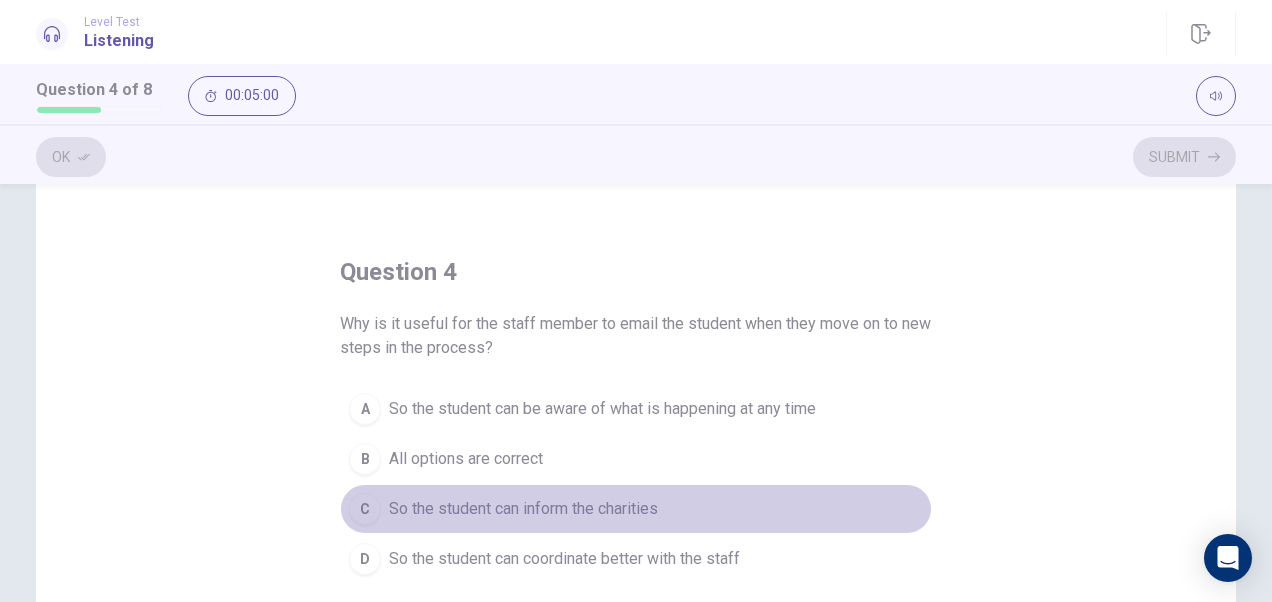 click on "So the student can inform the charities" at bounding box center [523, 509] 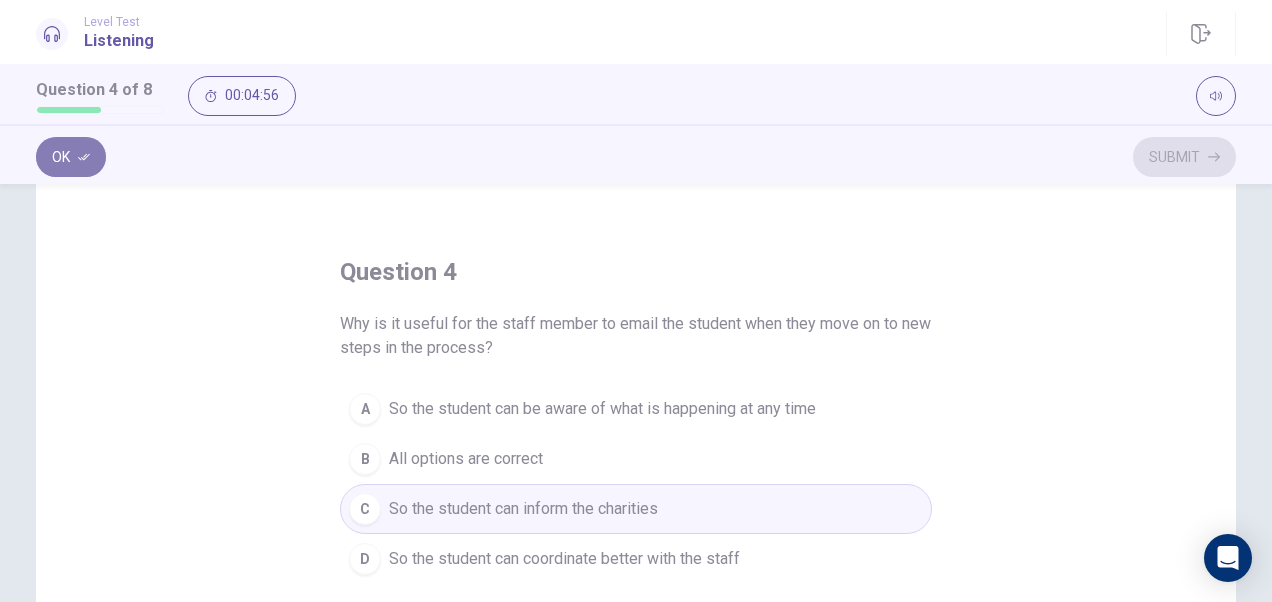 click on "Ok" at bounding box center (71, 157) 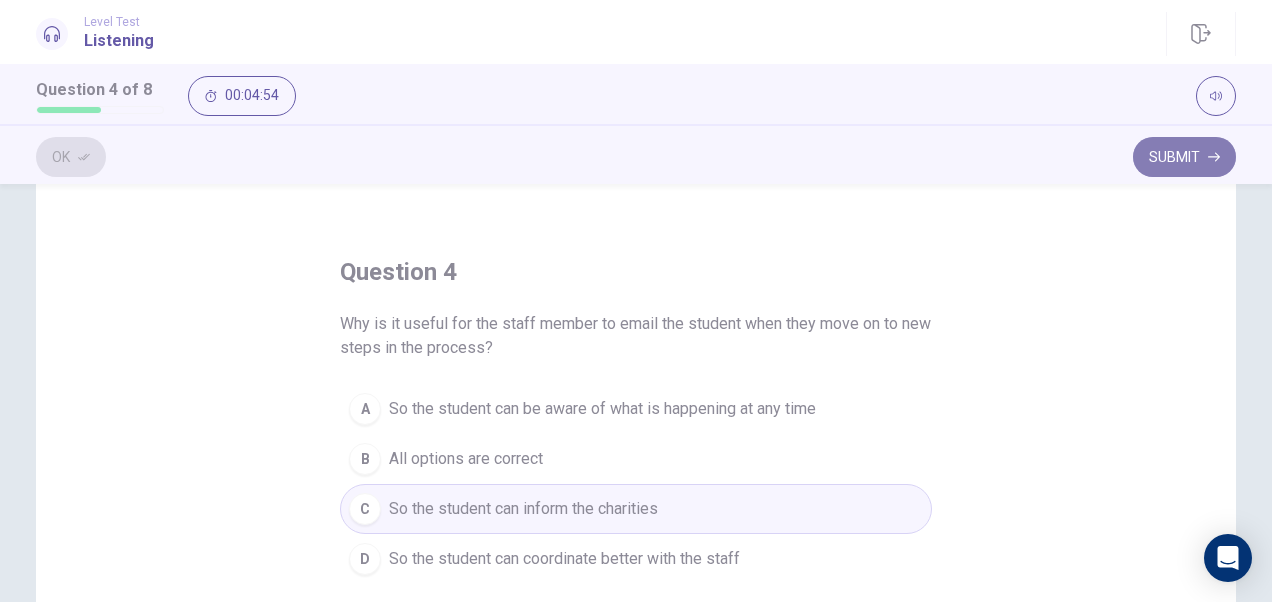 click on "Submit" at bounding box center [1184, 157] 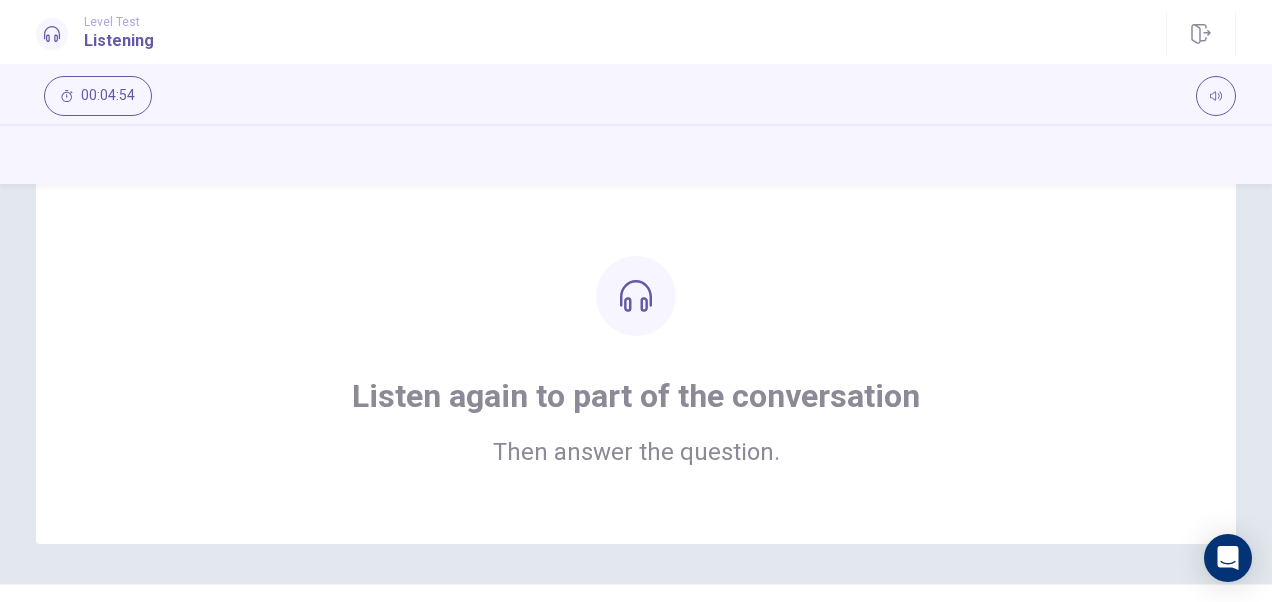 scroll, scrollTop: 0, scrollLeft: 0, axis: both 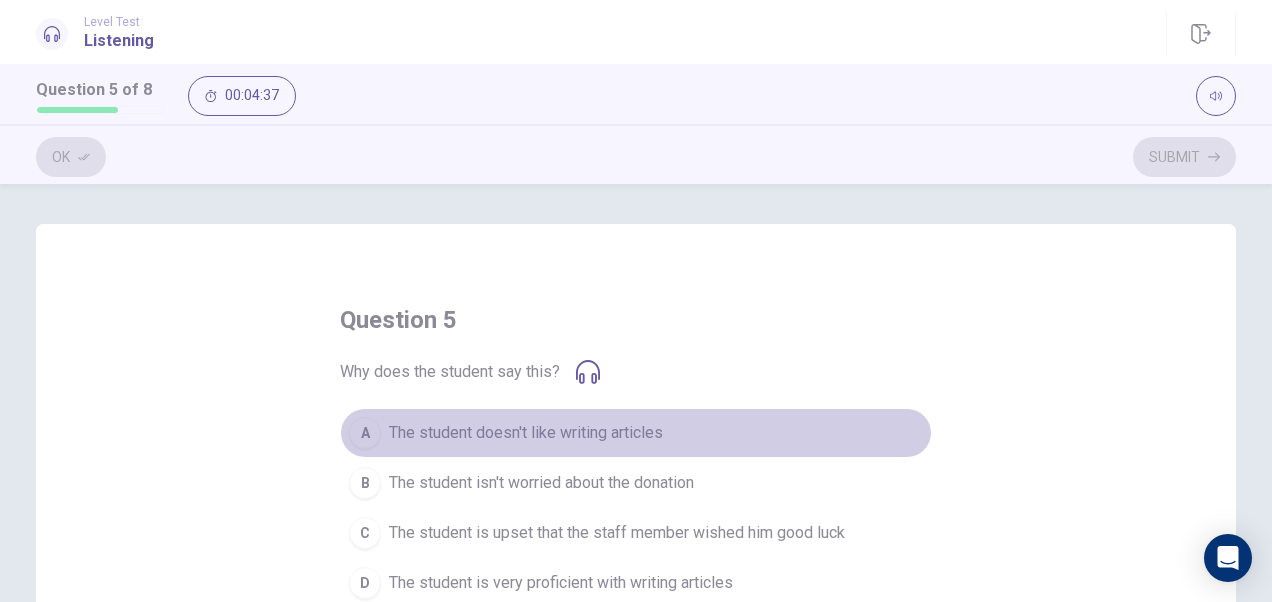 click on "The student doesn't like writing articles" at bounding box center [526, 433] 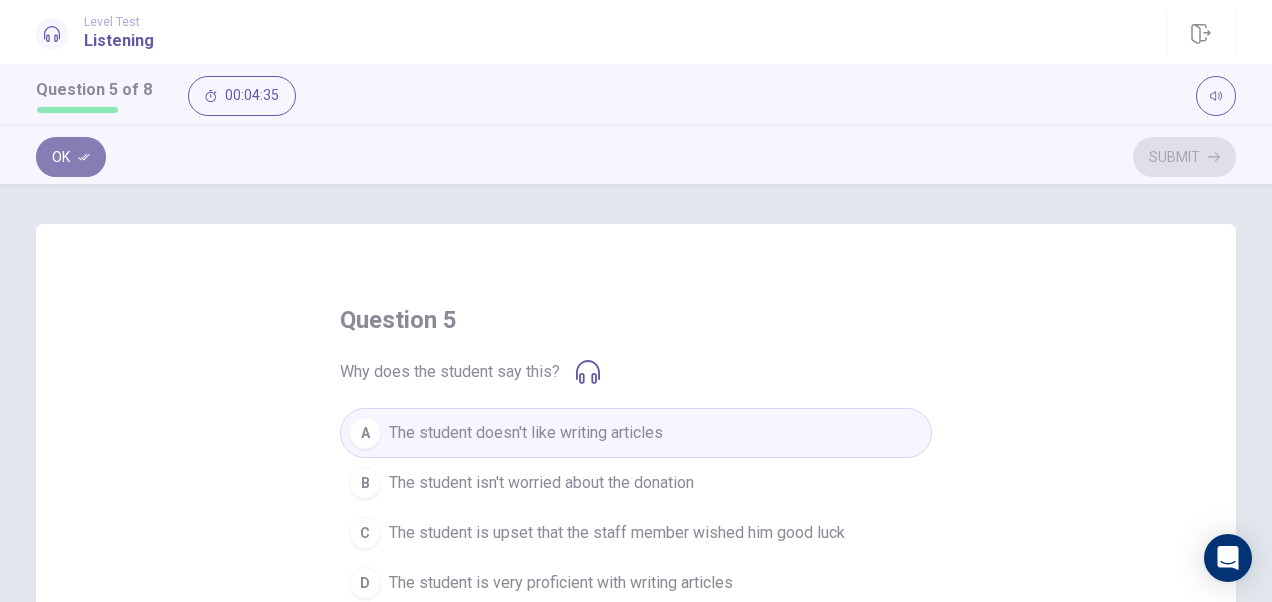 click on "Ok" at bounding box center (71, 157) 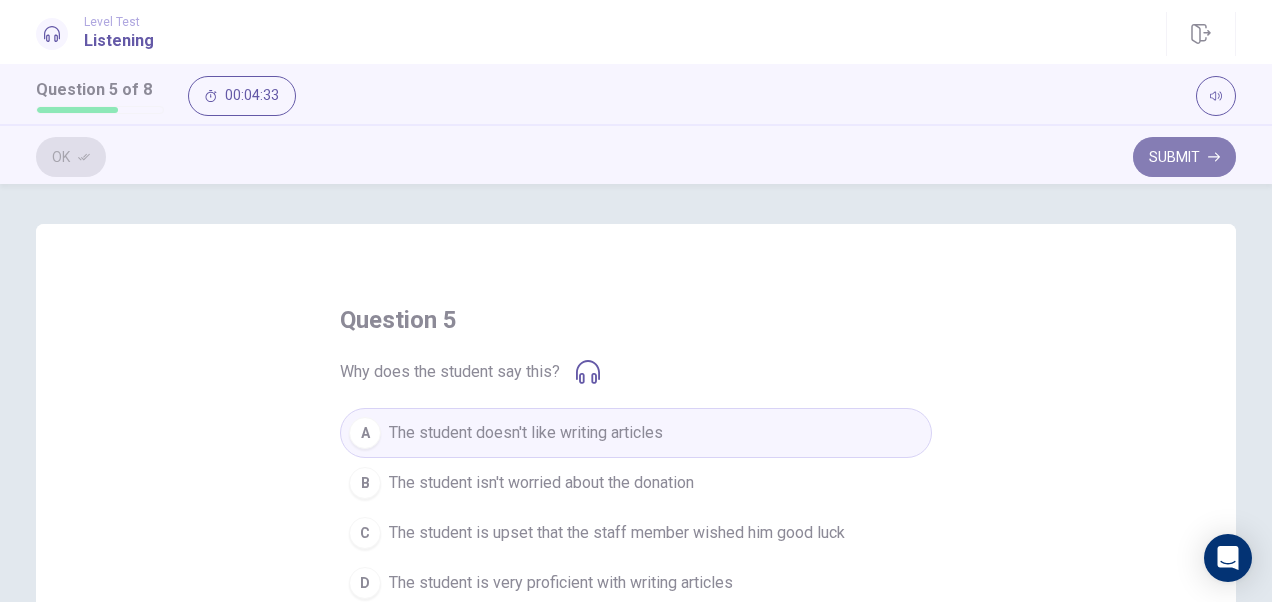 click on "Submit" at bounding box center (1184, 157) 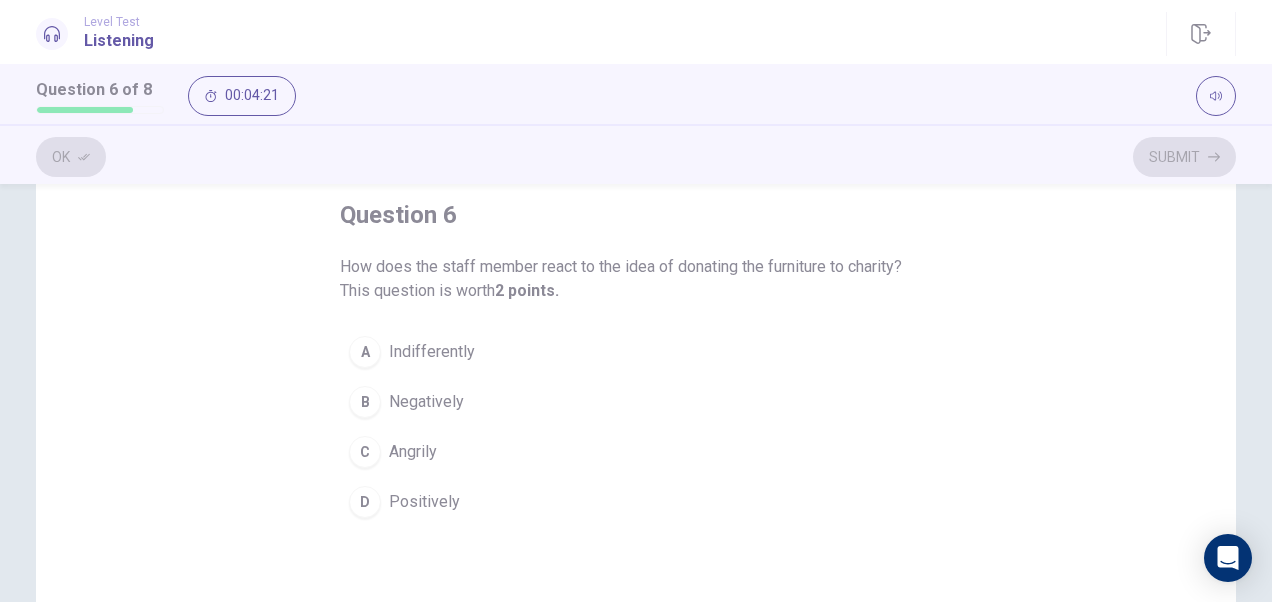 scroll, scrollTop: 121, scrollLeft: 0, axis: vertical 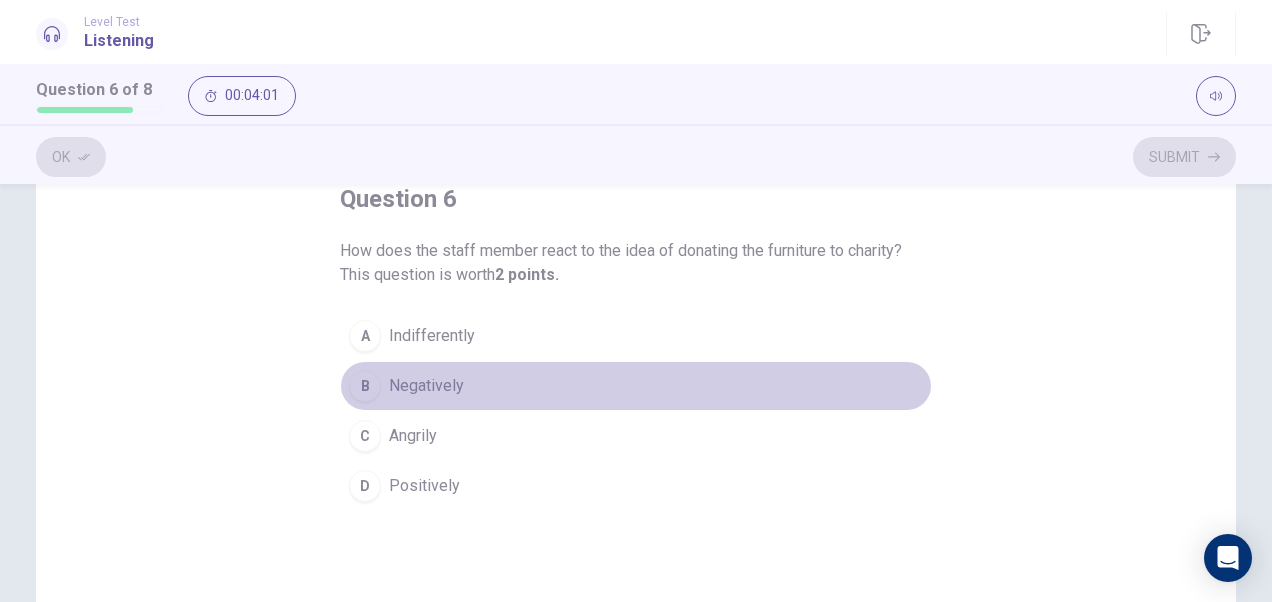 click on "B" at bounding box center (365, 386) 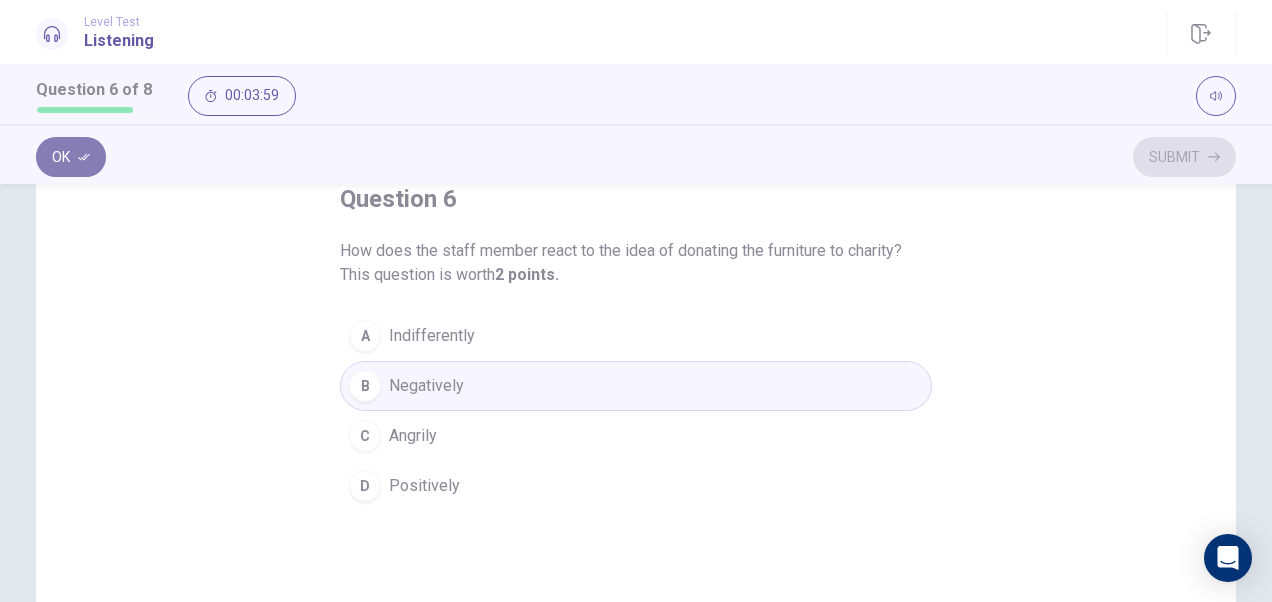 click on "Ok" at bounding box center (71, 157) 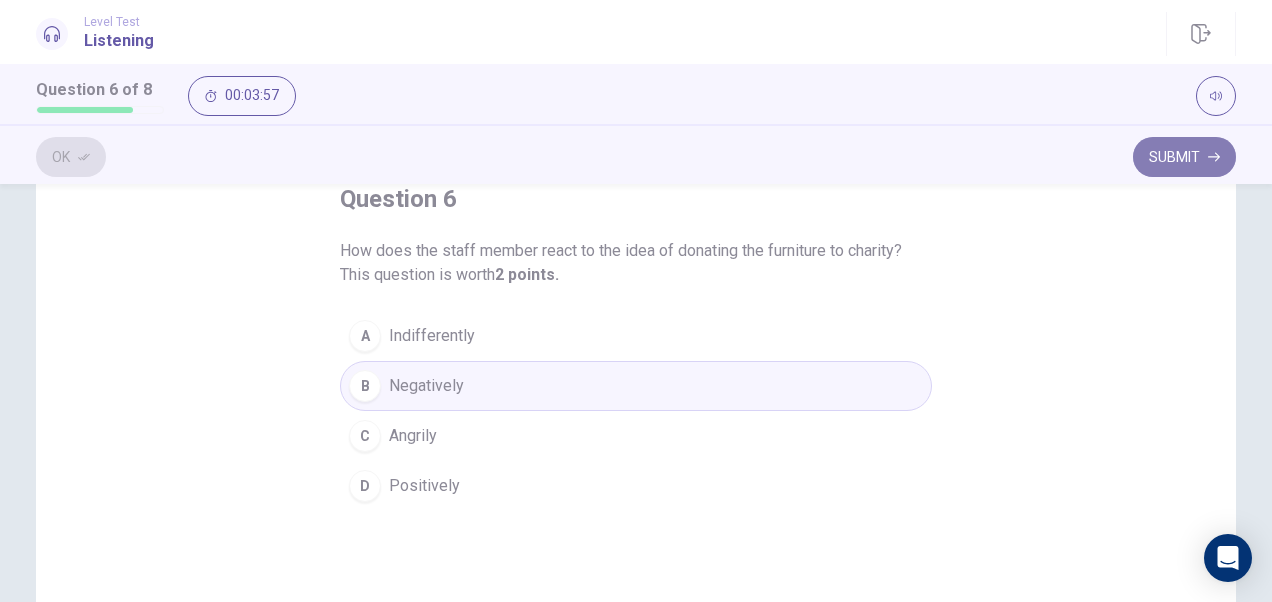 click on "Submit" at bounding box center [1184, 157] 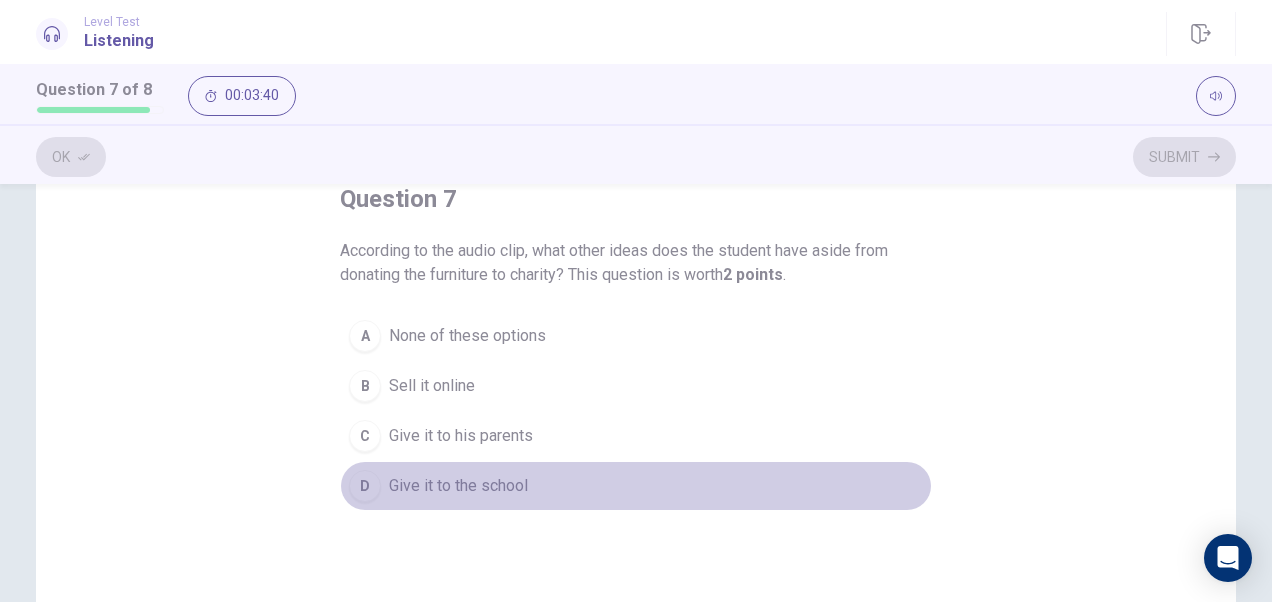 click on "Give it to the school" at bounding box center [458, 486] 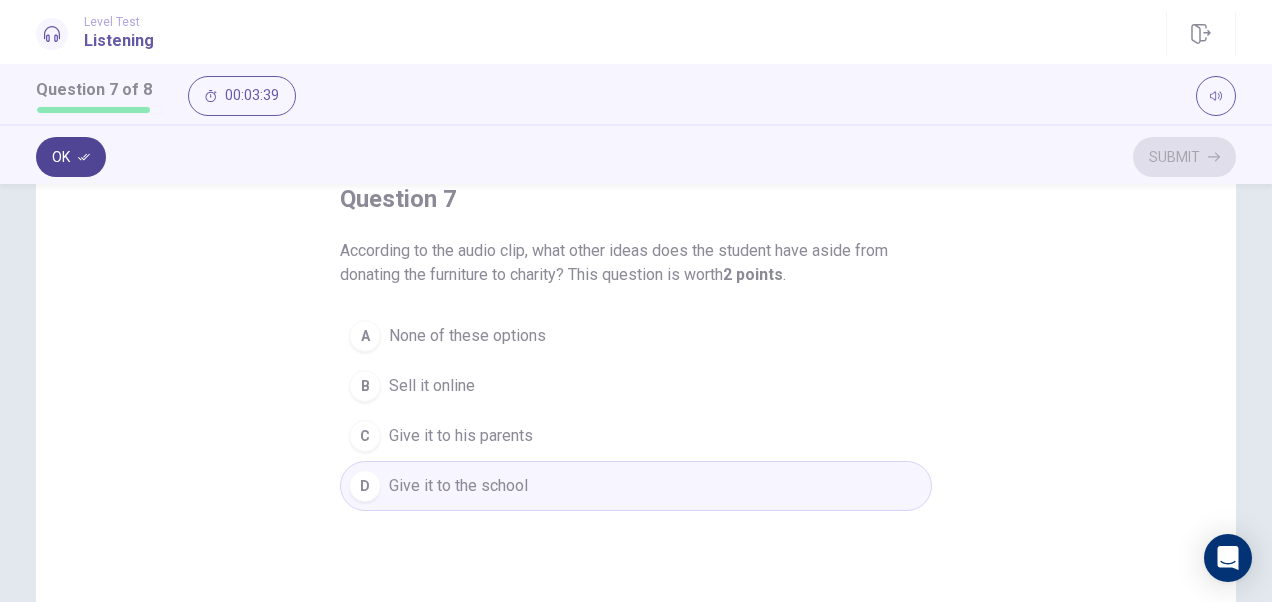 click on "Ok" at bounding box center (71, 157) 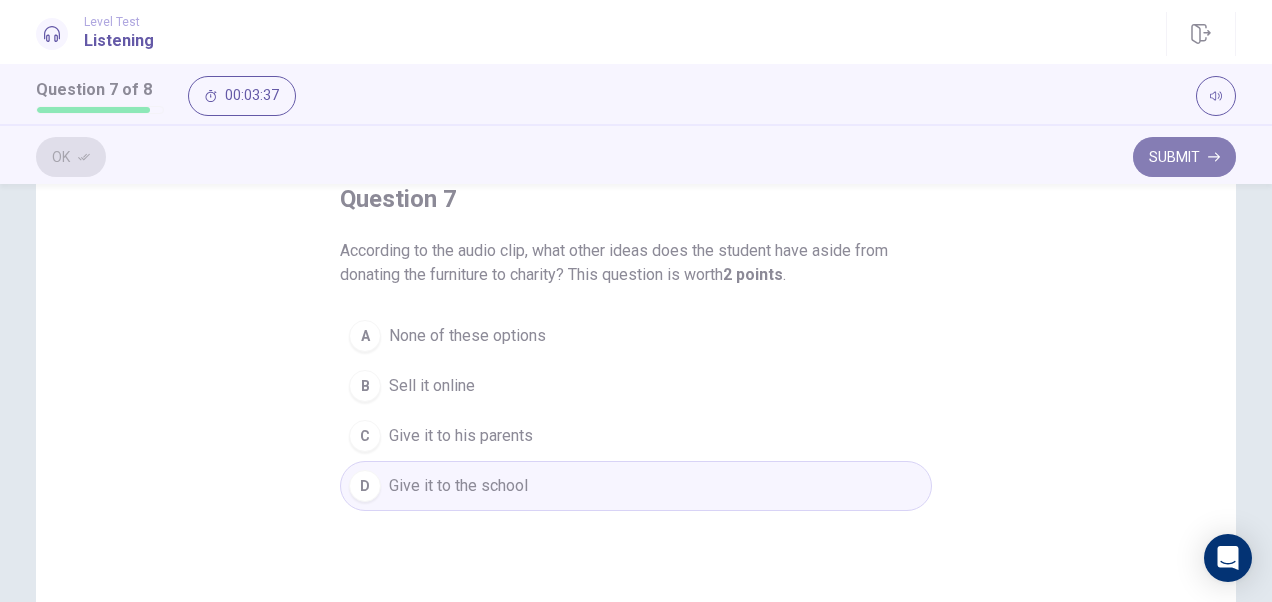 click on "Submit" at bounding box center (1184, 157) 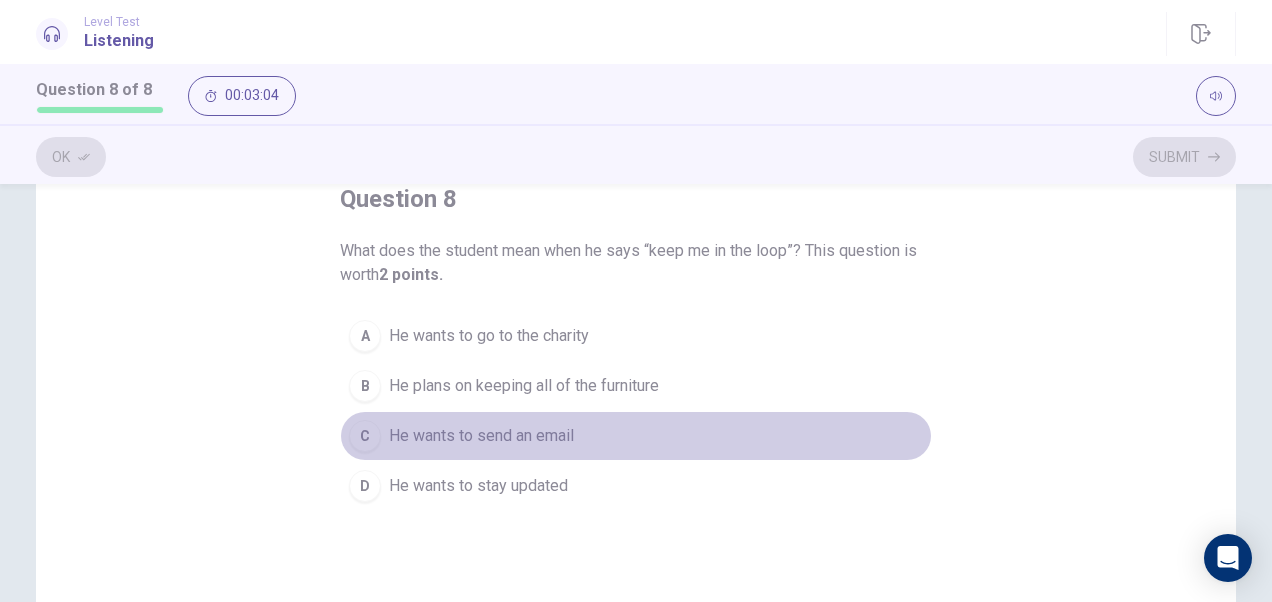 click on "He wants to send an email" at bounding box center (481, 436) 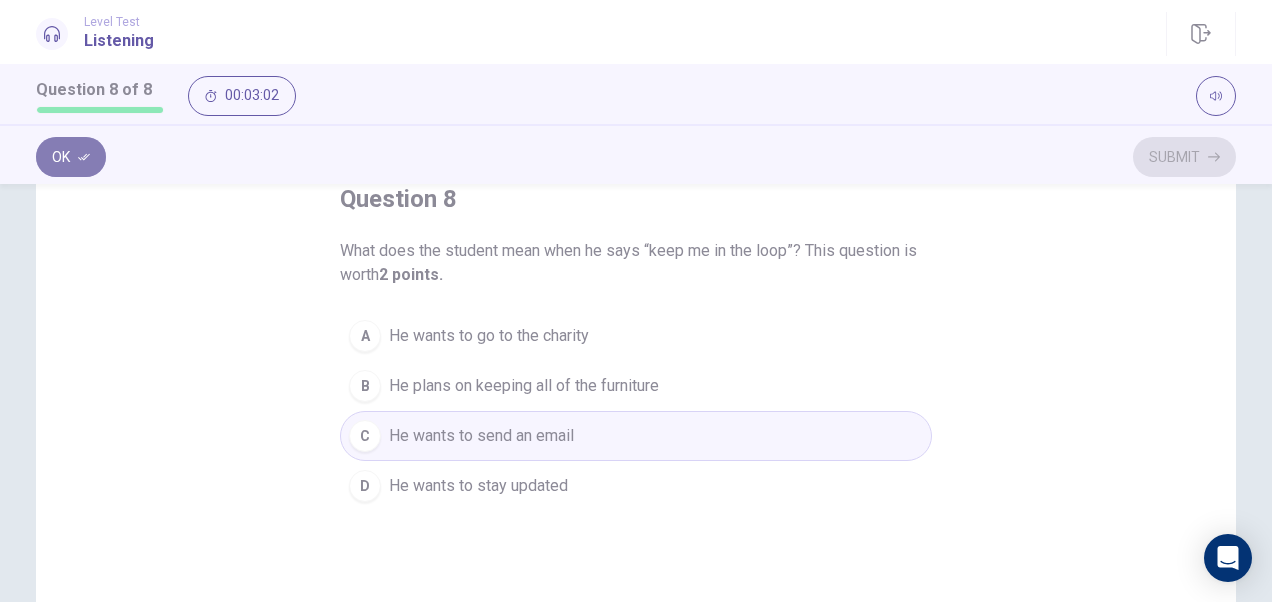 click on "Ok" at bounding box center [71, 157] 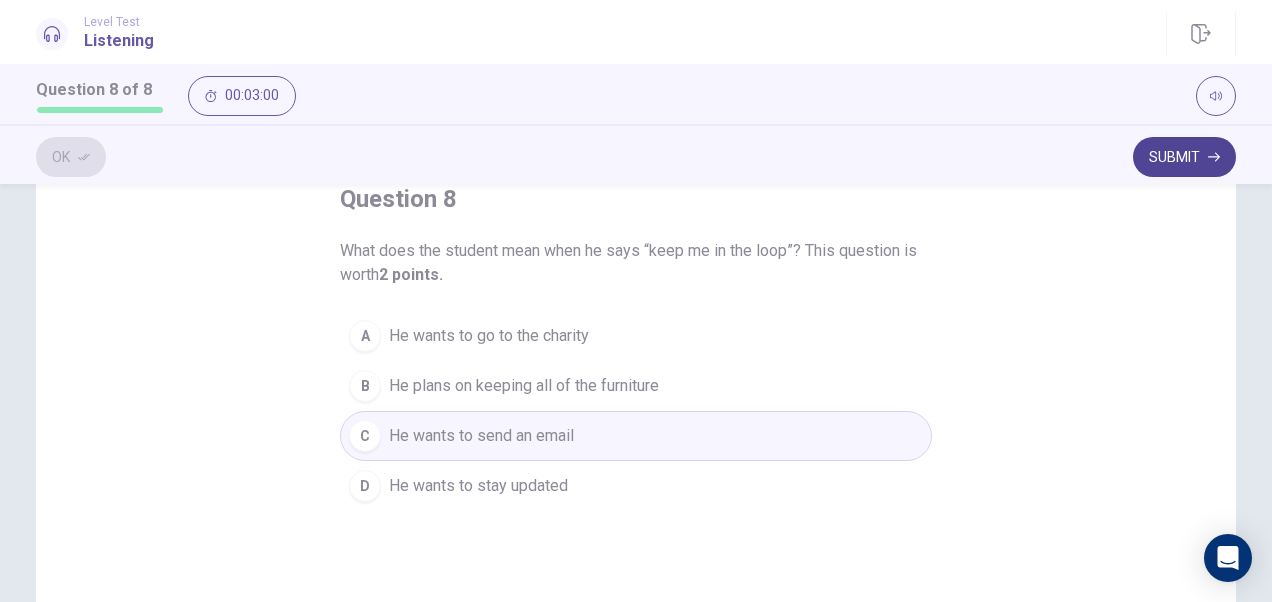 click on "Submit" at bounding box center (1184, 157) 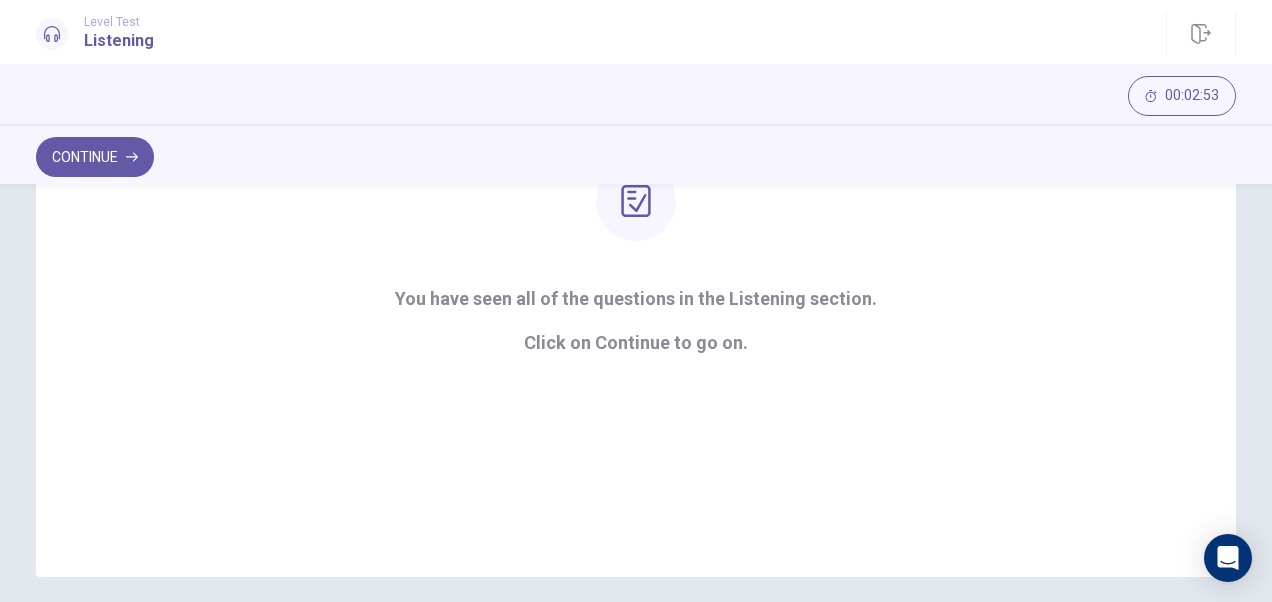 scroll, scrollTop: 287, scrollLeft: 0, axis: vertical 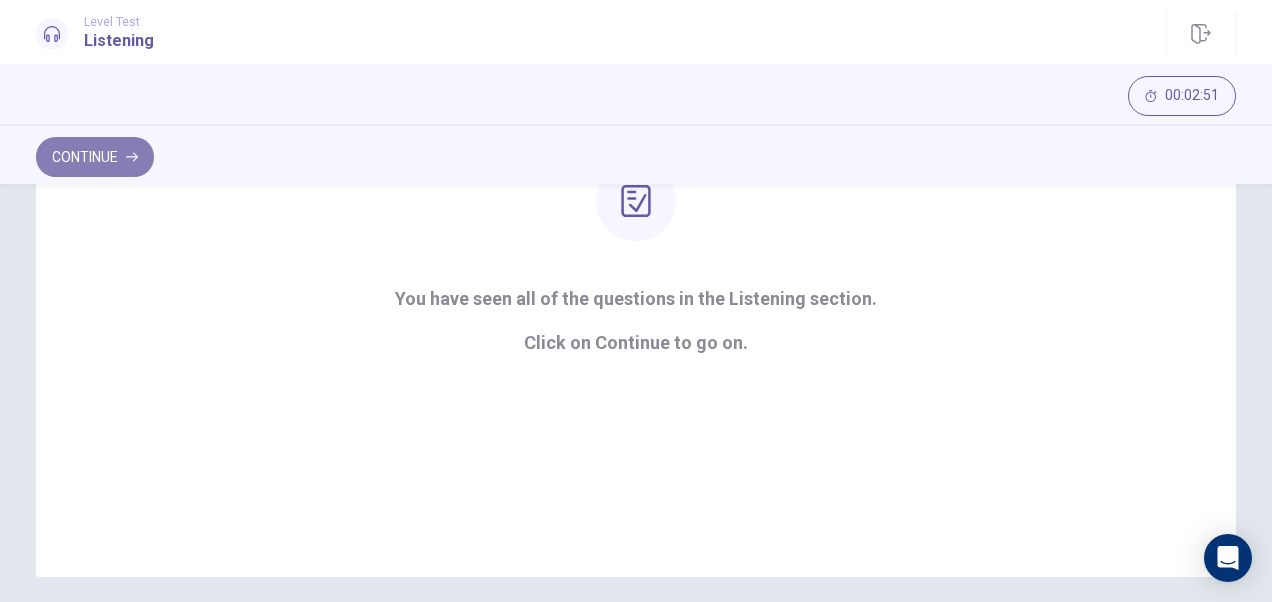 click on "Continue" at bounding box center (95, 157) 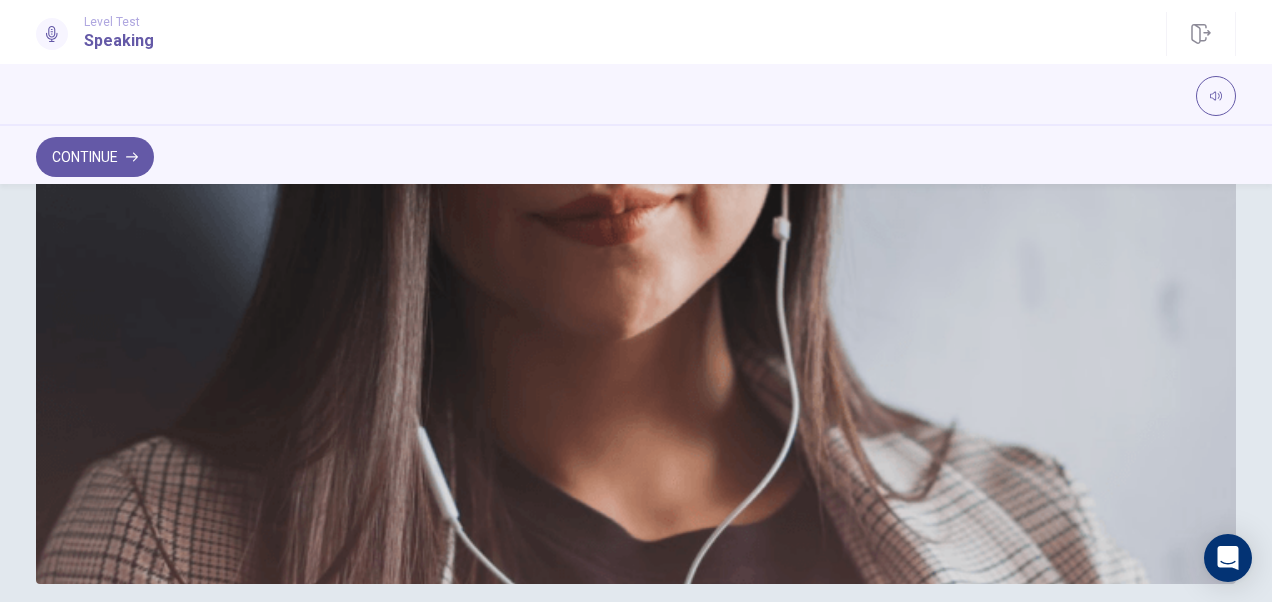 scroll, scrollTop: 682, scrollLeft: 0, axis: vertical 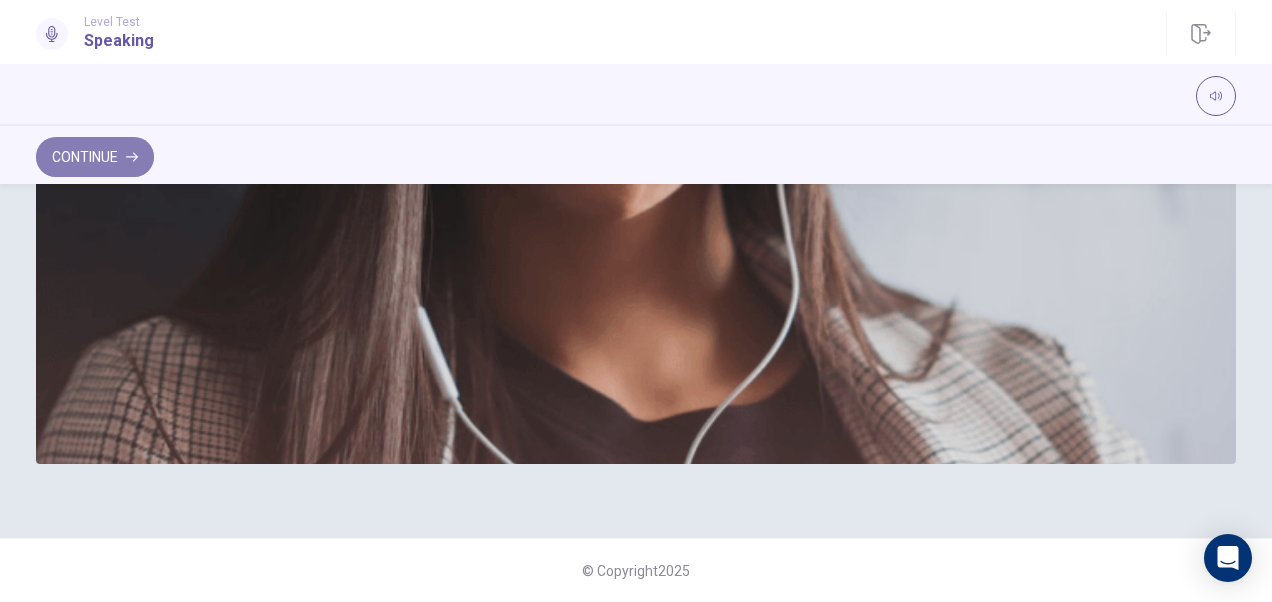 click on "Continue" at bounding box center (95, 157) 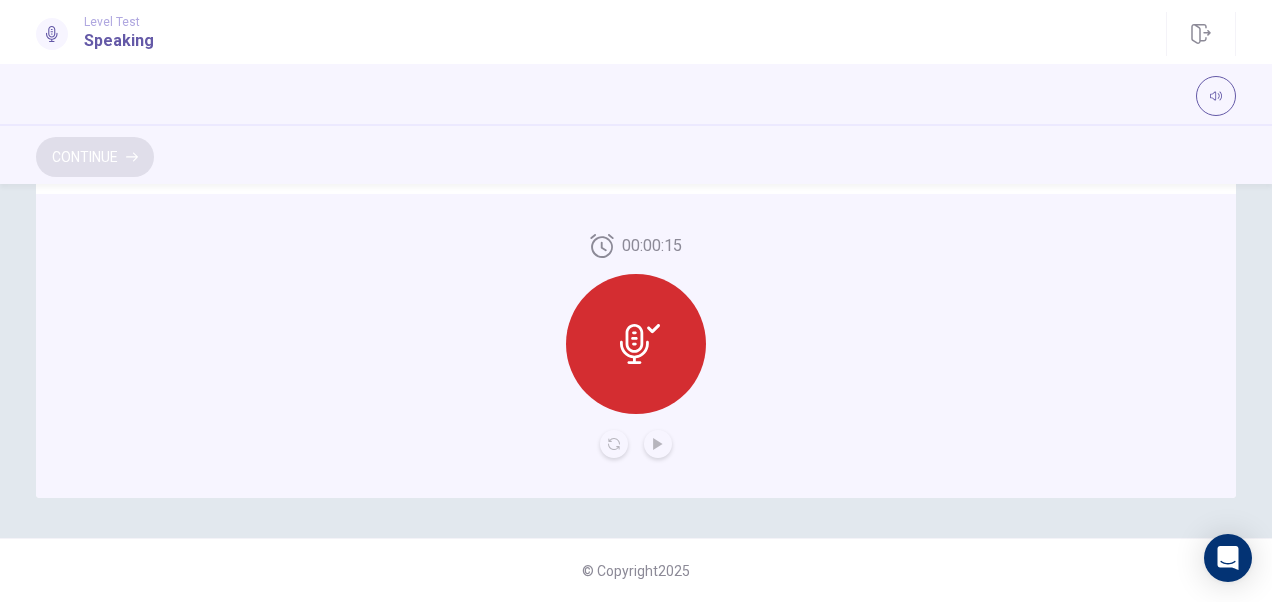 scroll, scrollTop: 598, scrollLeft: 0, axis: vertical 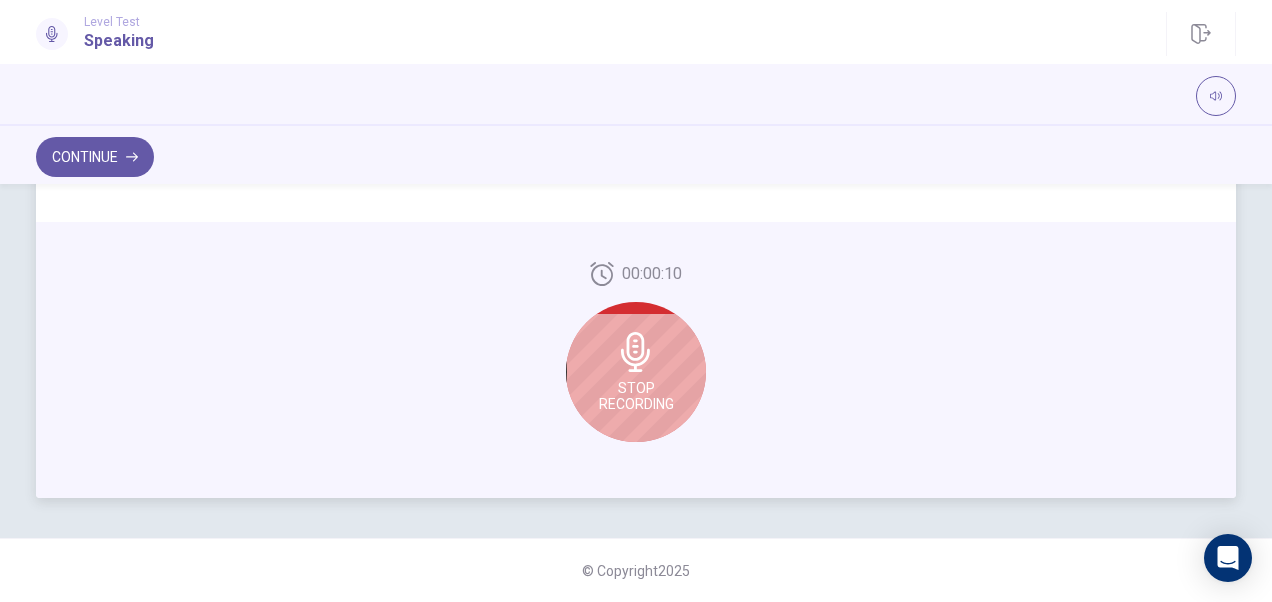 click on "00:00:10 Stop   Recording" at bounding box center (636, 360) 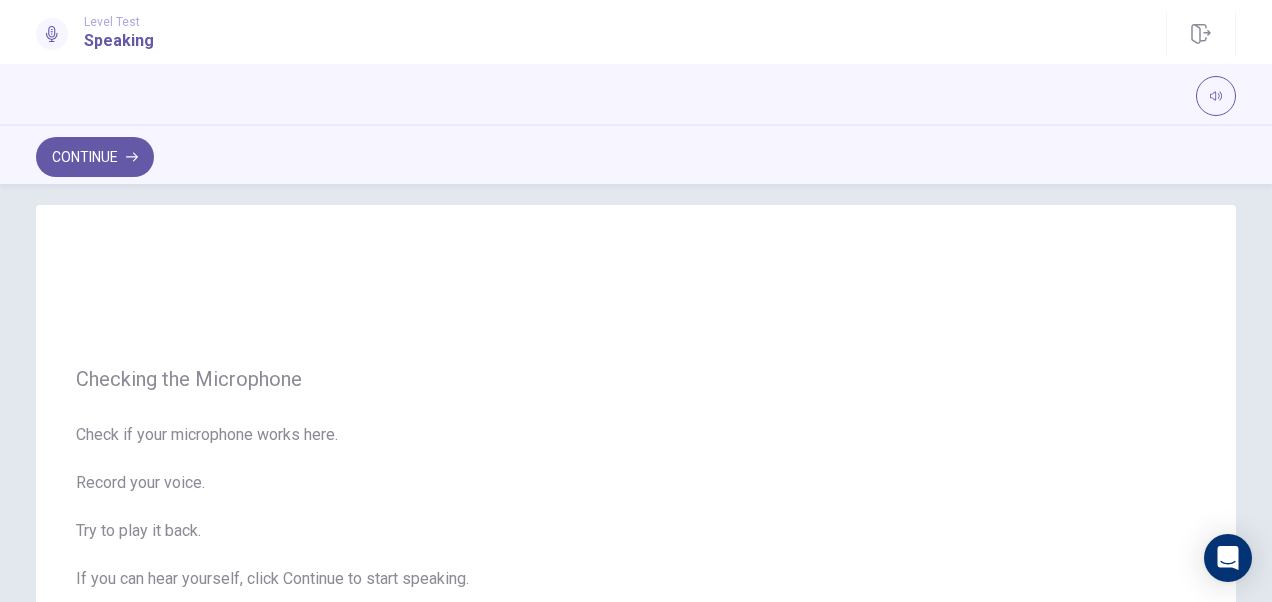scroll, scrollTop: 0, scrollLeft: 0, axis: both 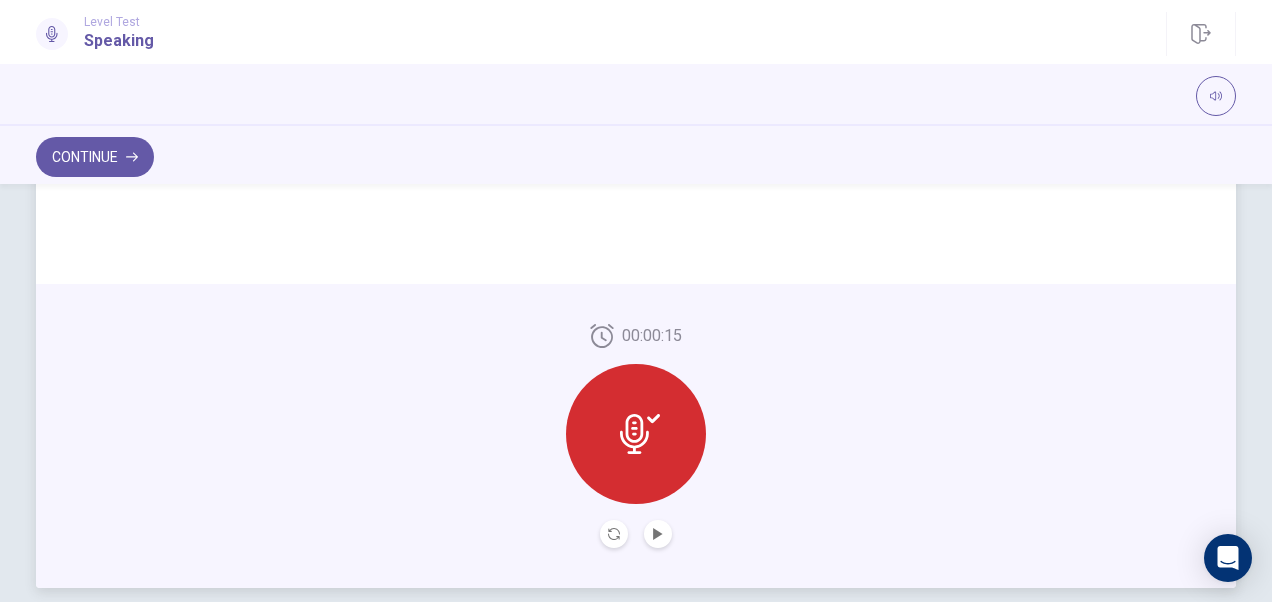 click 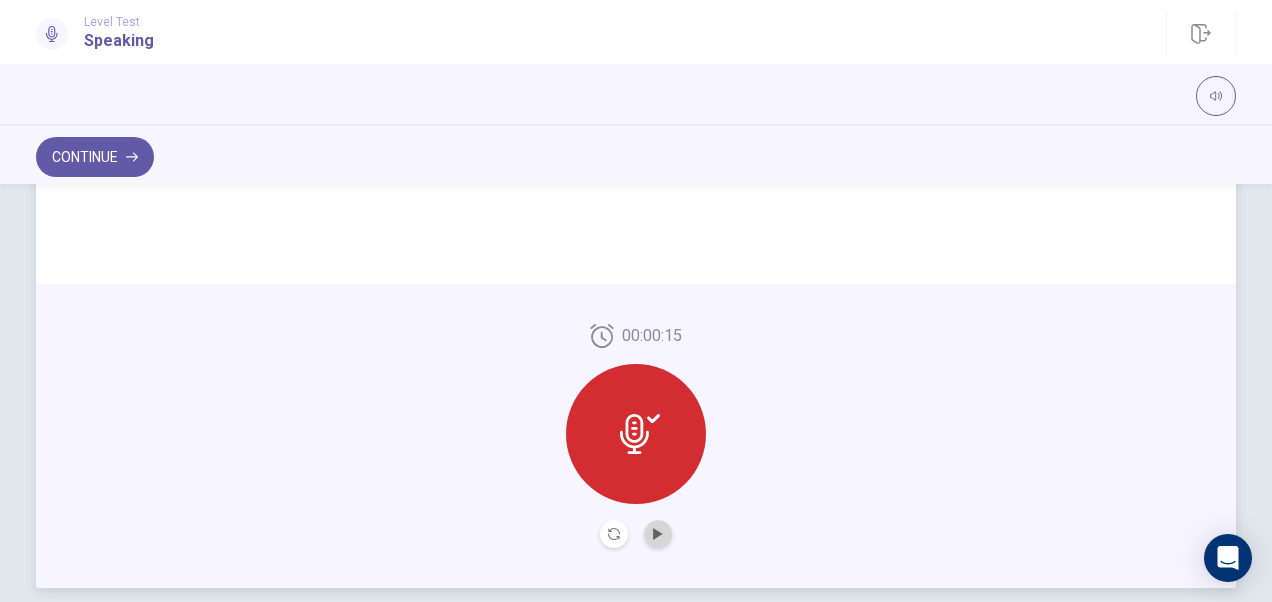 click at bounding box center [658, 534] 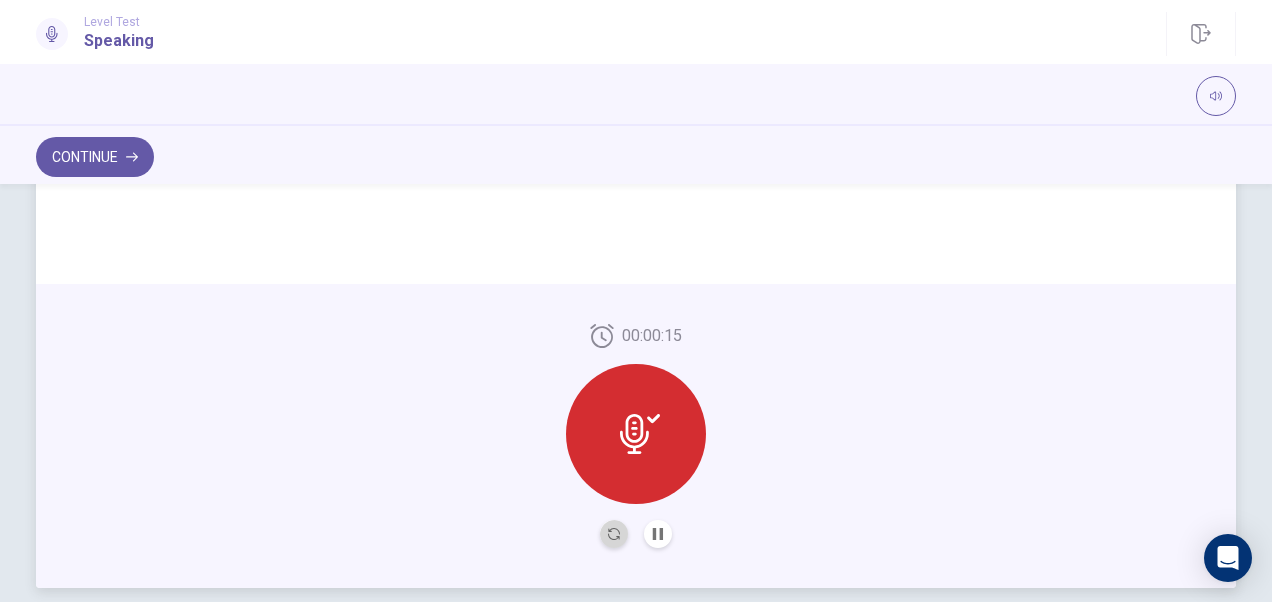 click at bounding box center [614, 534] 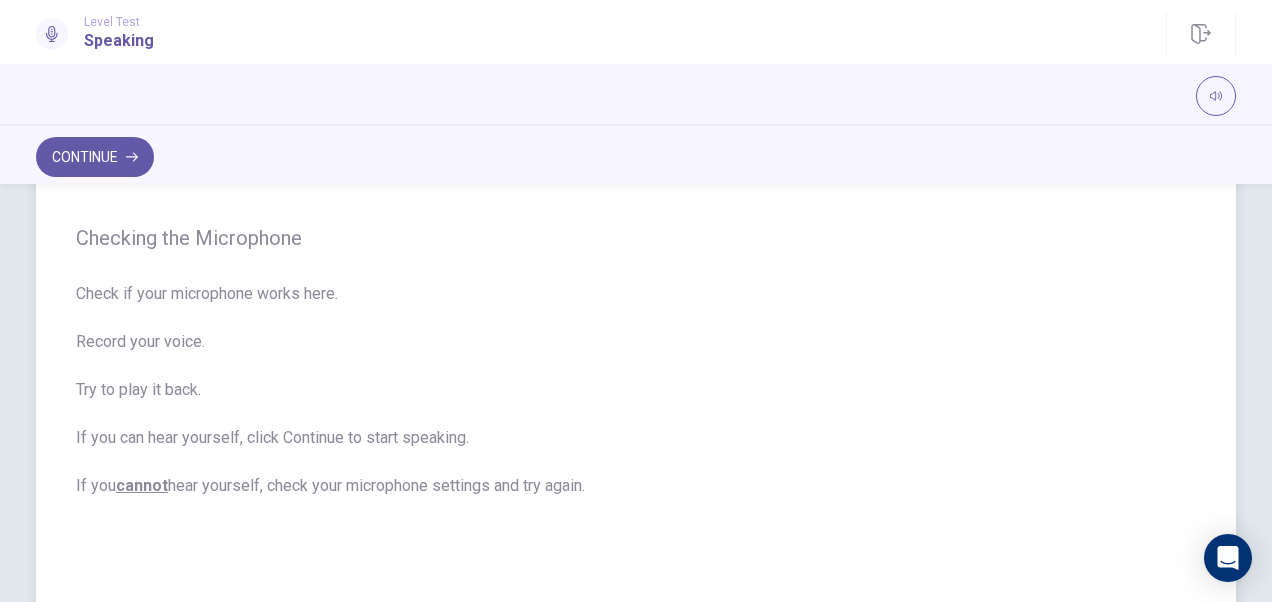 scroll, scrollTop: 159, scrollLeft: 0, axis: vertical 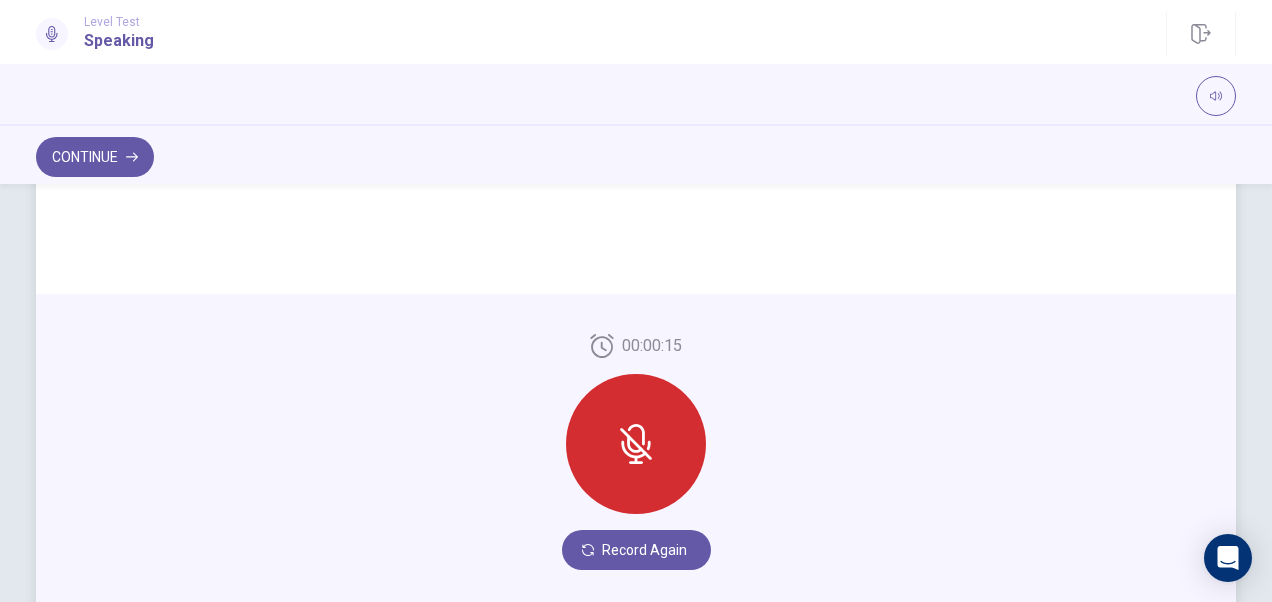 click at bounding box center [636, 444] 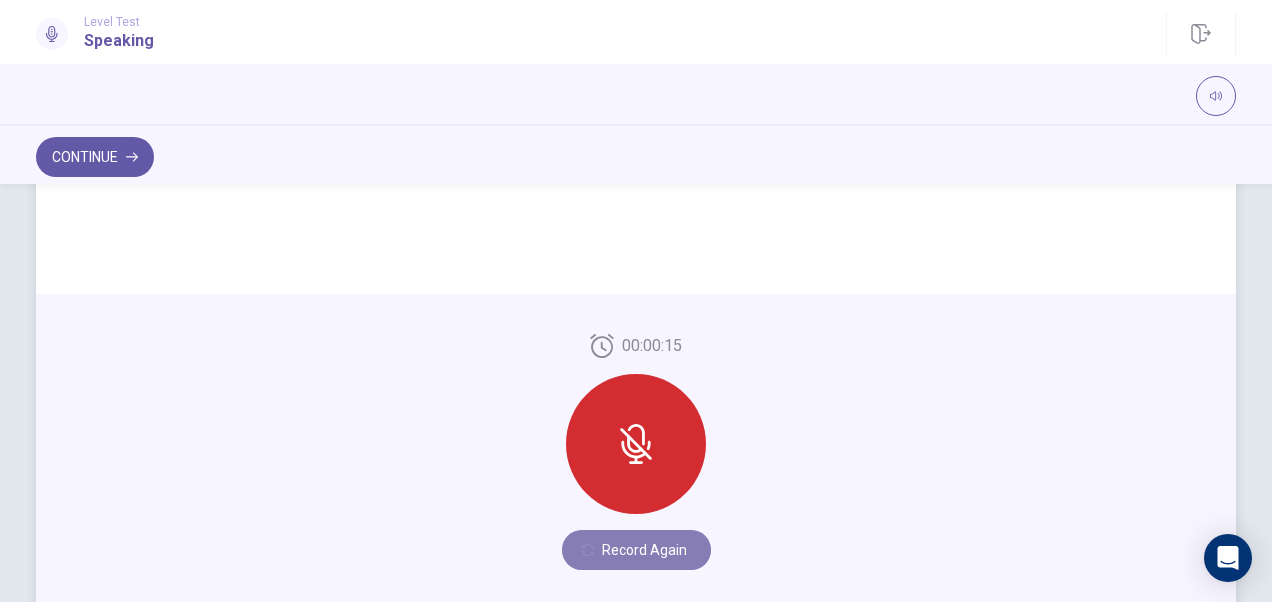 click 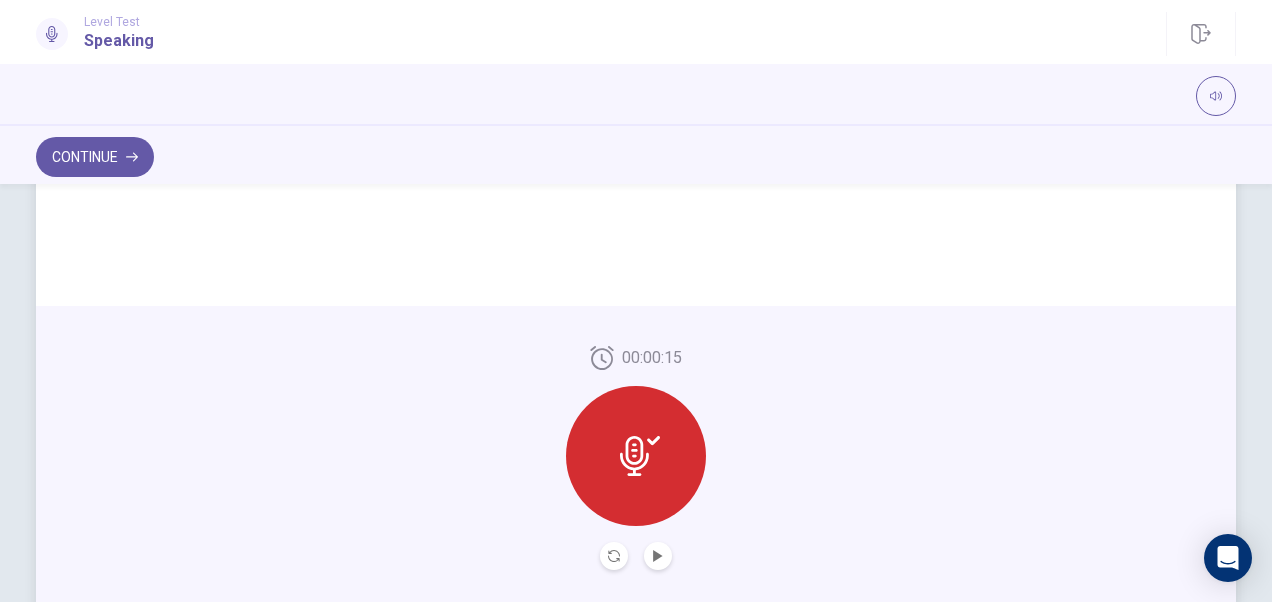 click at bounding box center [636, 456] 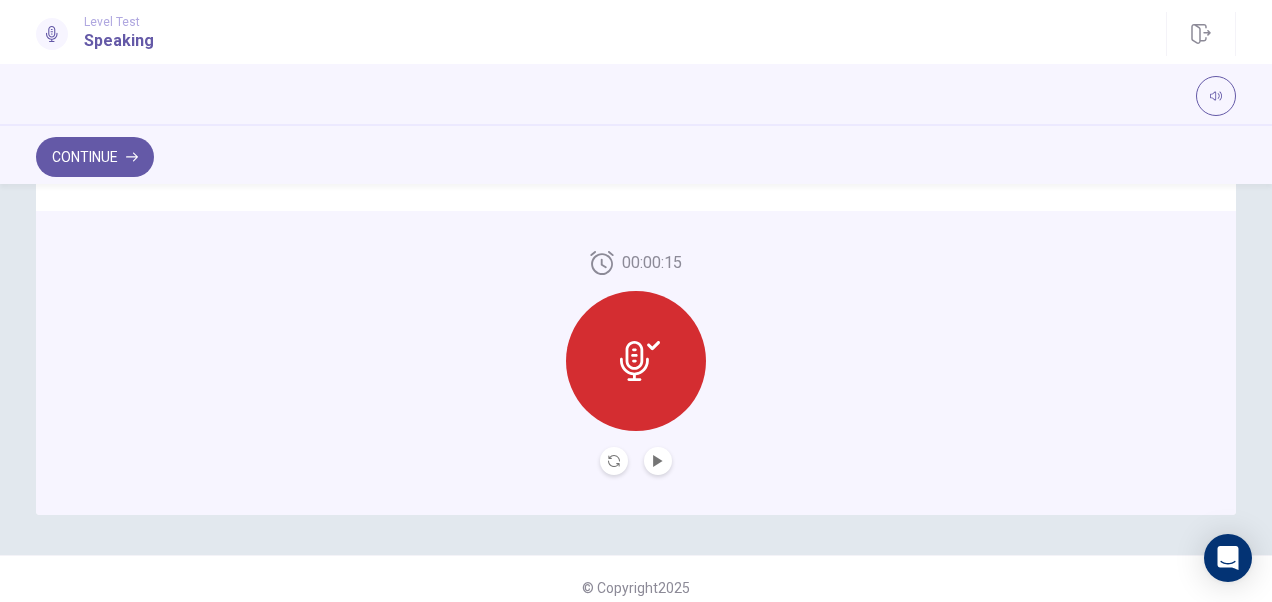 scroll, scrollTop: 588, scrollLeft: 0, axis: vertical 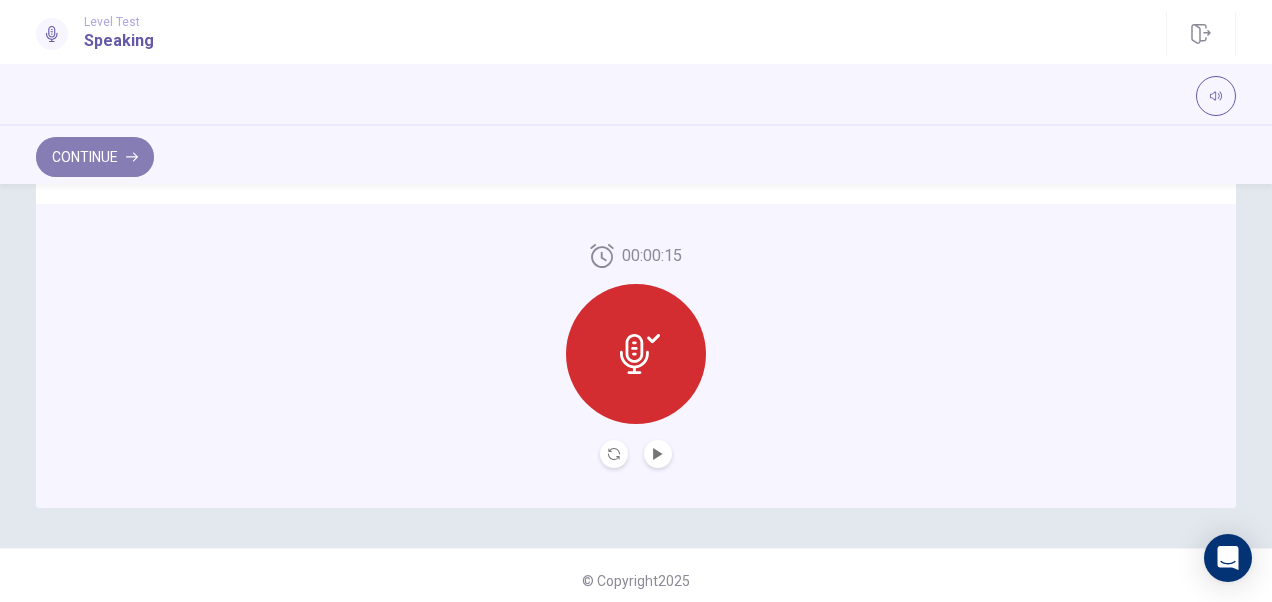 click on "Continue" at bounding box center (95, 157) 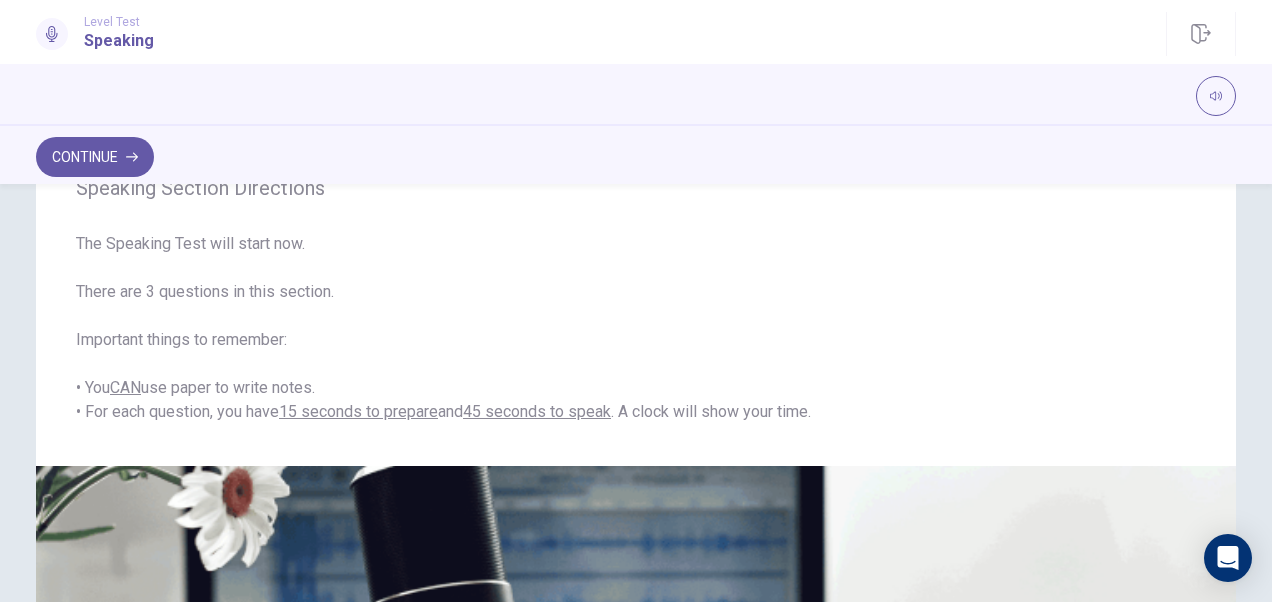 scroll, scrollTop: 96, scrollLeft: 0, axis: vertical 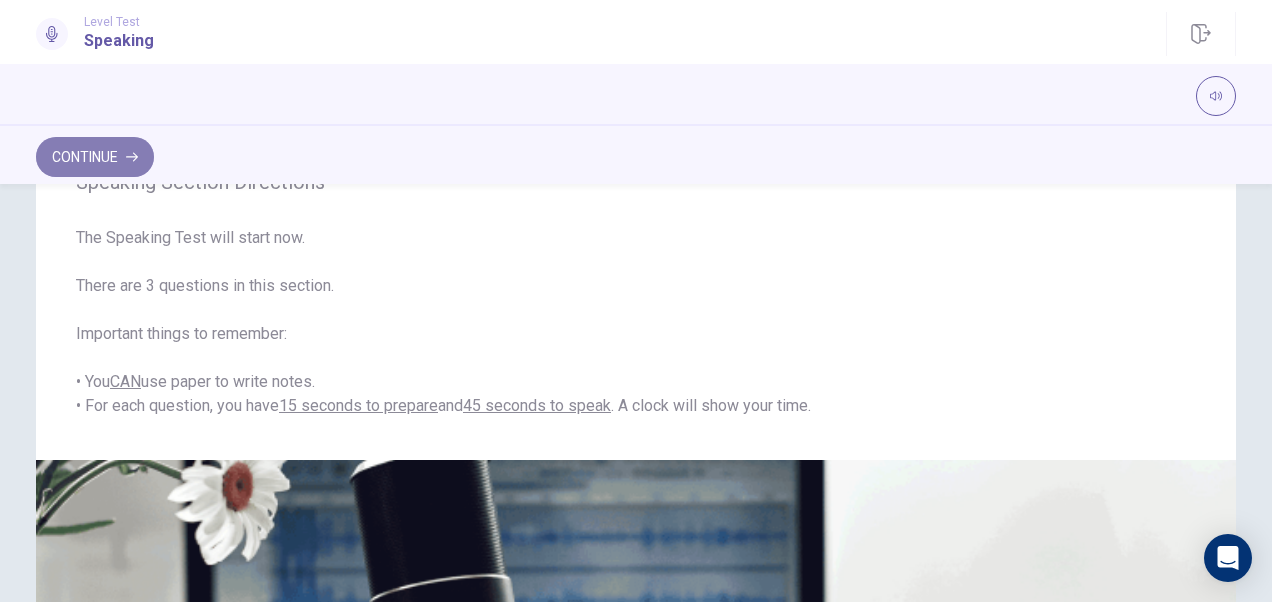 click on "Continue" at bounding box center [95, 157] 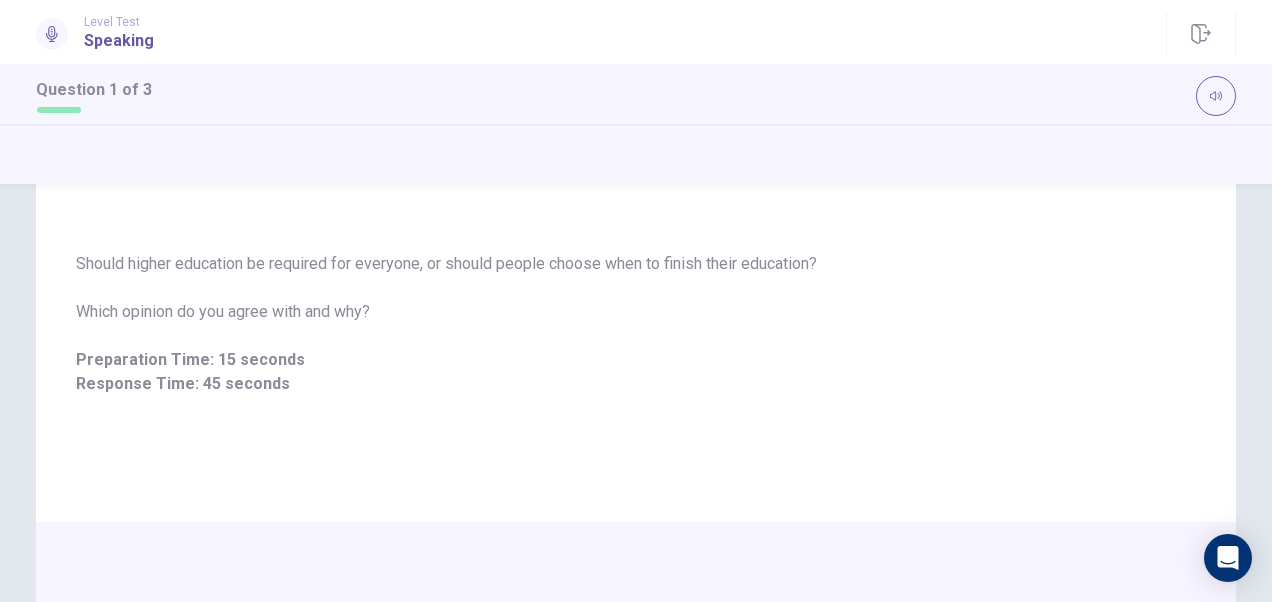 scroll, scrollTop: 68, scrollLeft: 0, axis: vertical 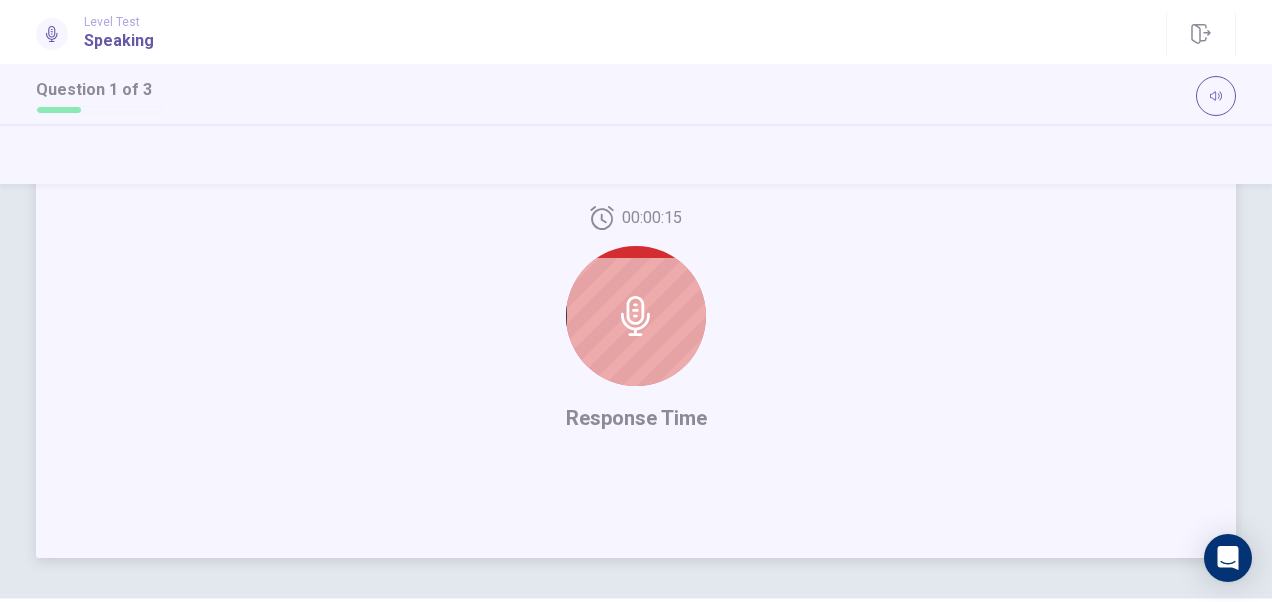 click at bounding box center [636, 316] 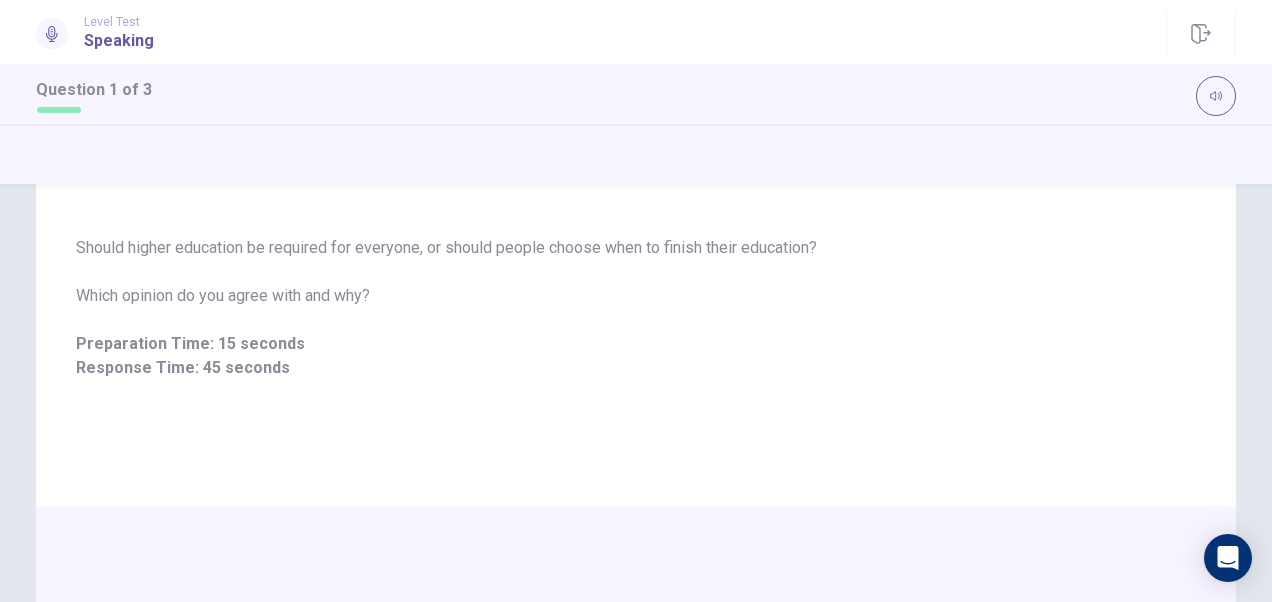 scroll, scrollTop: 106, scrollLeft: 0, axis: vertical 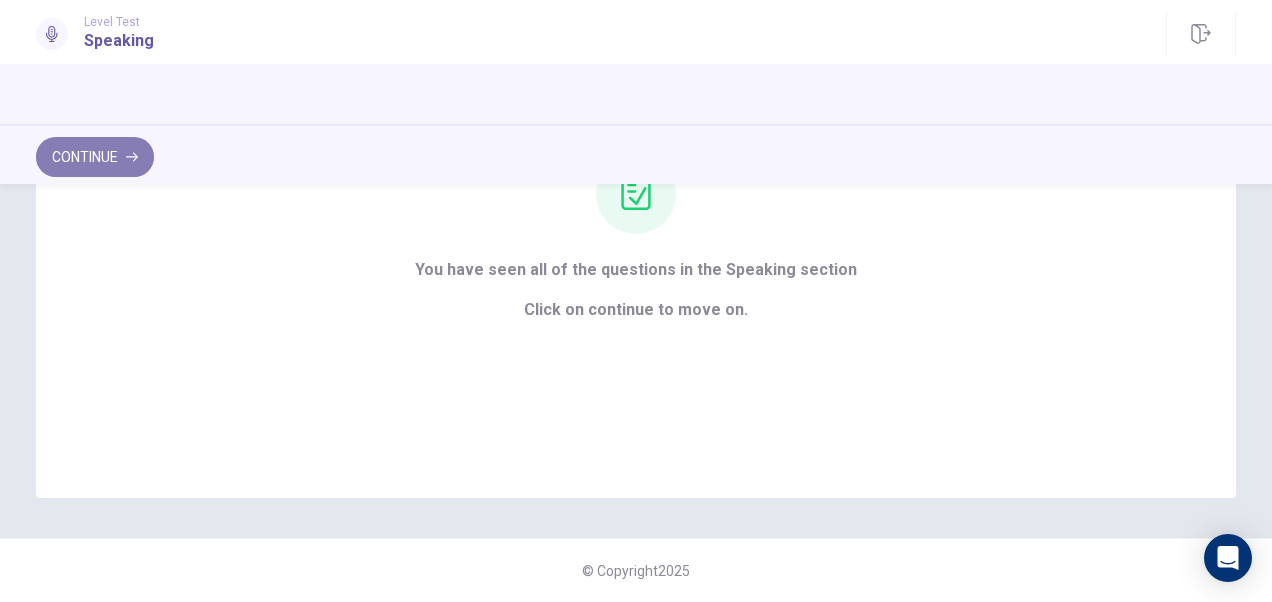 click on "Continue" at bounding box center [95, 157] 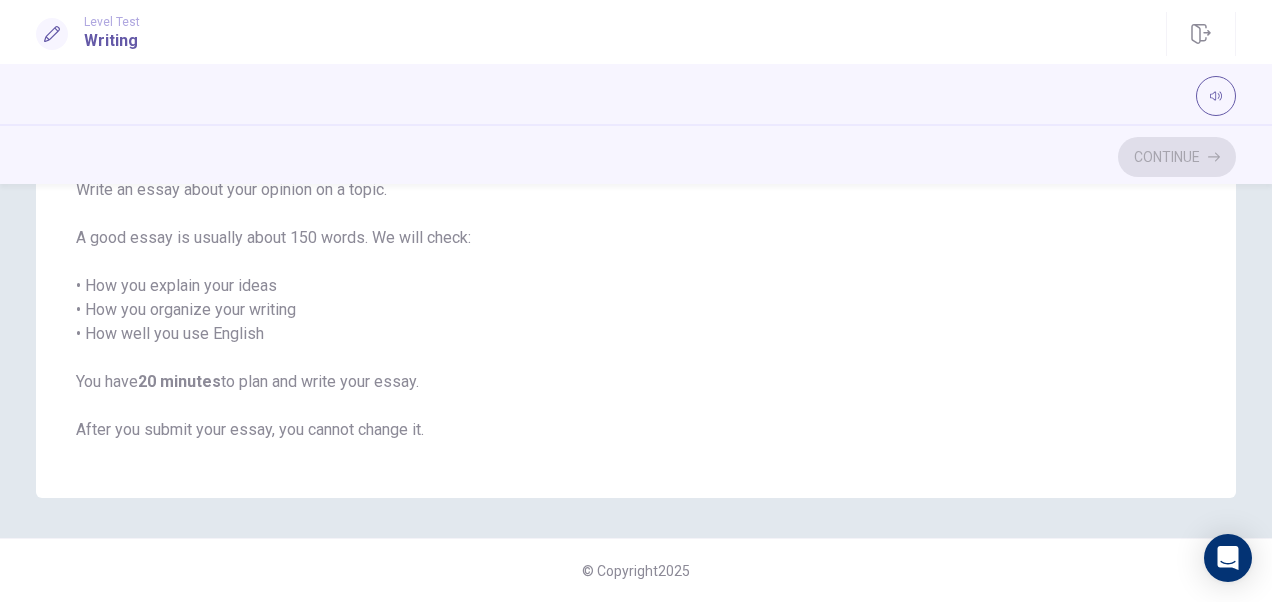 scroll, scrollTop: 174, scrollLeft: 0, axis: vertical 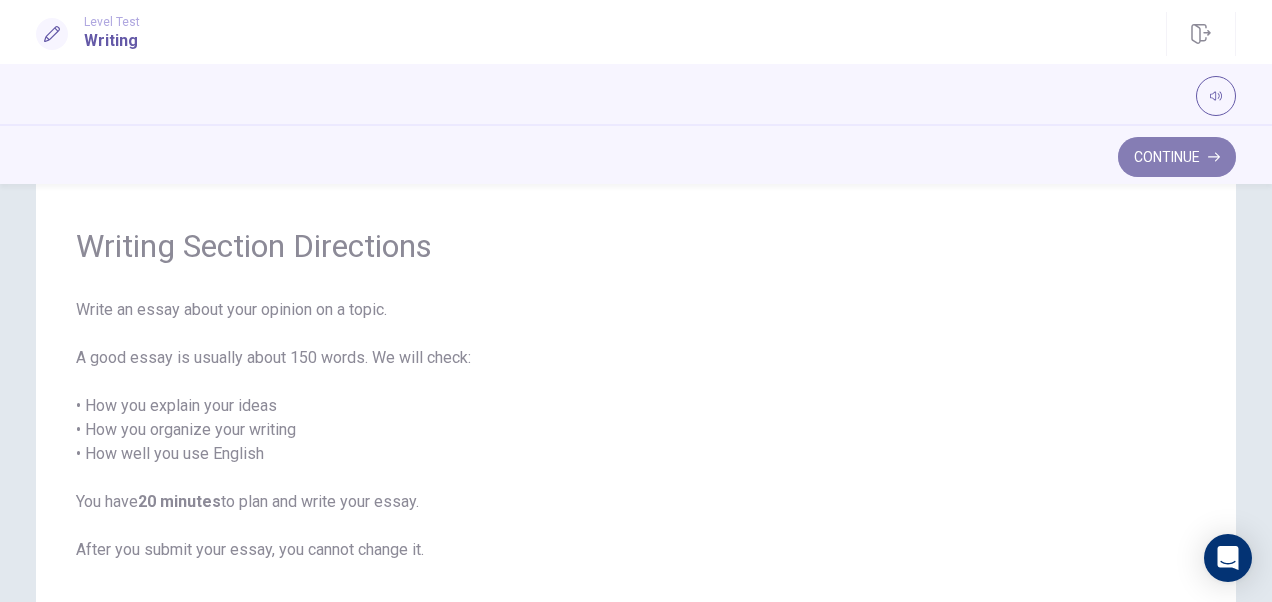 click on "Continue" at bounding box center (1177, 157) 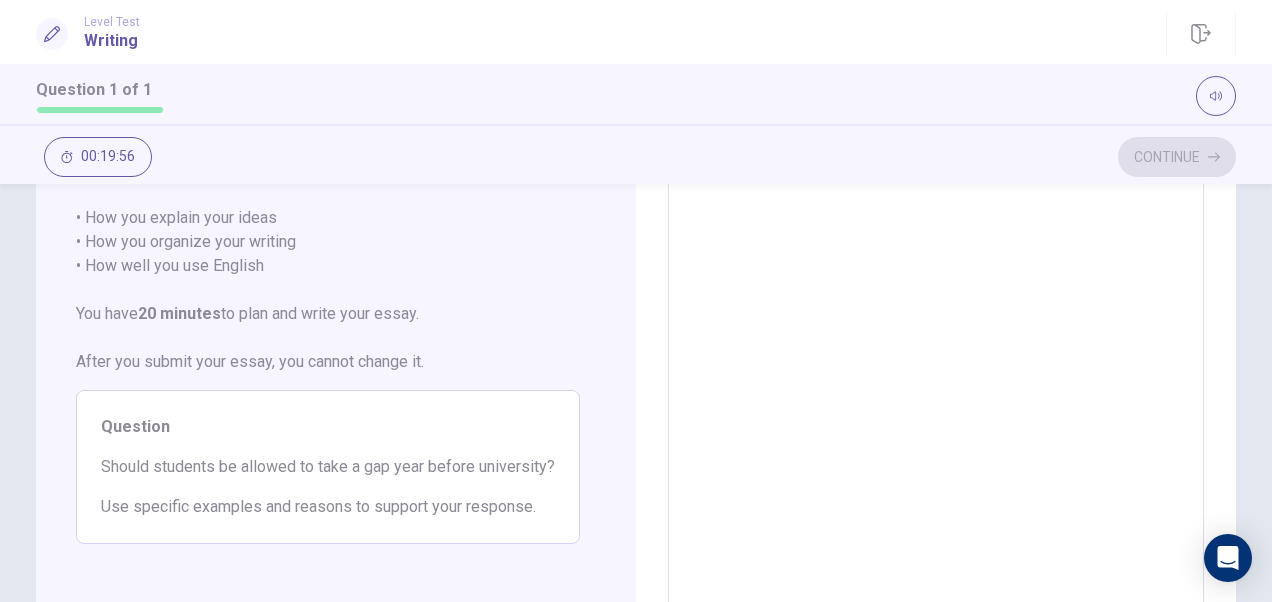 scroll, scrollTop: 203, scrollLeft: 0, axis: vertical 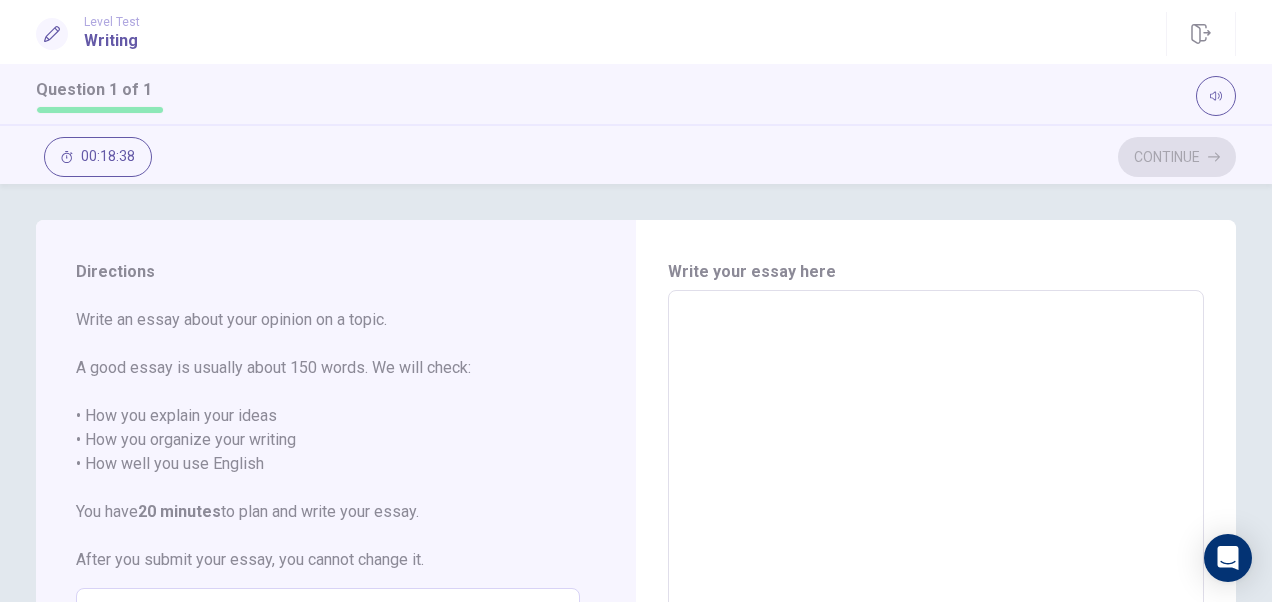 click at bounding box center (936, 567) 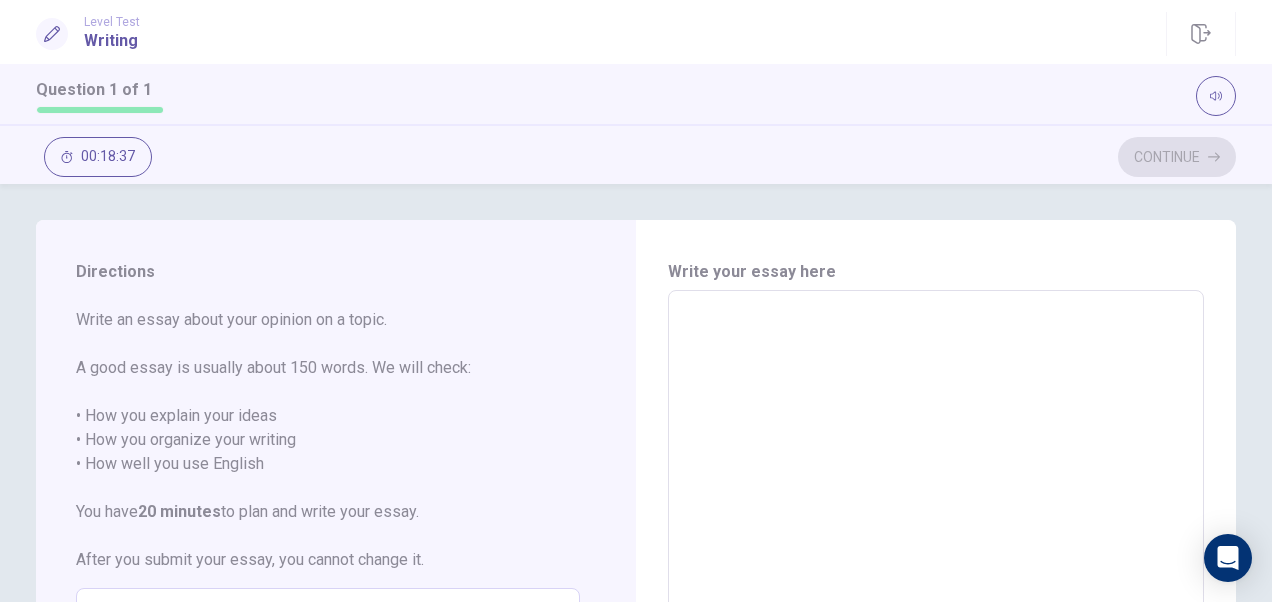 type on "*" 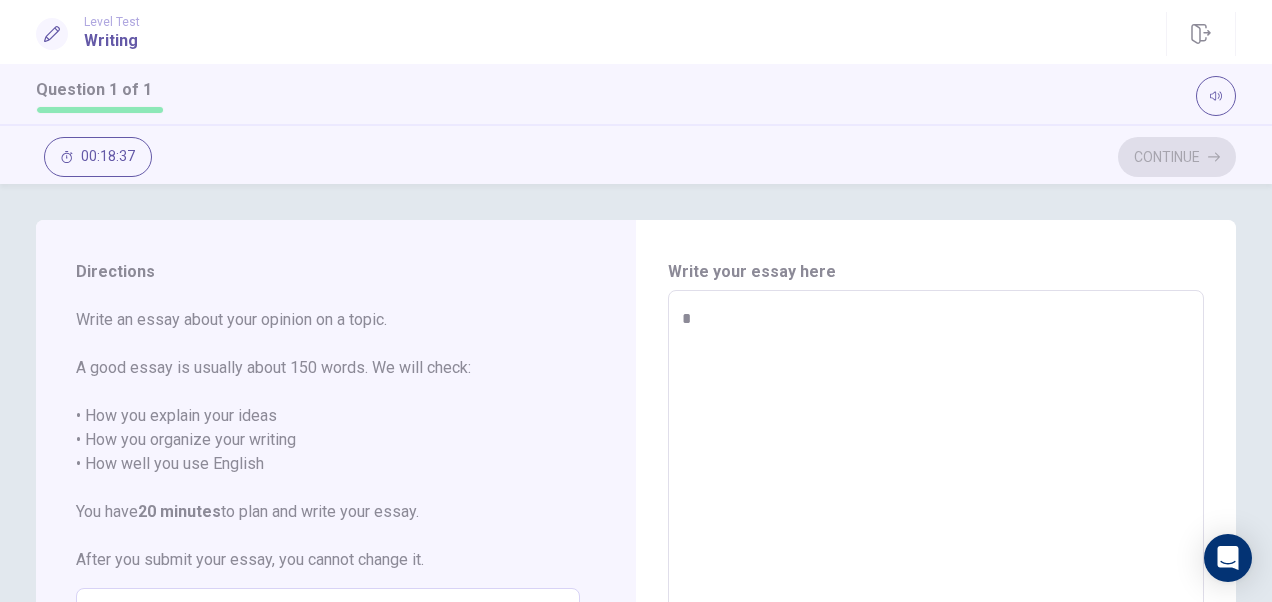 type on "*" 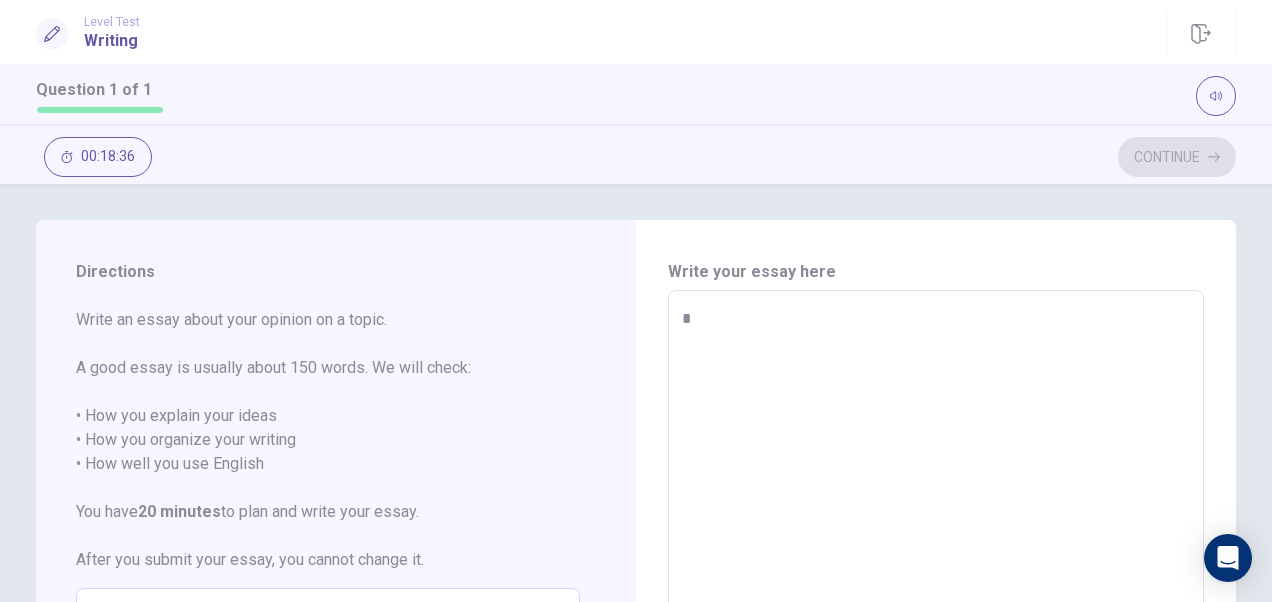 type on "**" 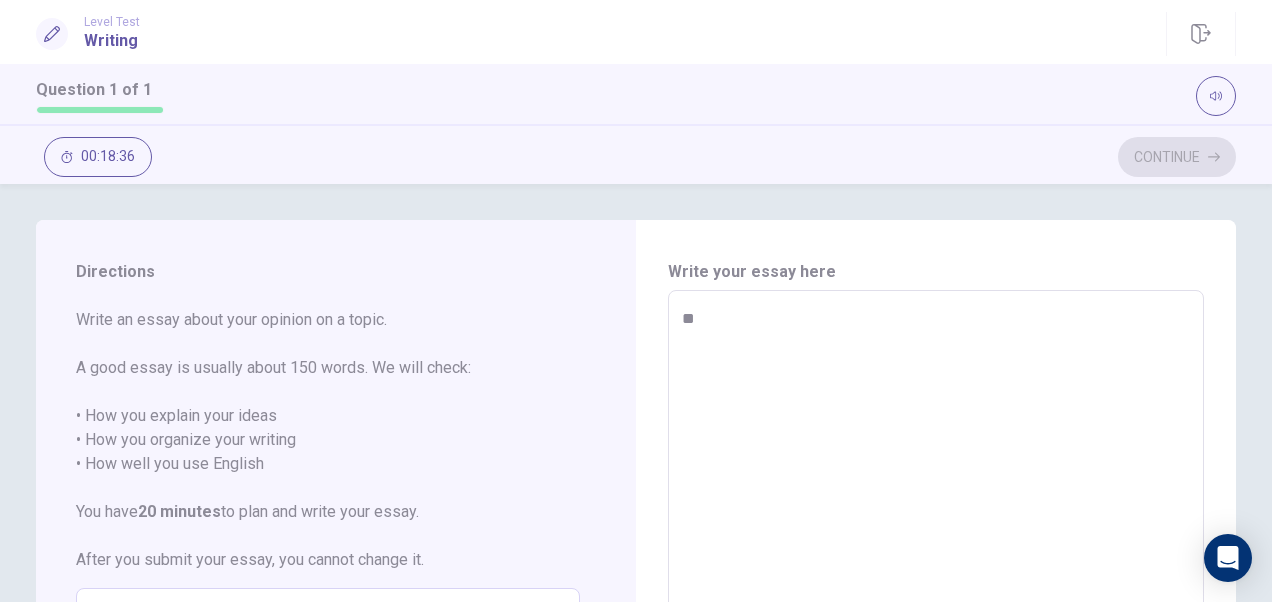 type on "*" 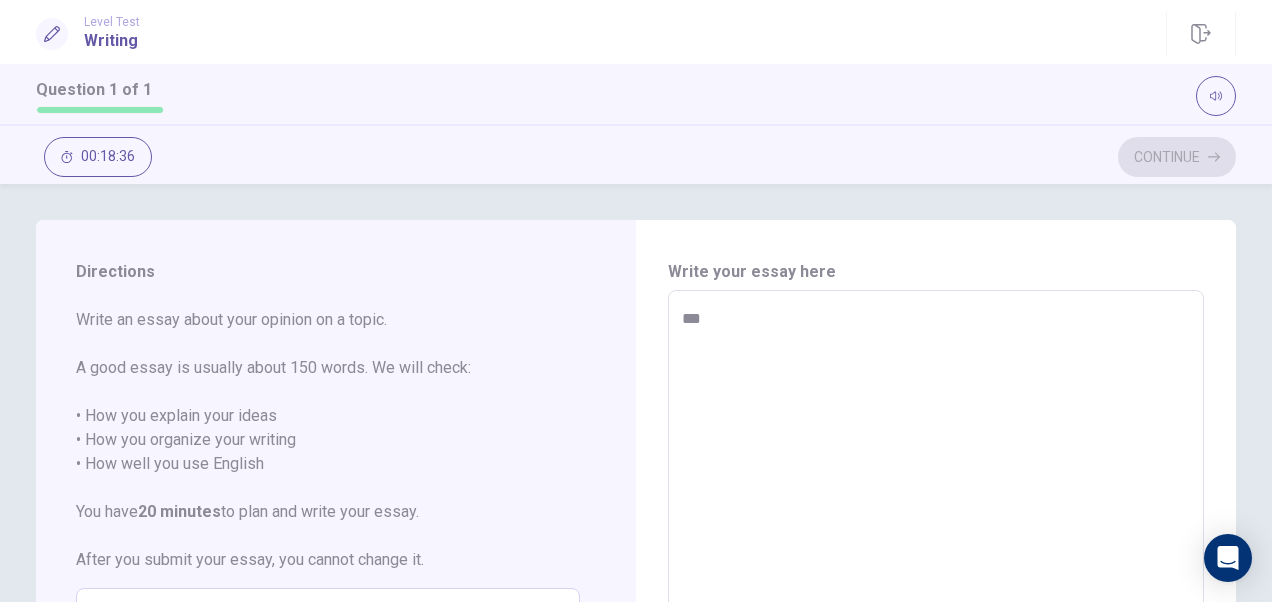type on "*" 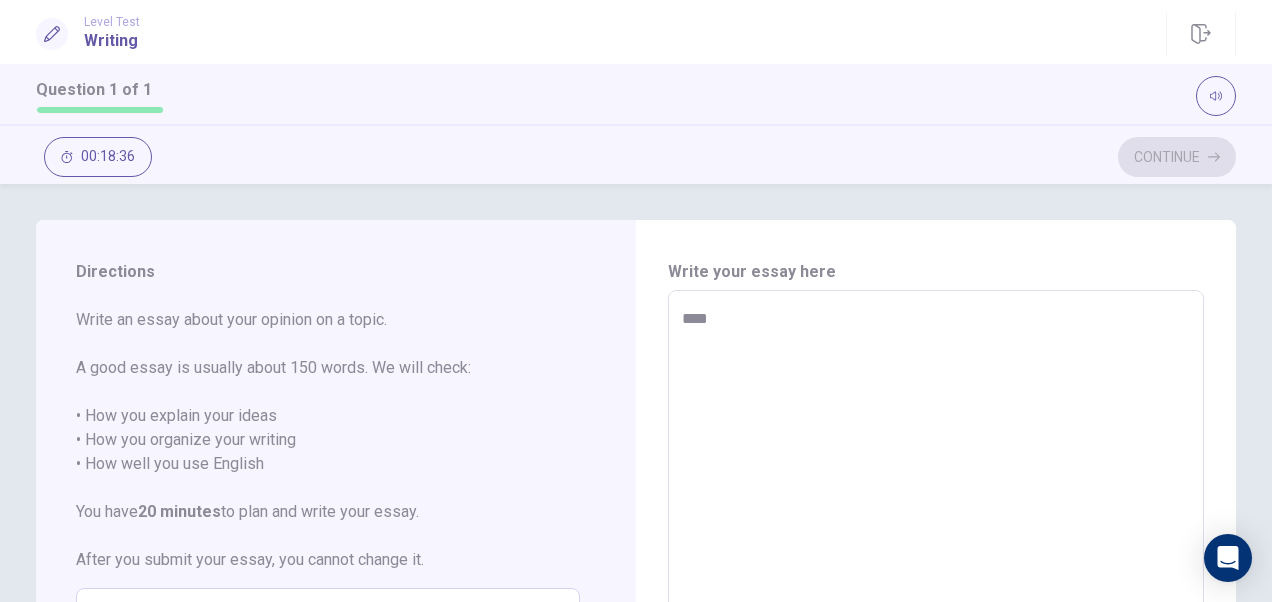 type on "*" 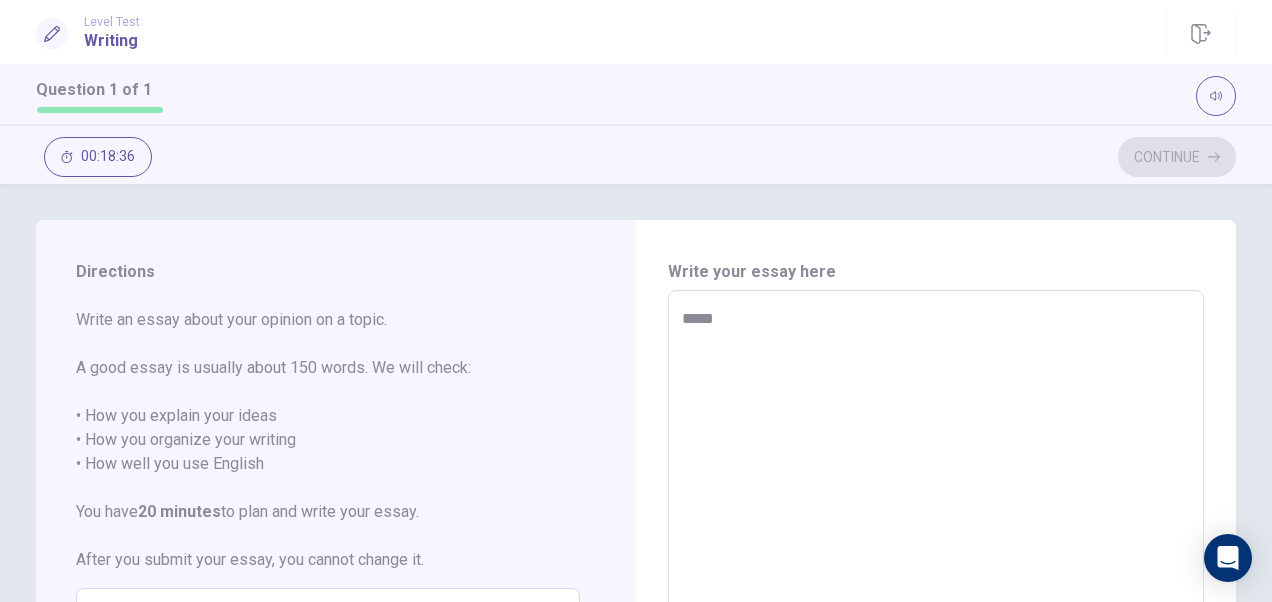 type on "*" 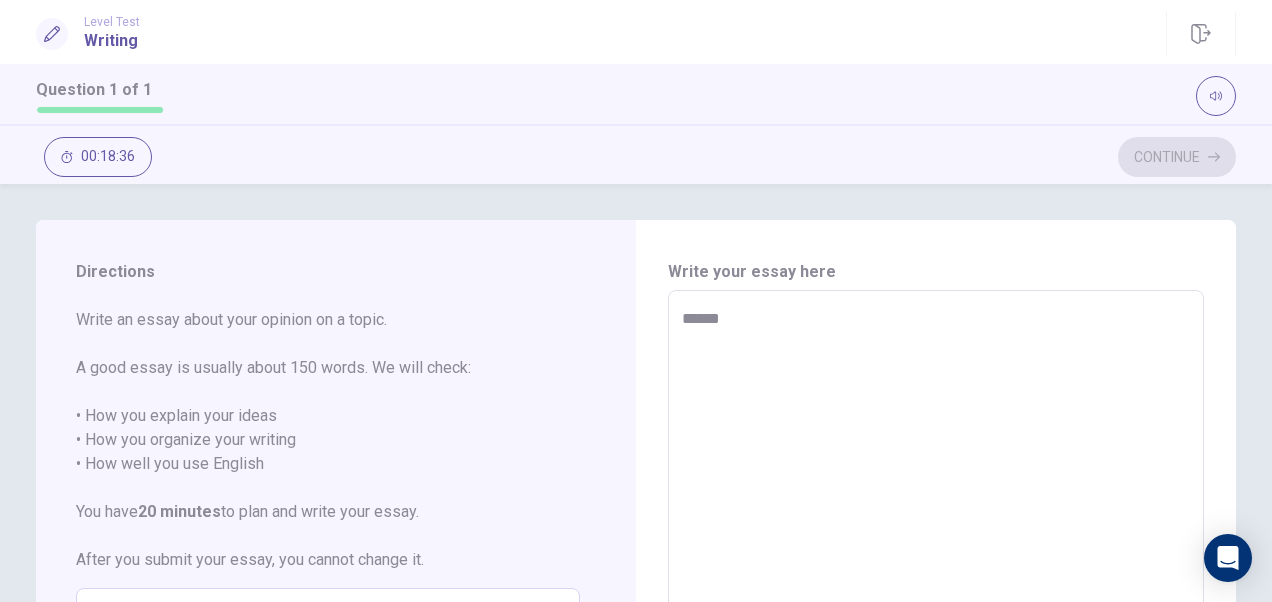 type on "*" 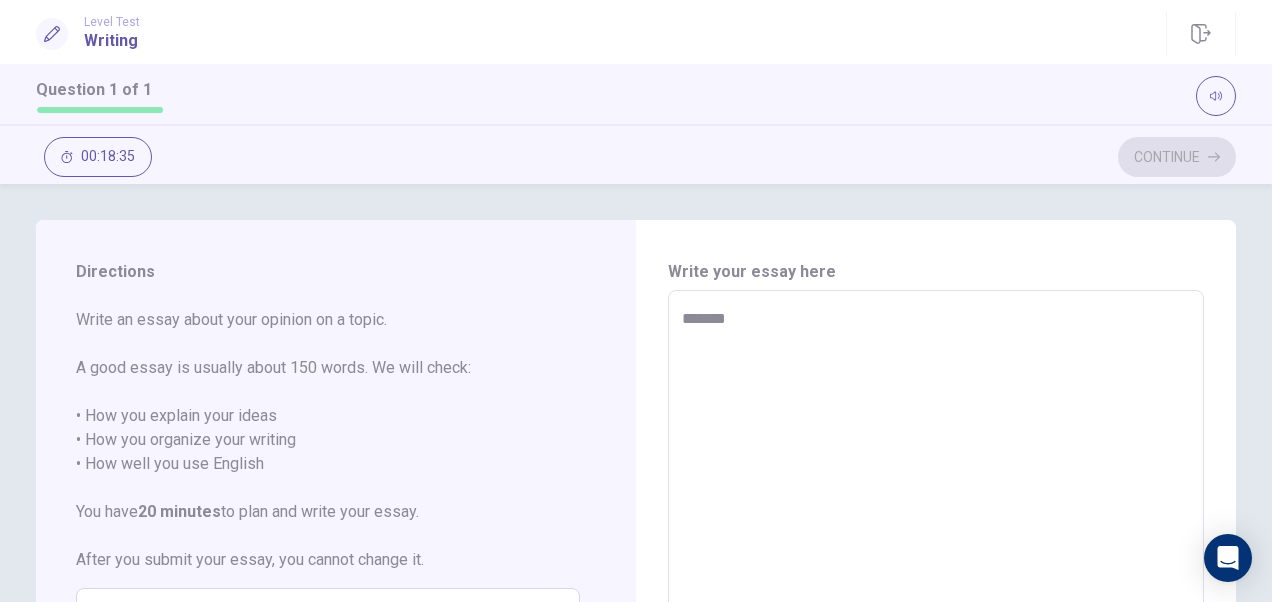 type on "*" 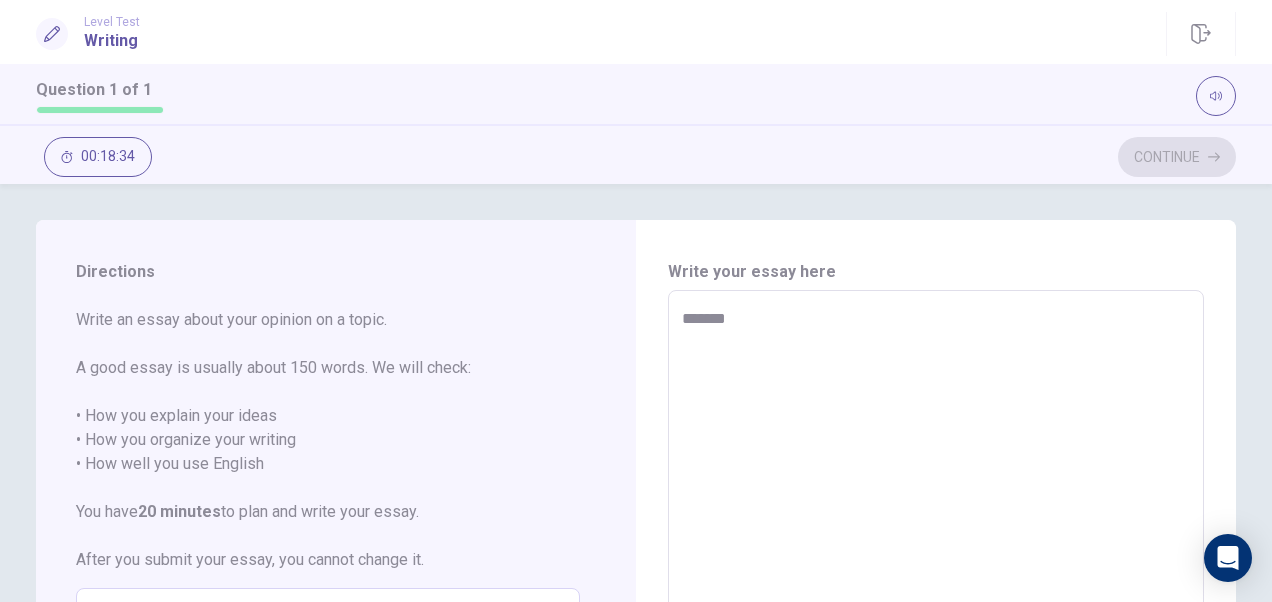 type on "******" 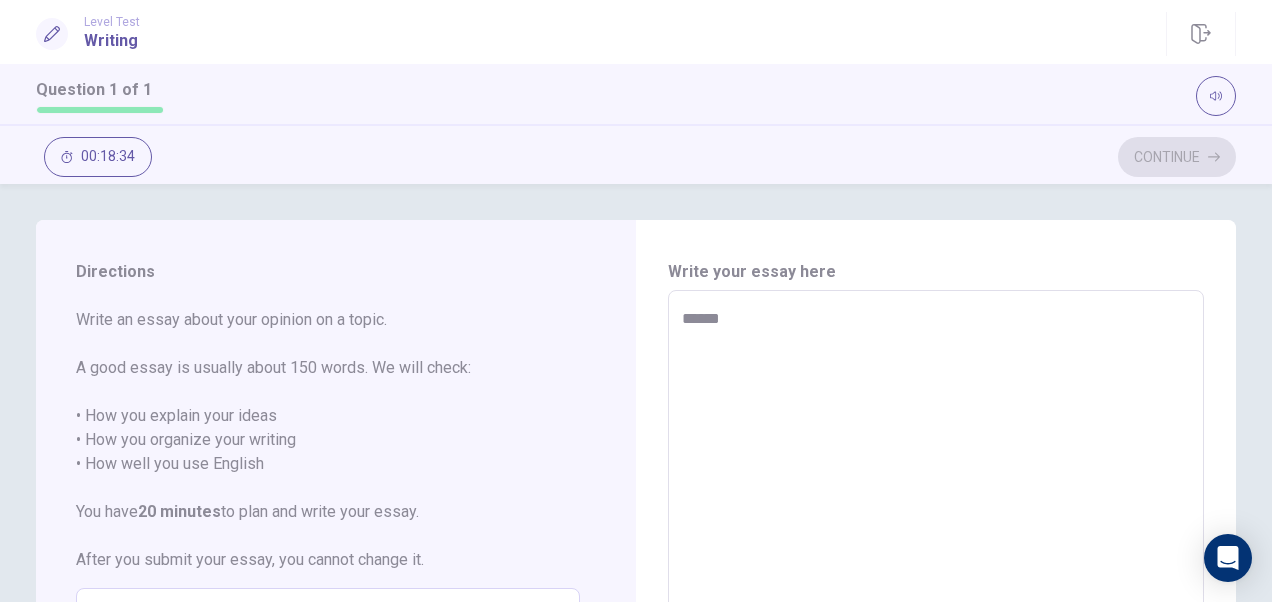 type on "*" 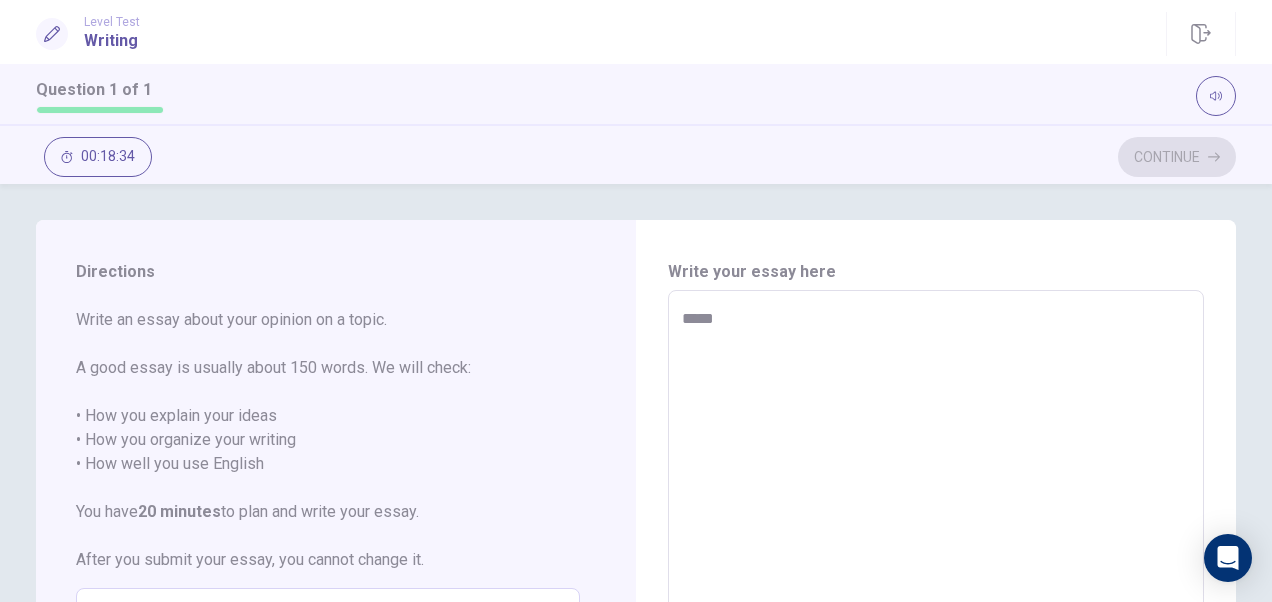 type on "*" 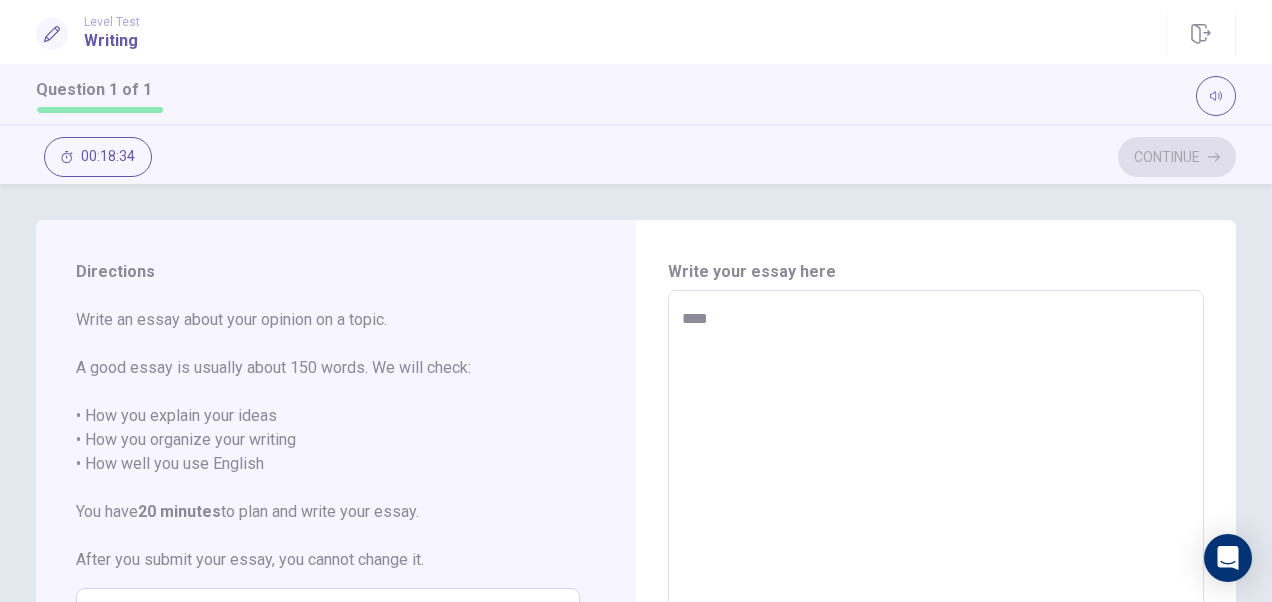 type on "***" 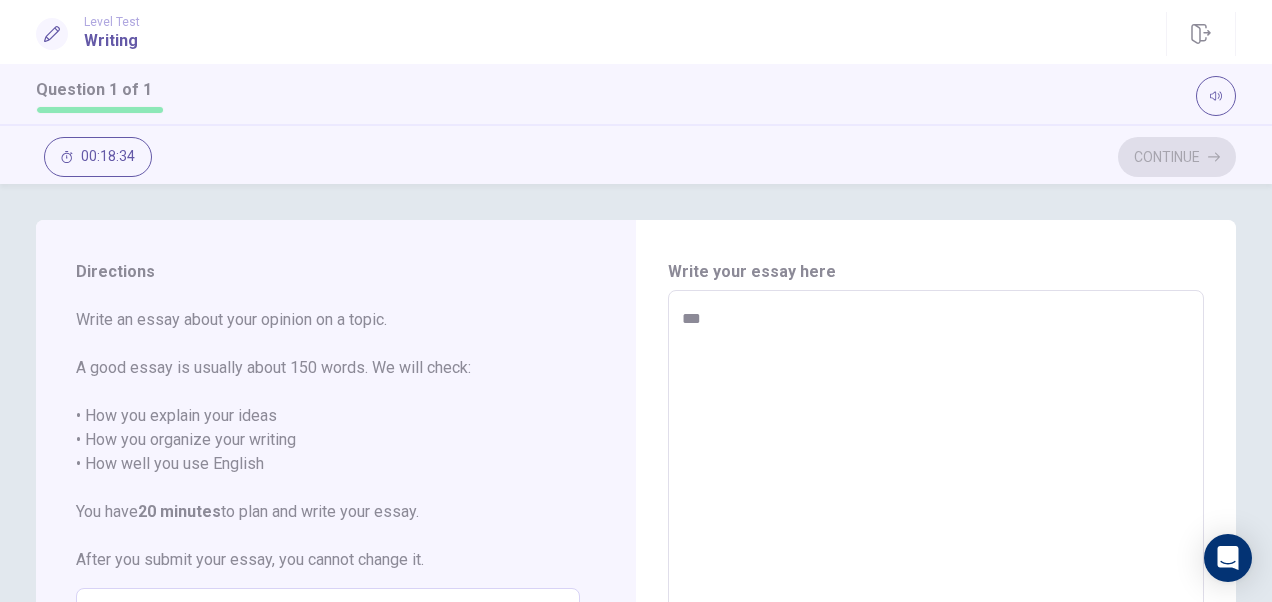 type on "*" 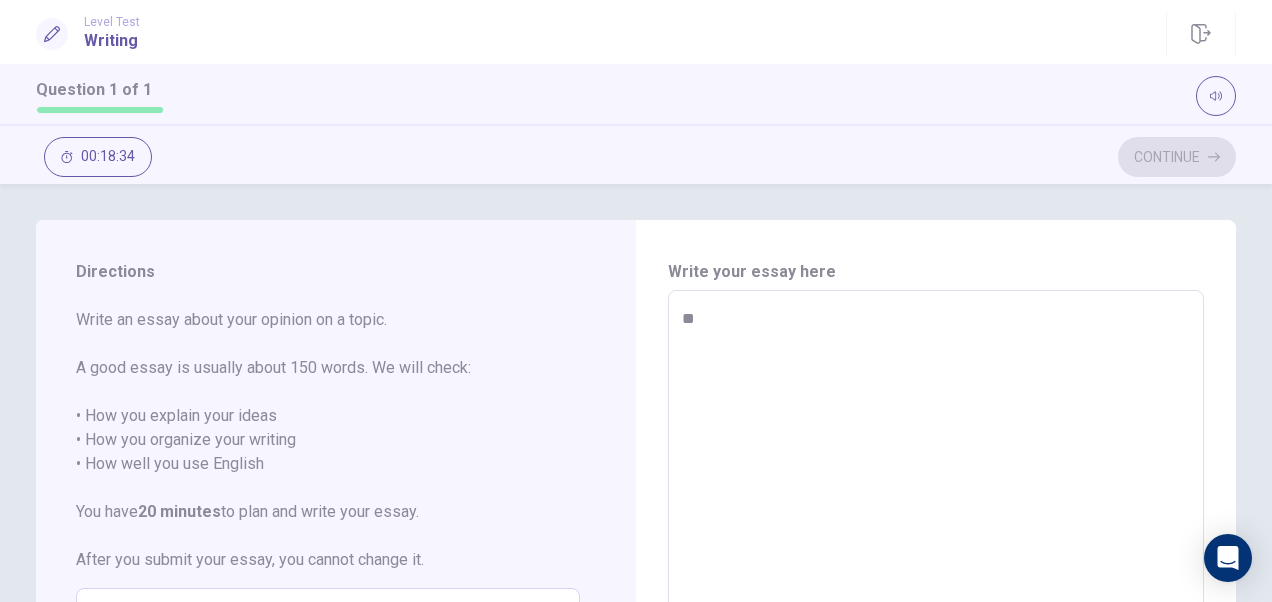 type on "*" 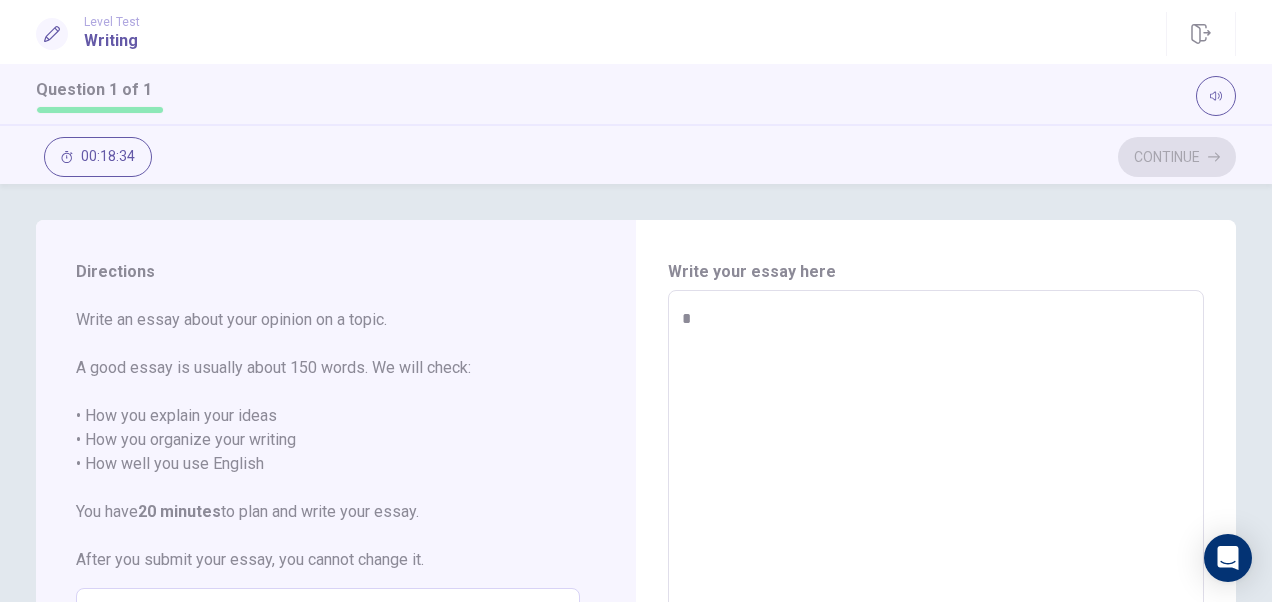 type 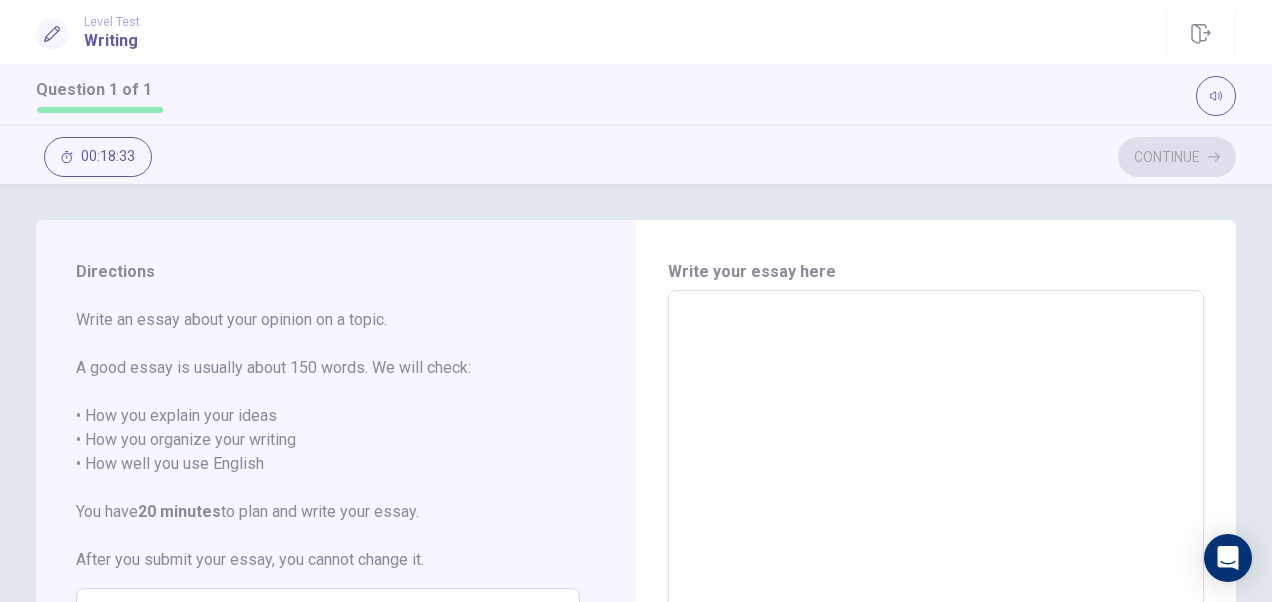 type on "*" 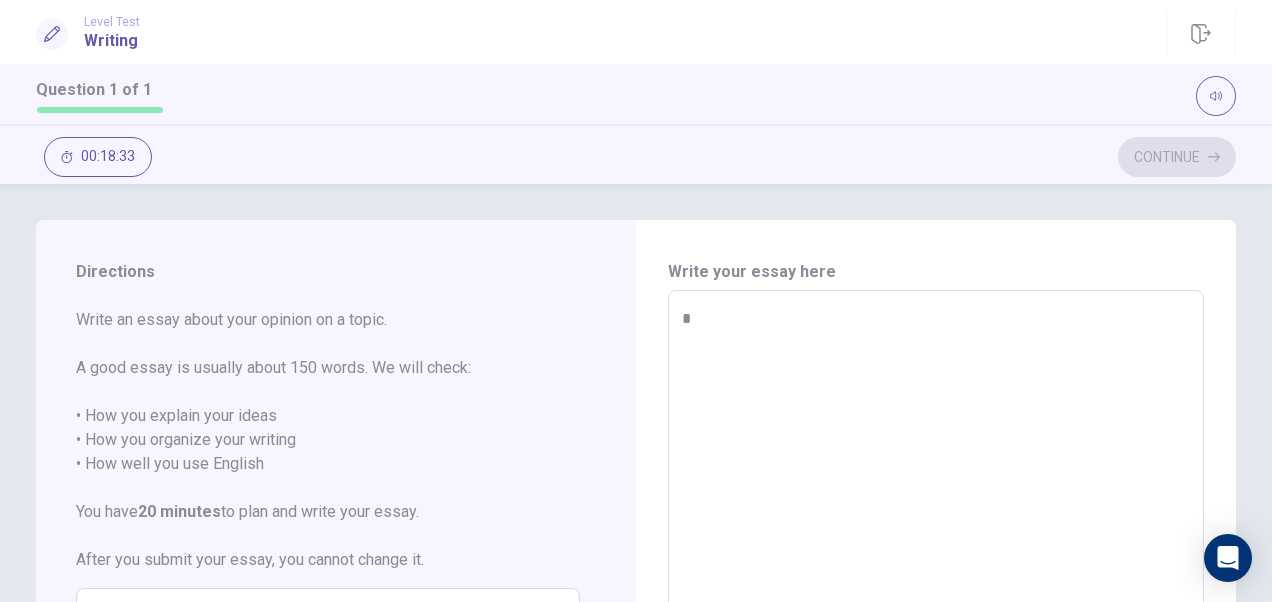 type on "*" 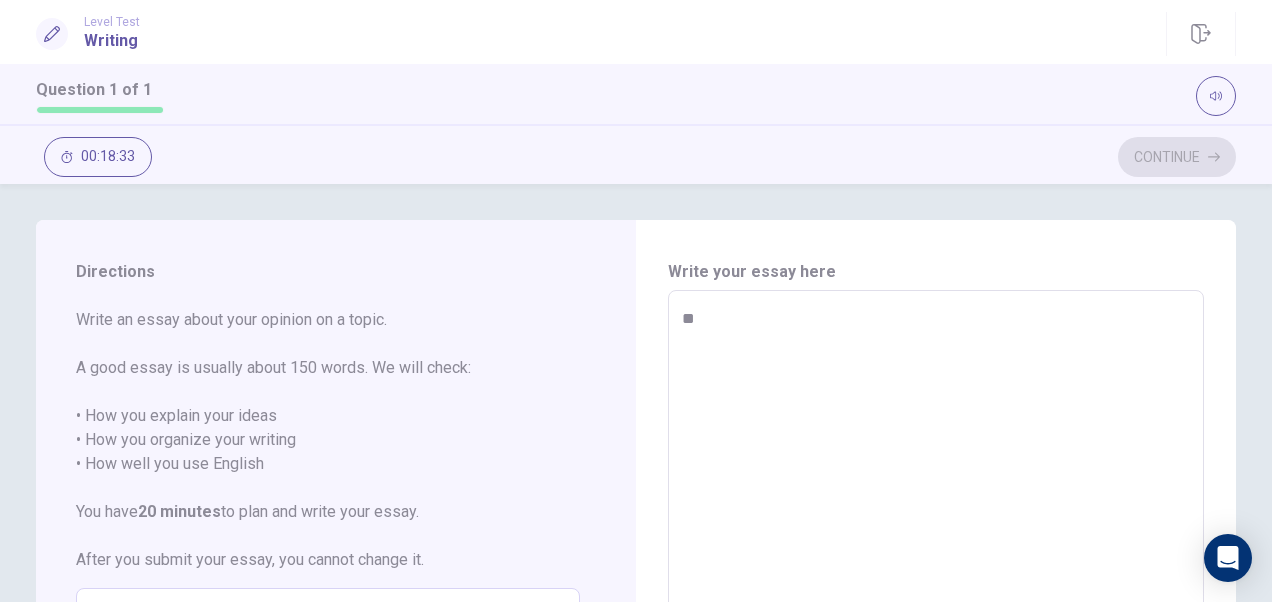 type on "*" 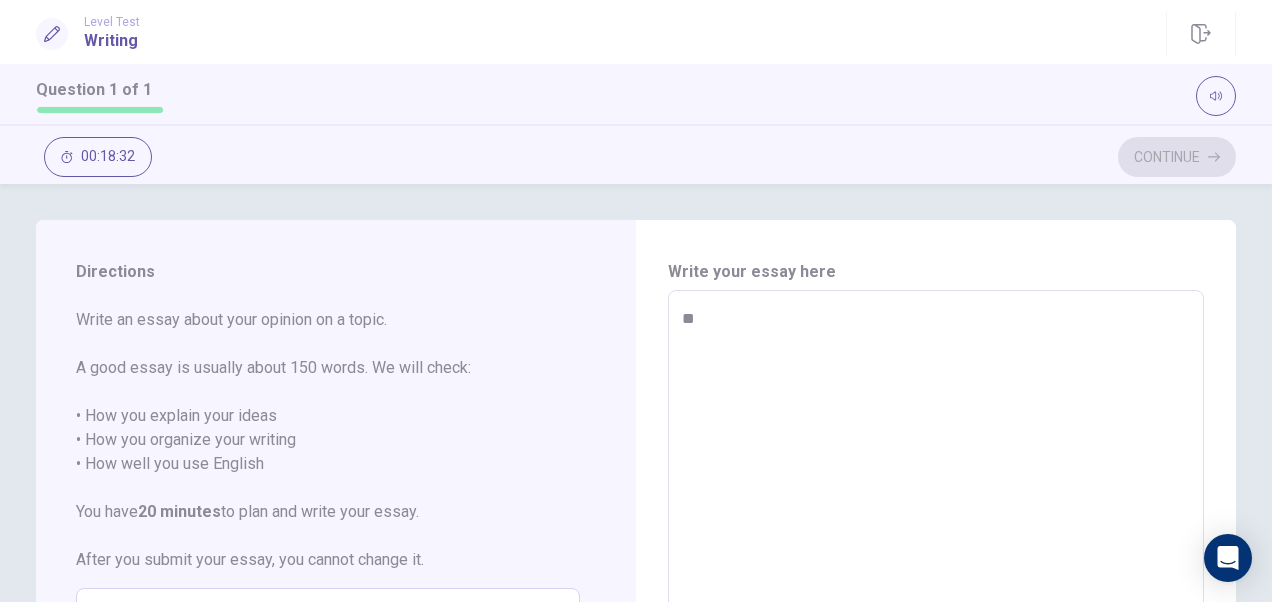 type on "**" 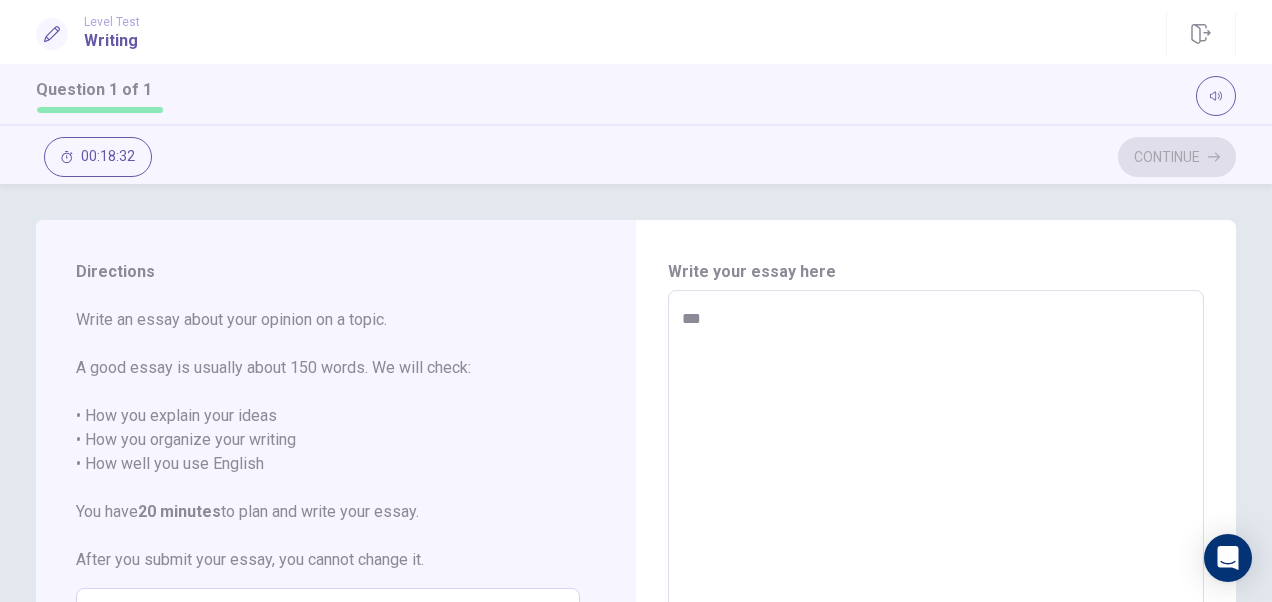 type on "*" 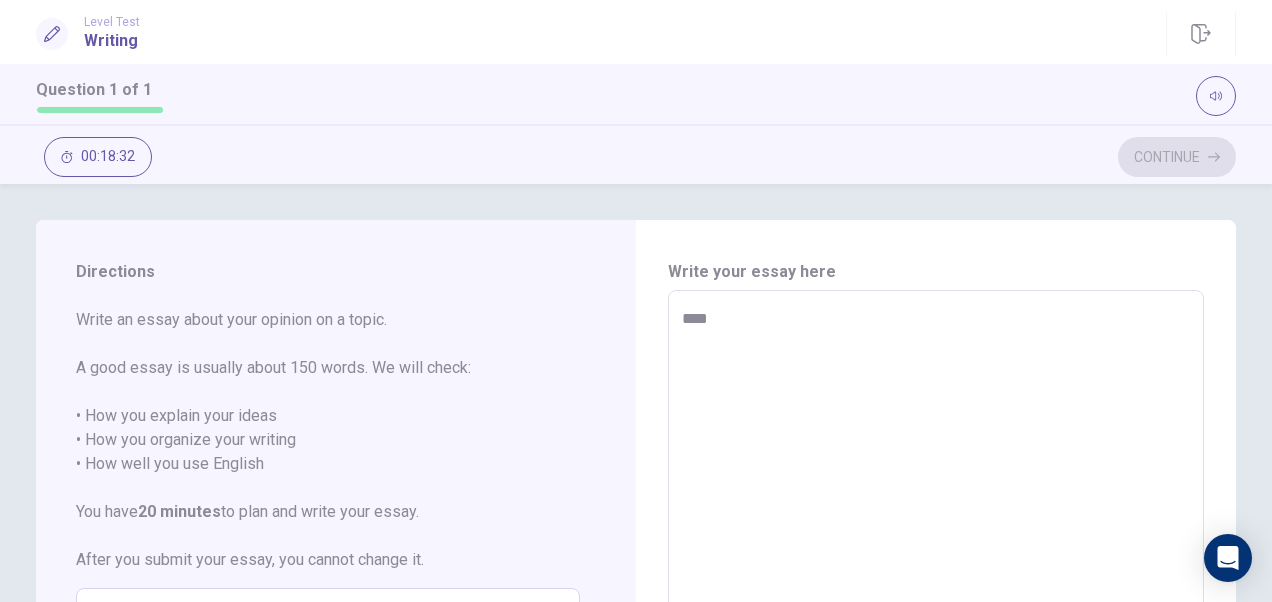 type on "*" 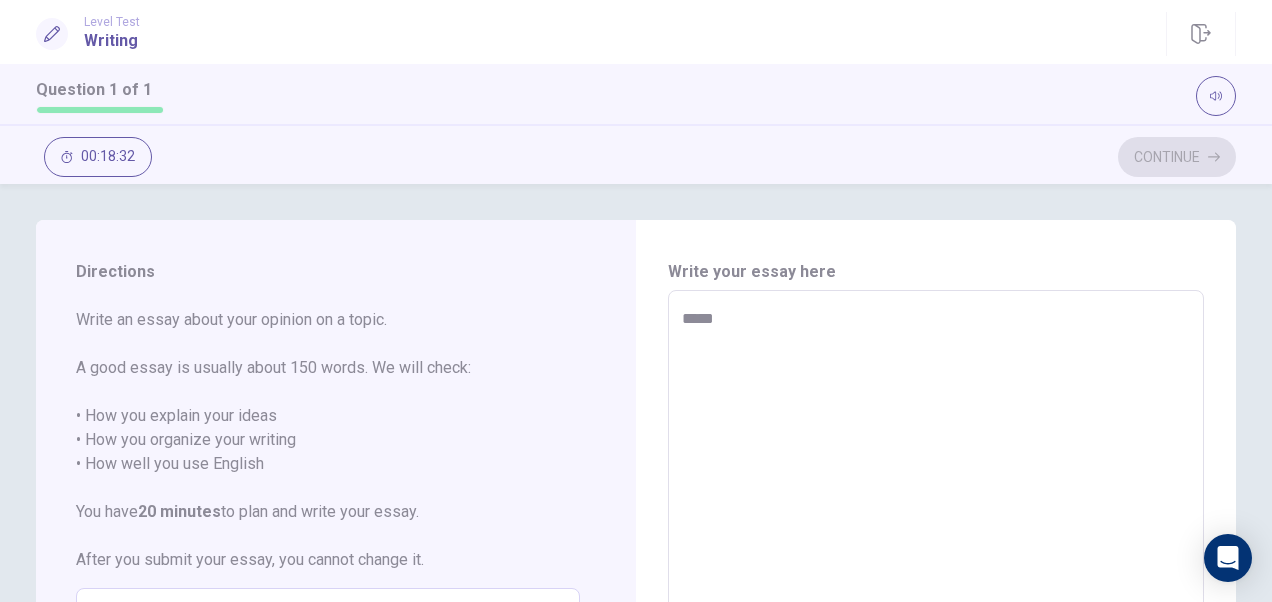 type on "*" 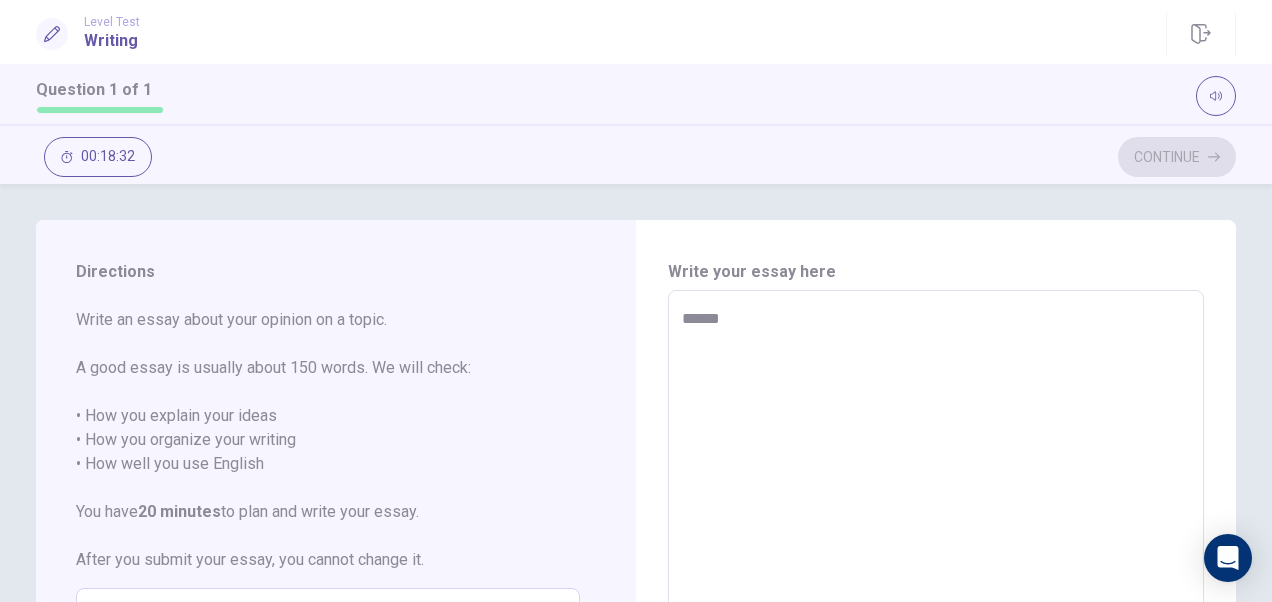 type on "*" 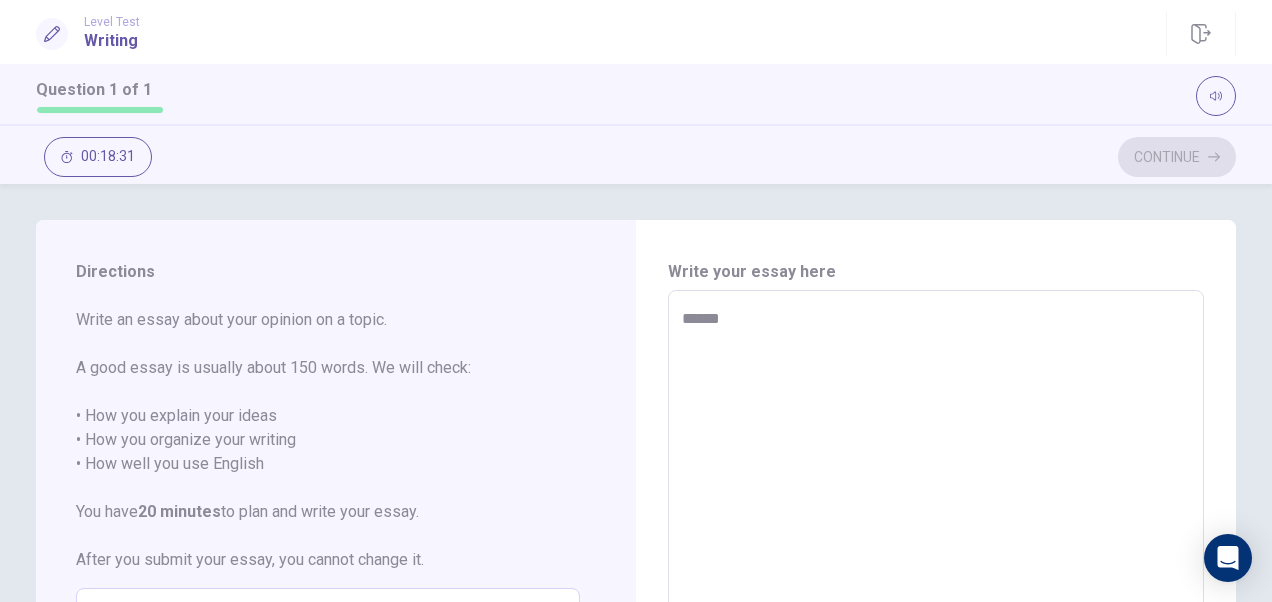 type on "*******" 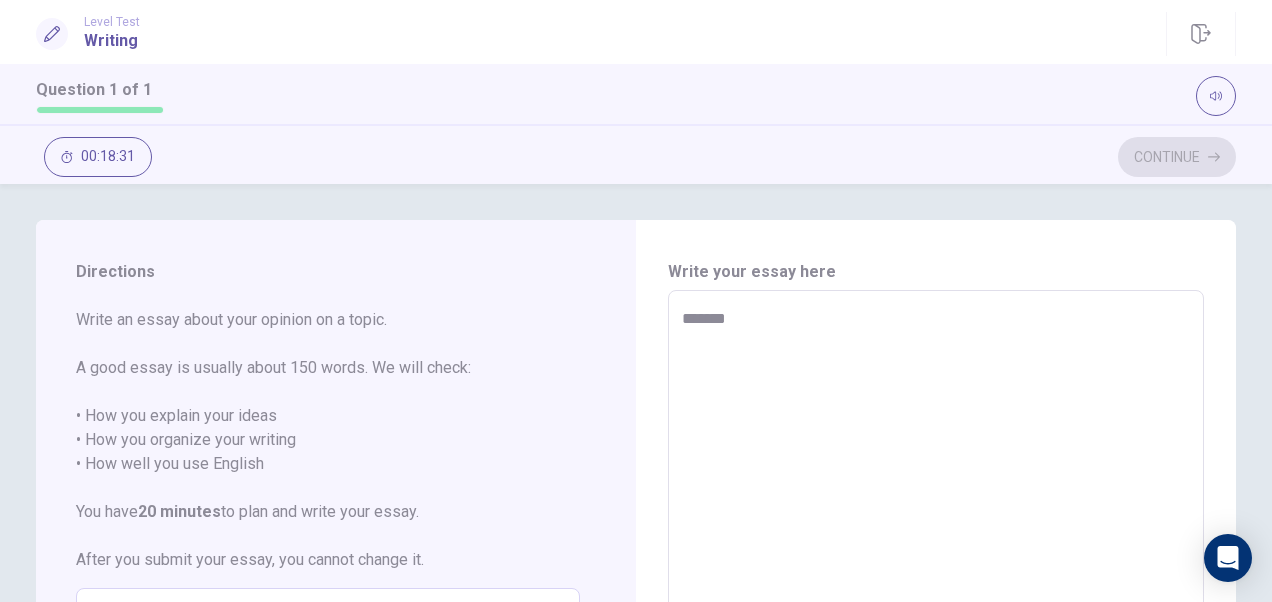 type on "*" 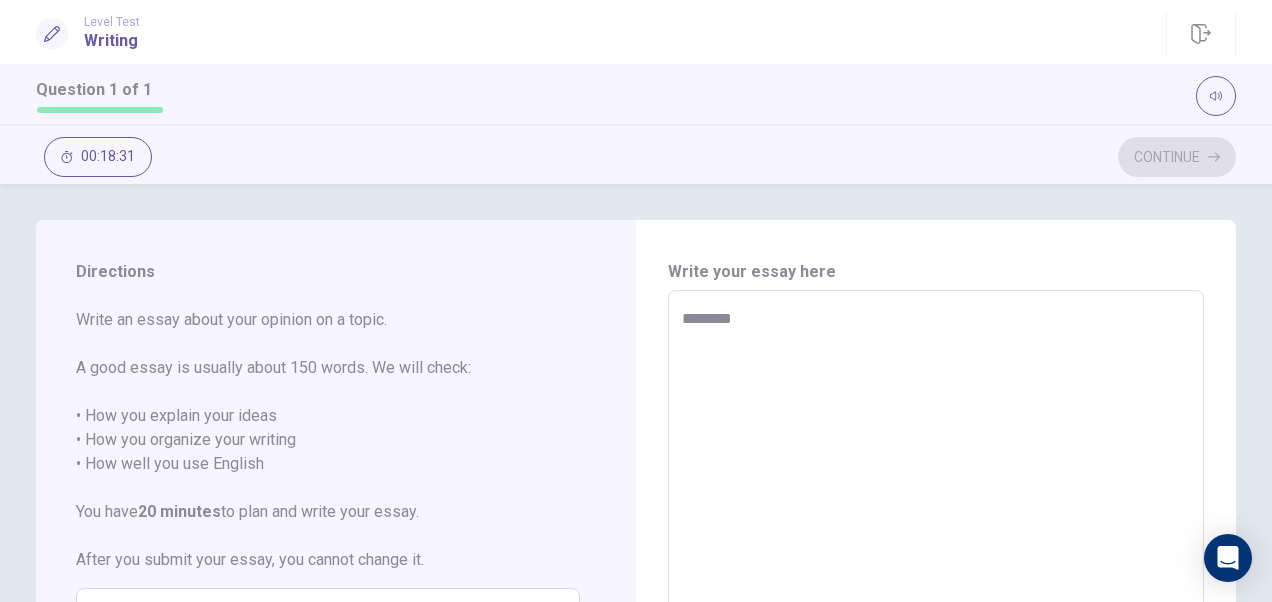 type on "*******" 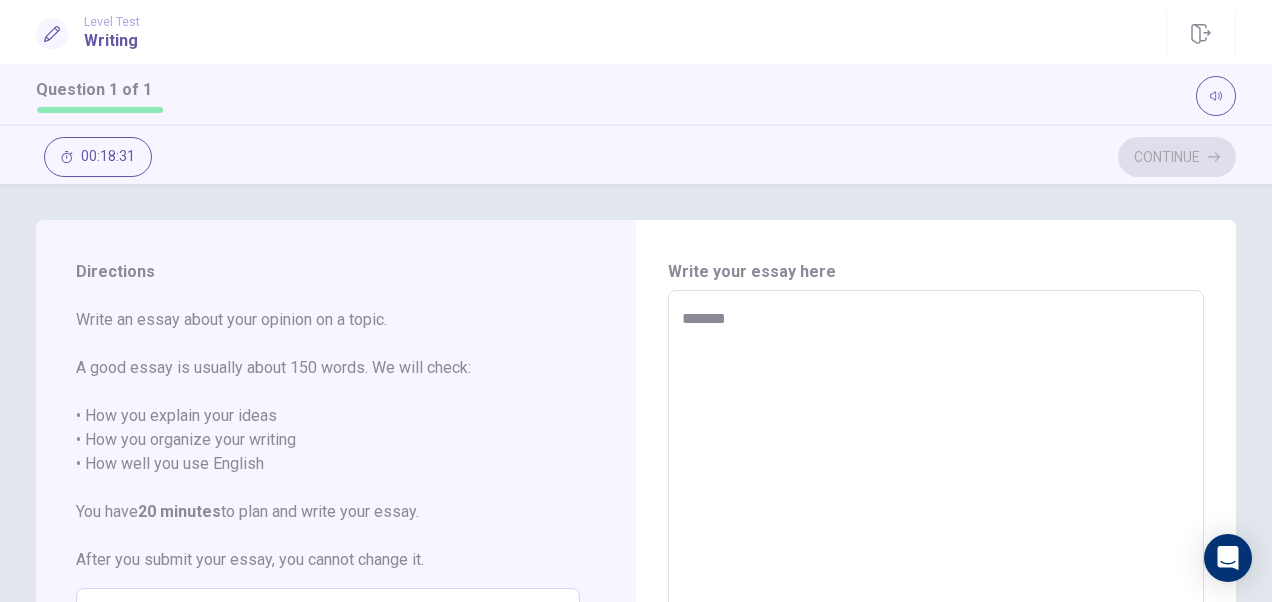 type on "*" 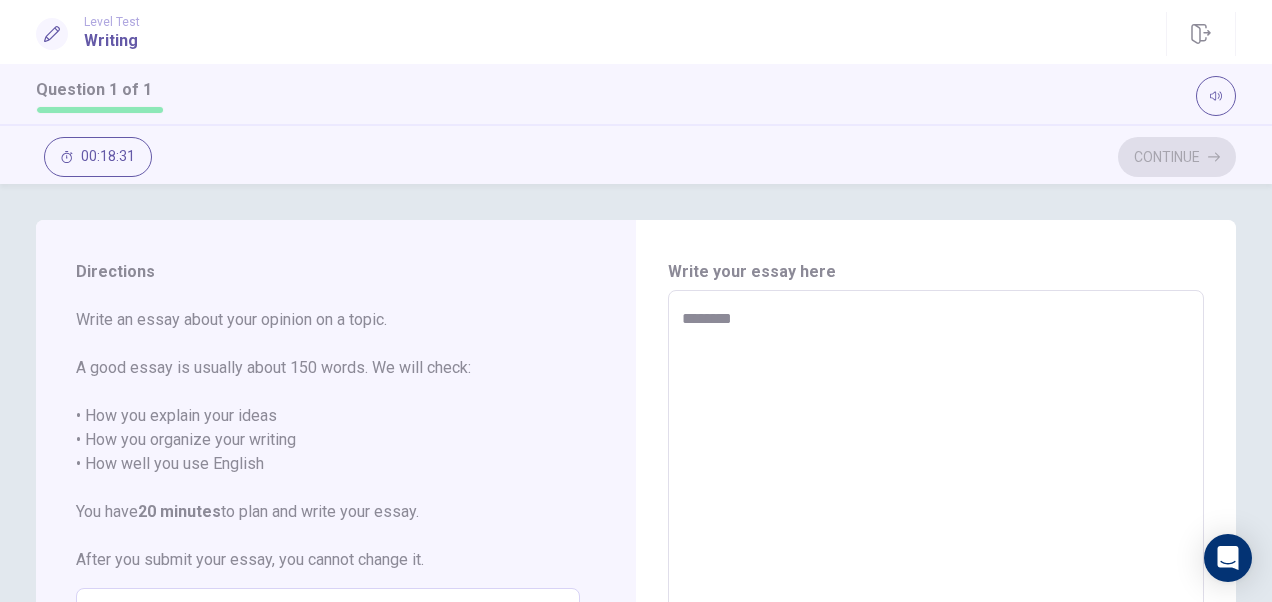 type on "*" 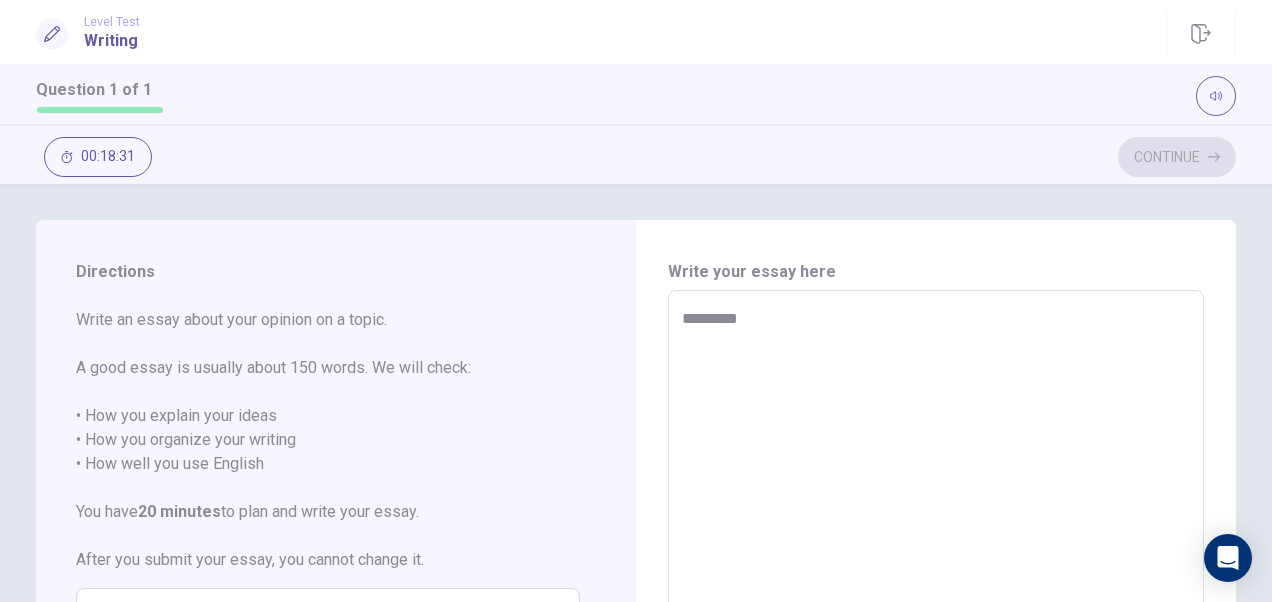 type on "*" 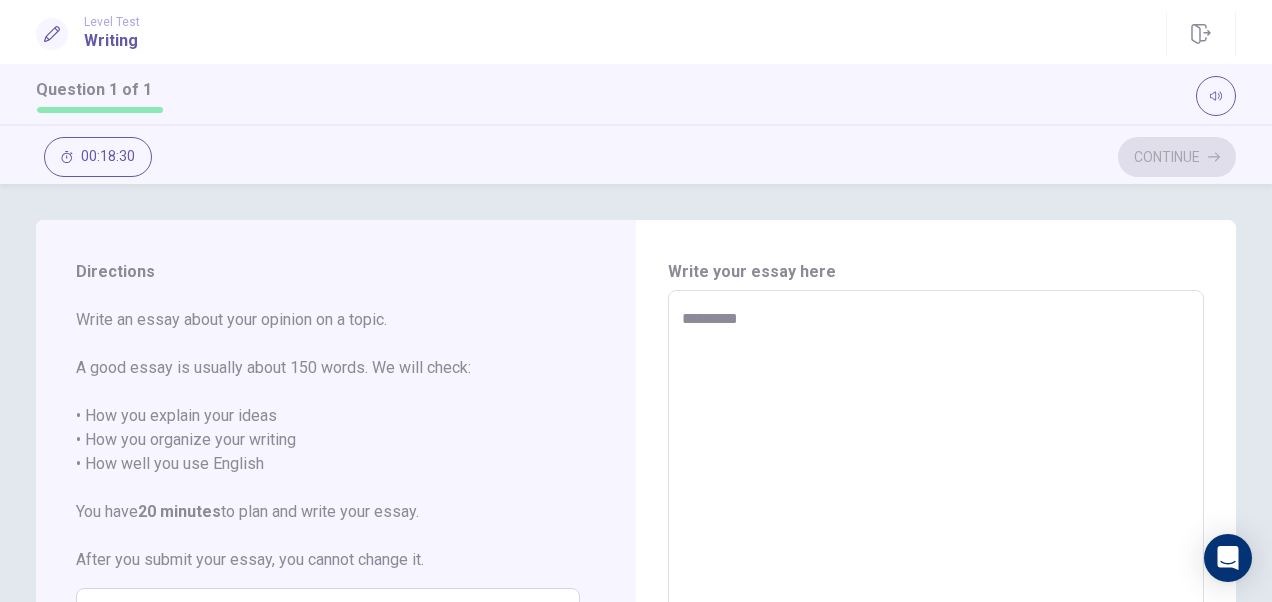 type on "**********" 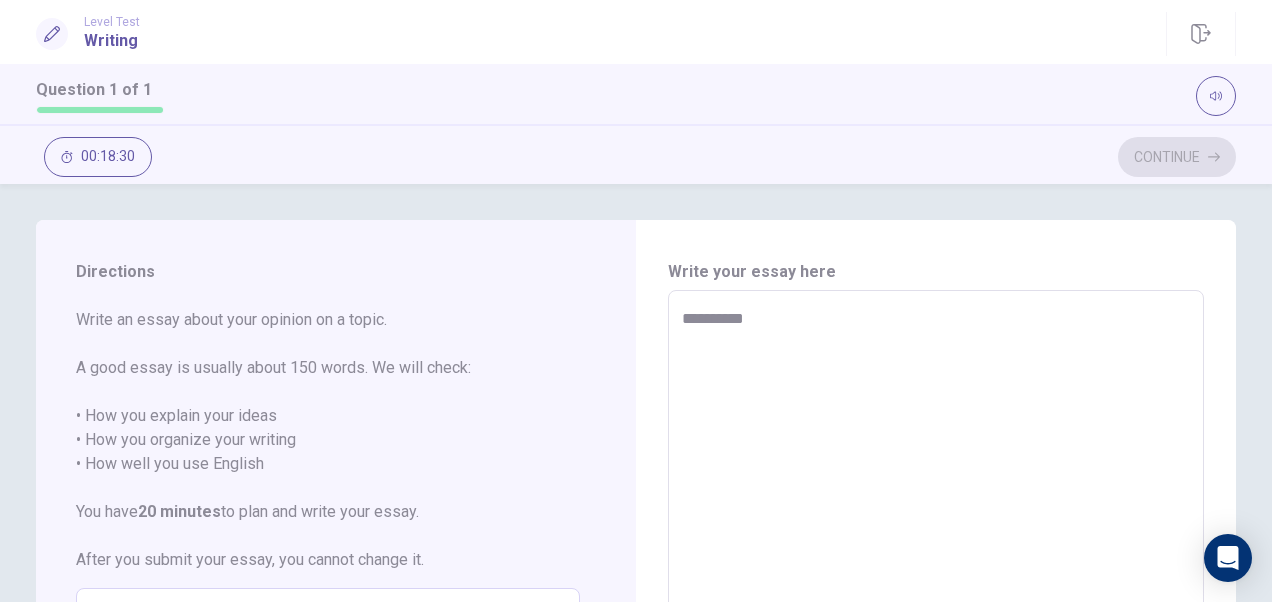 type on "*" 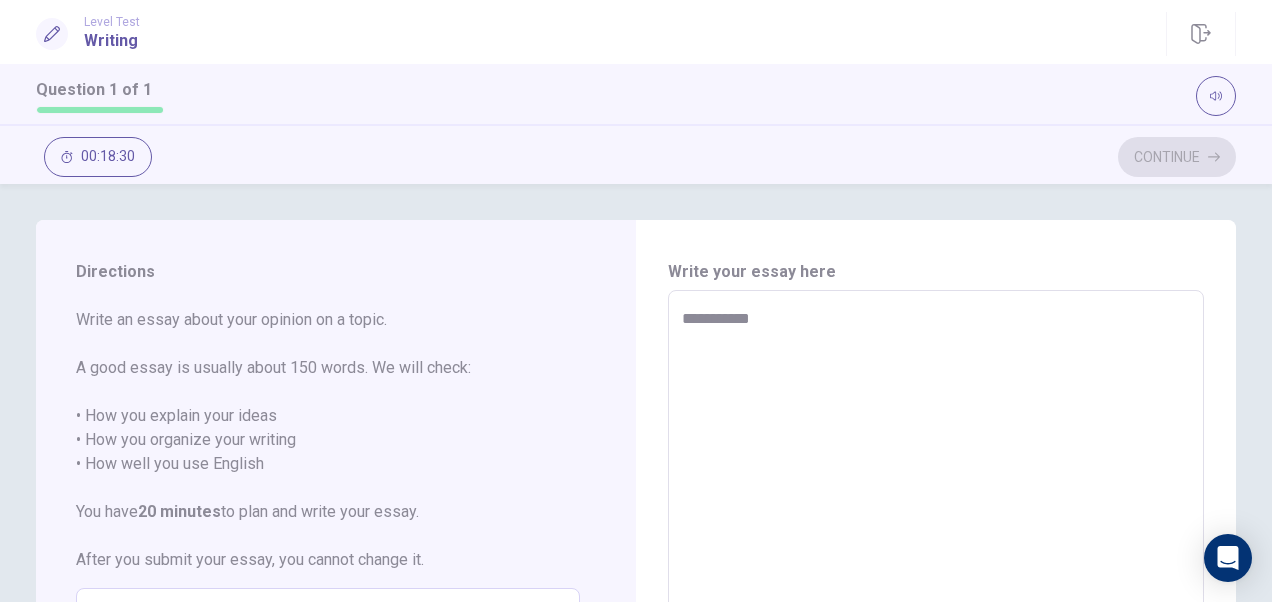 type on "*" 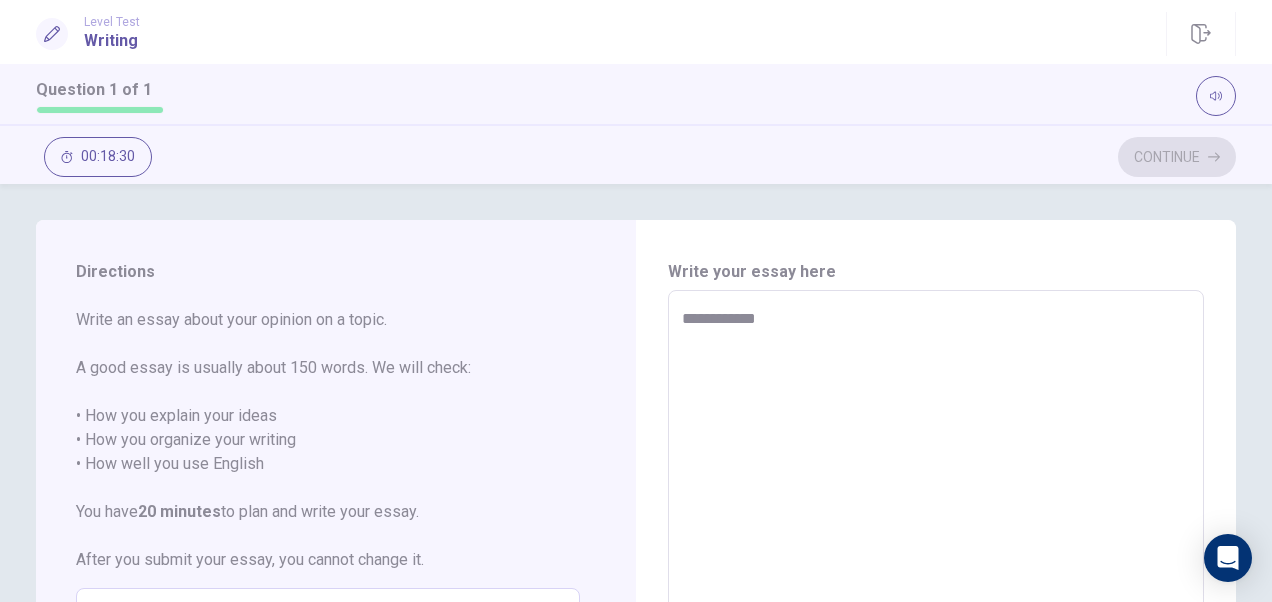 type on "*" 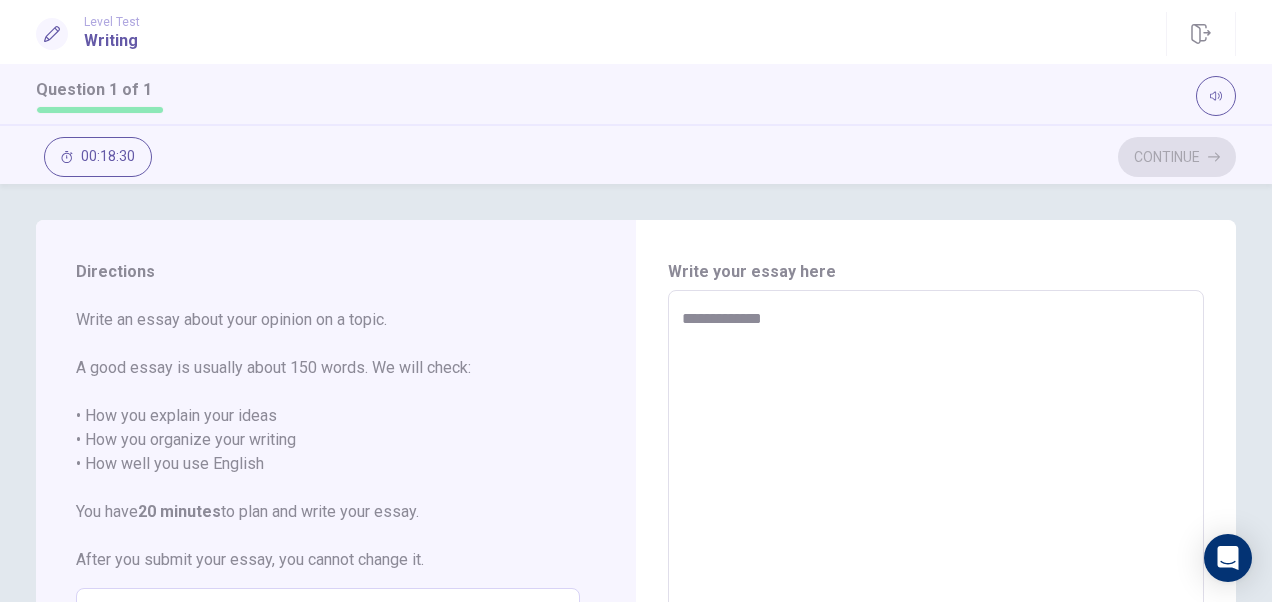 type on "*" 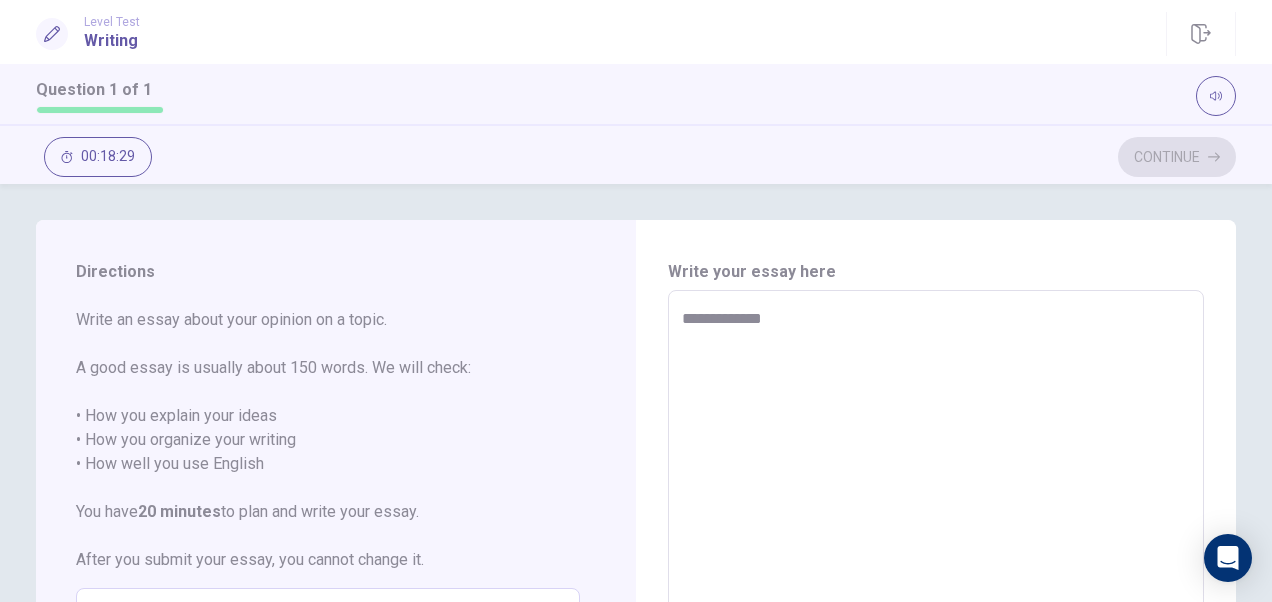 type on "**********" 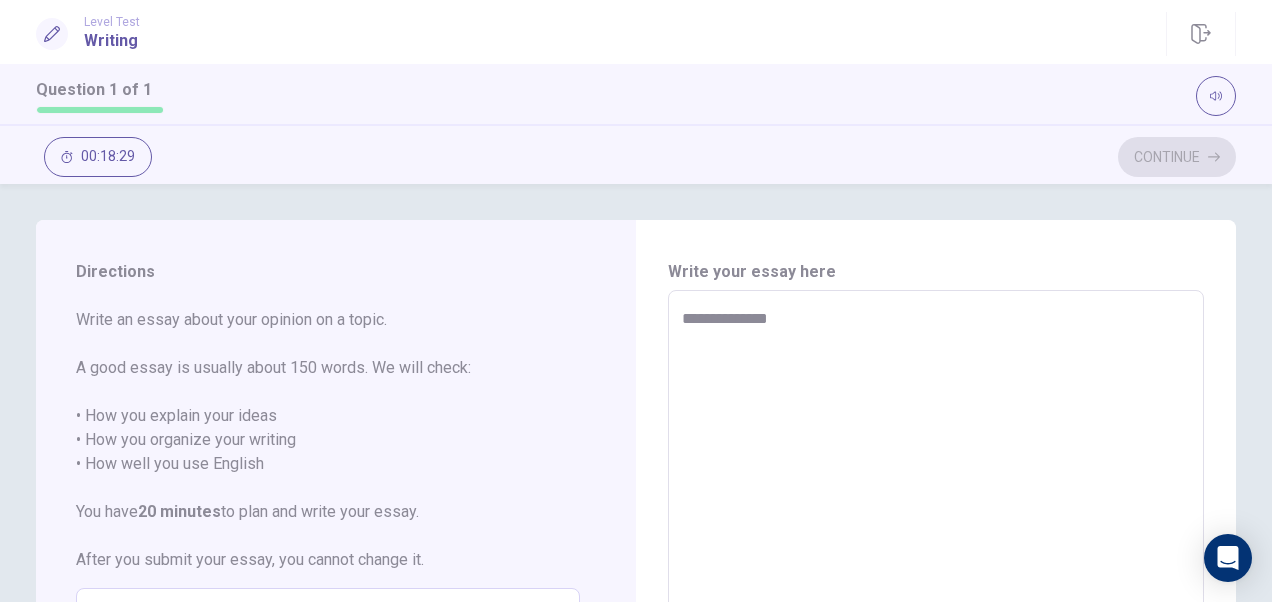 type on "*" 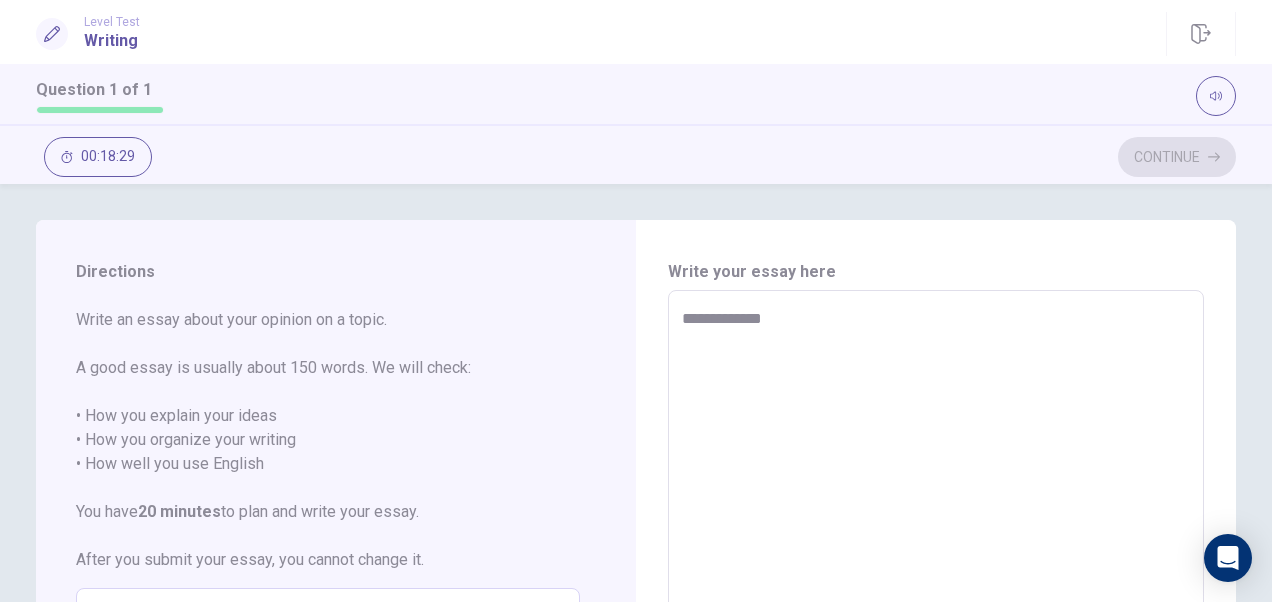 type on "*" 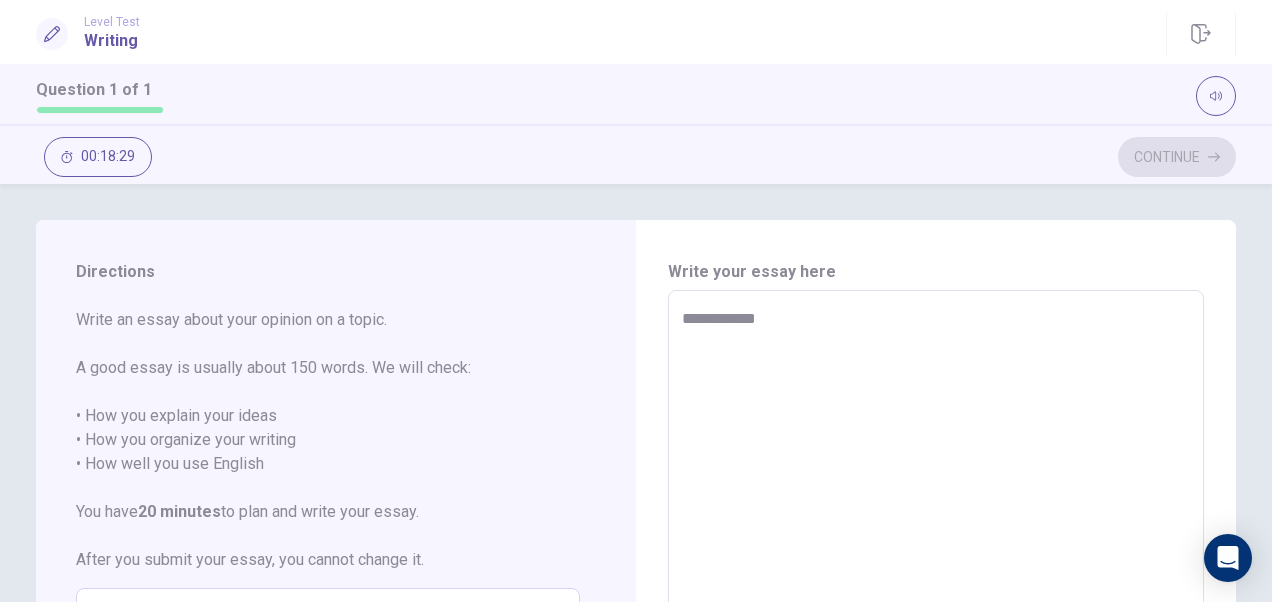 type on "*" 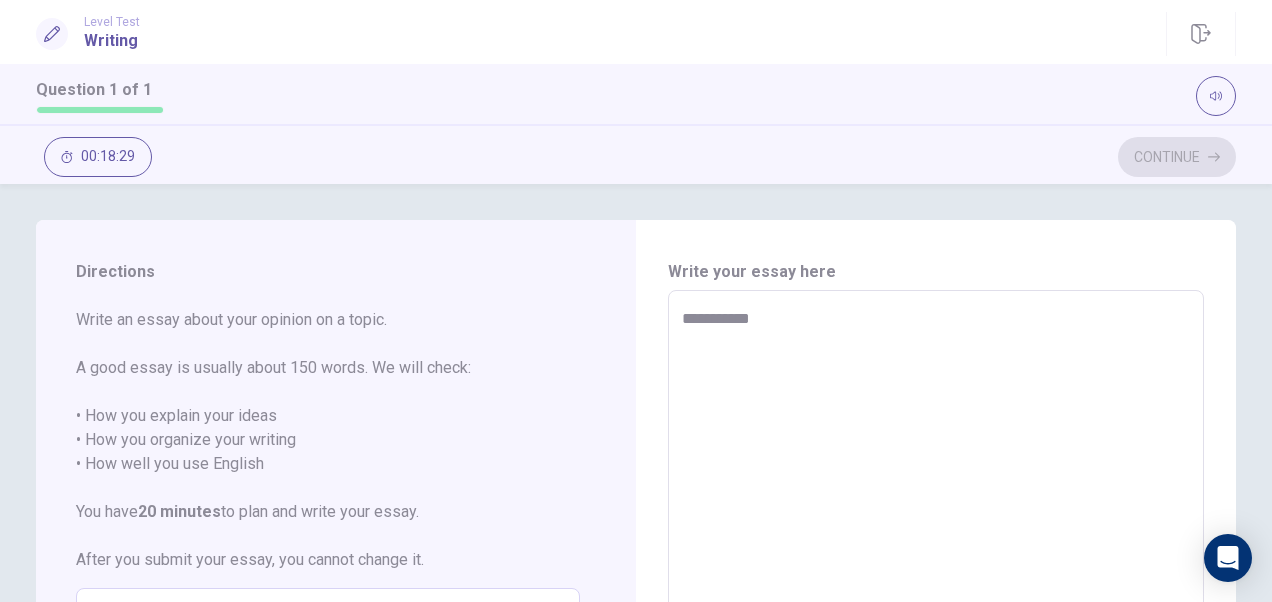 type on "*" 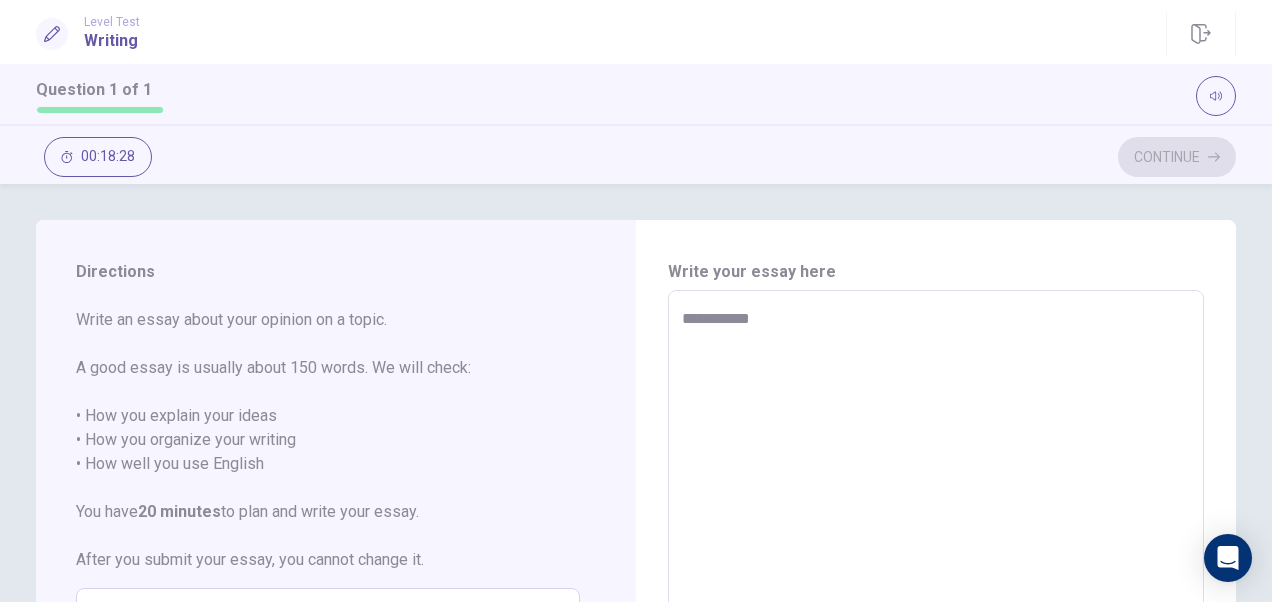 type on "**********" 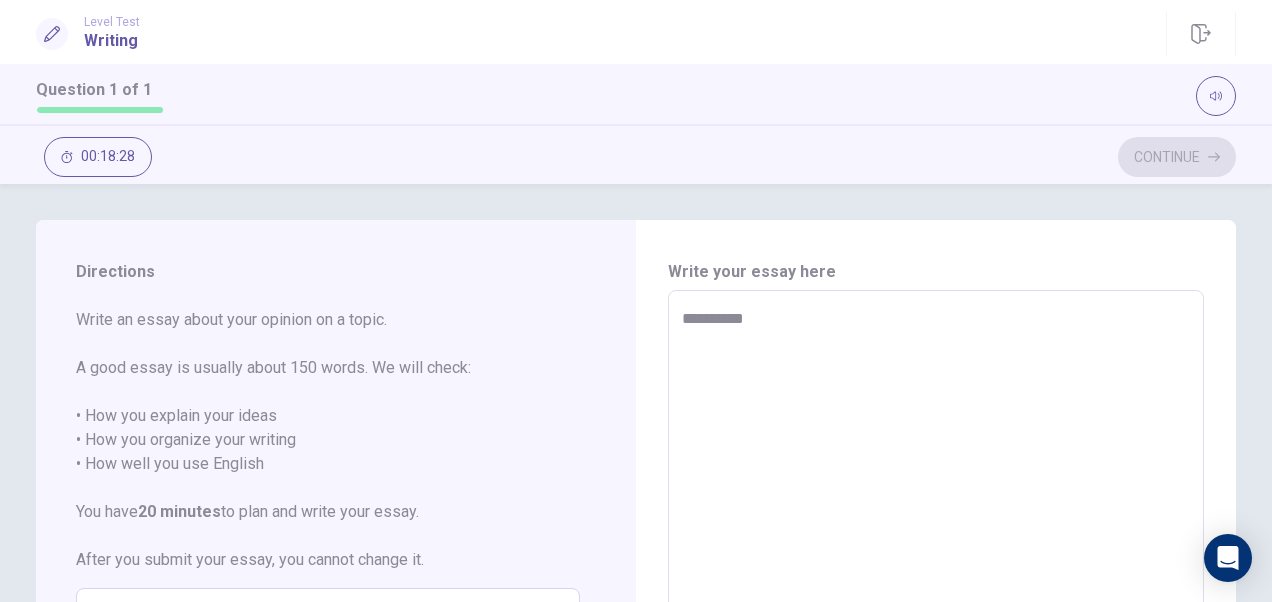 type on "*" 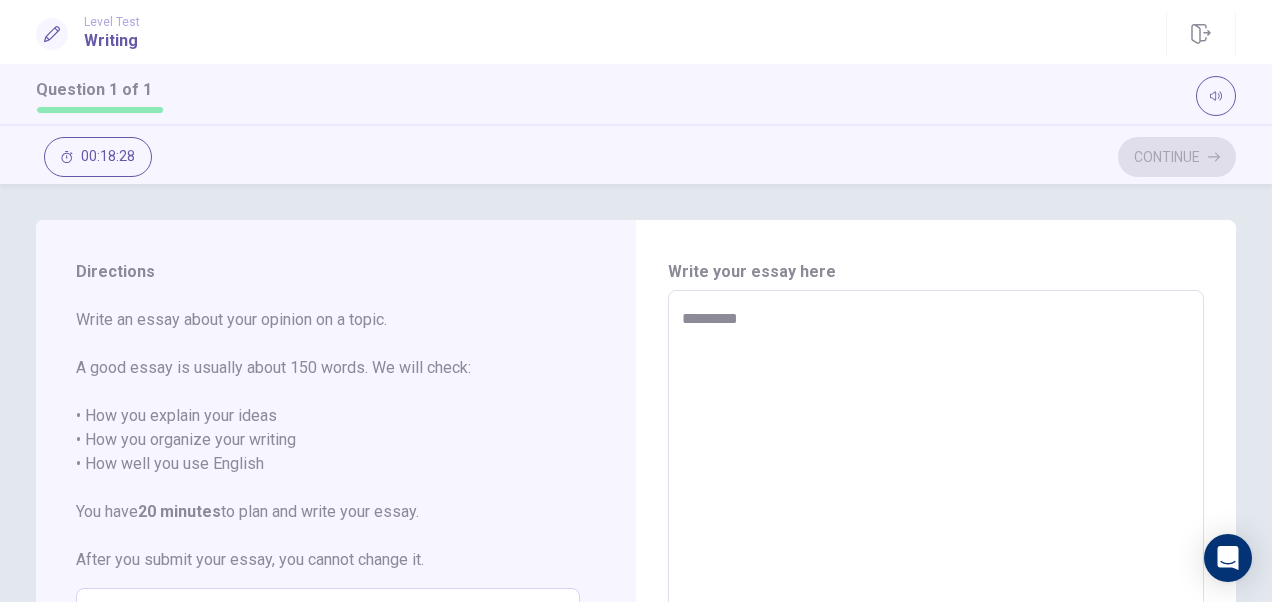 type on "*" 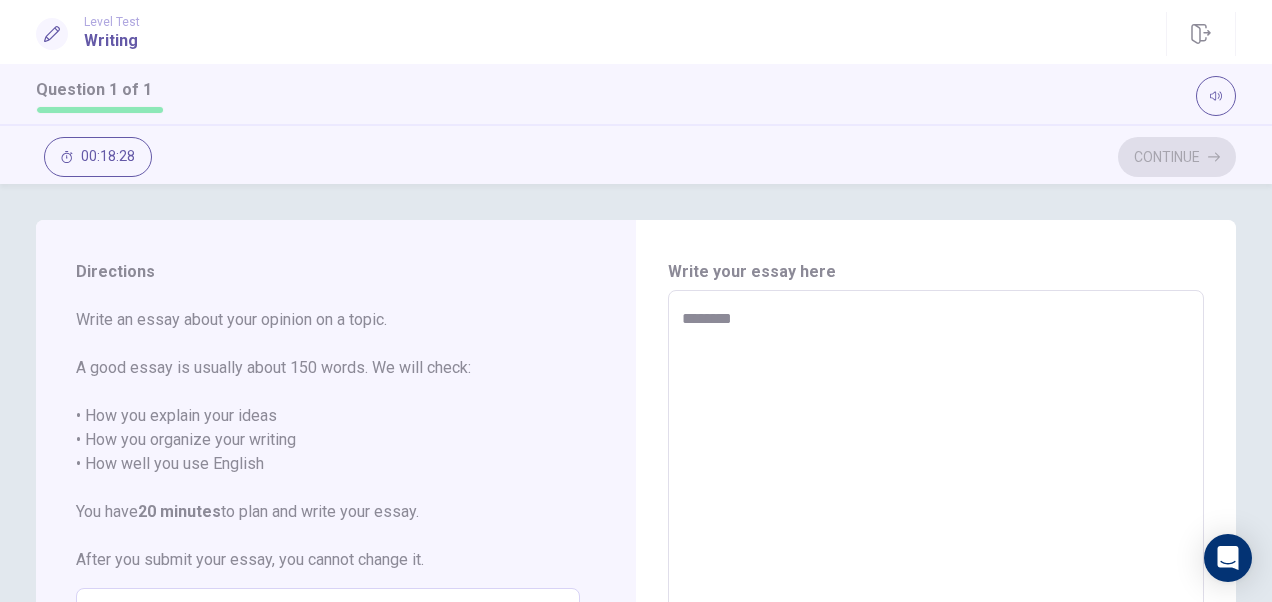 type on "*" 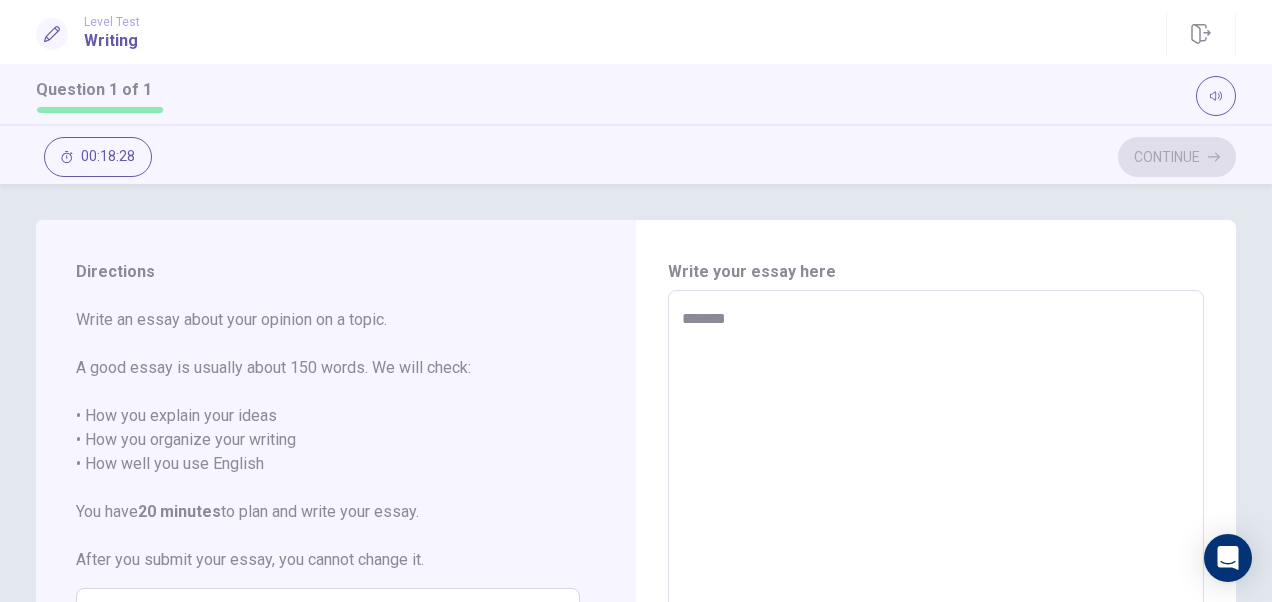 type on "*" 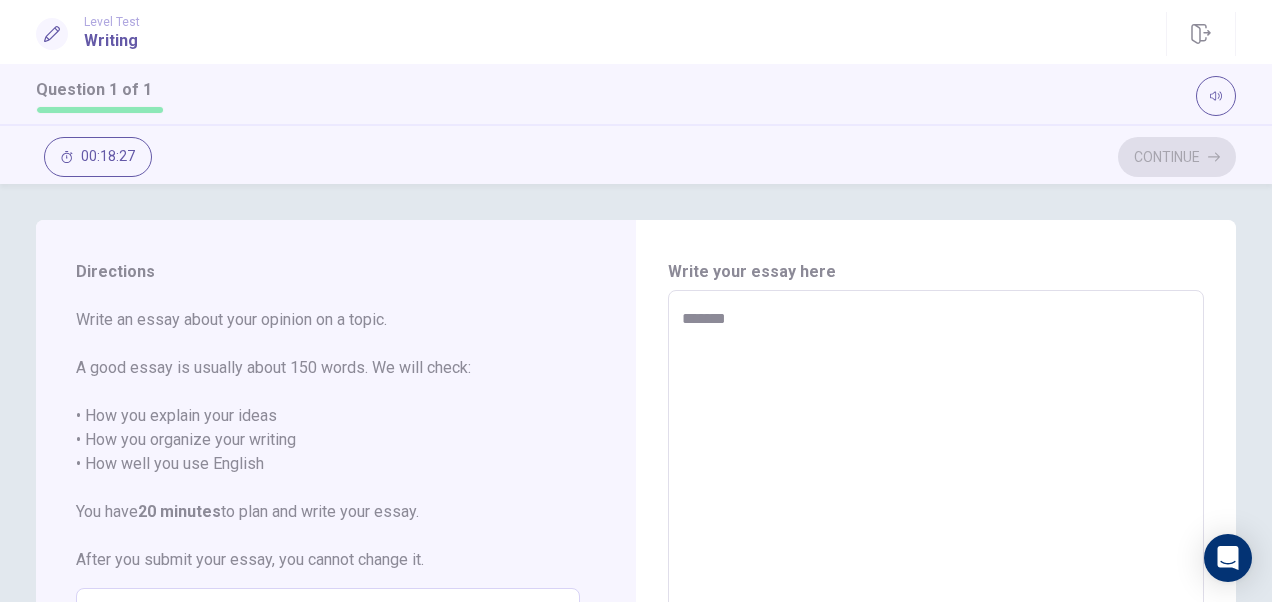 type on "********" 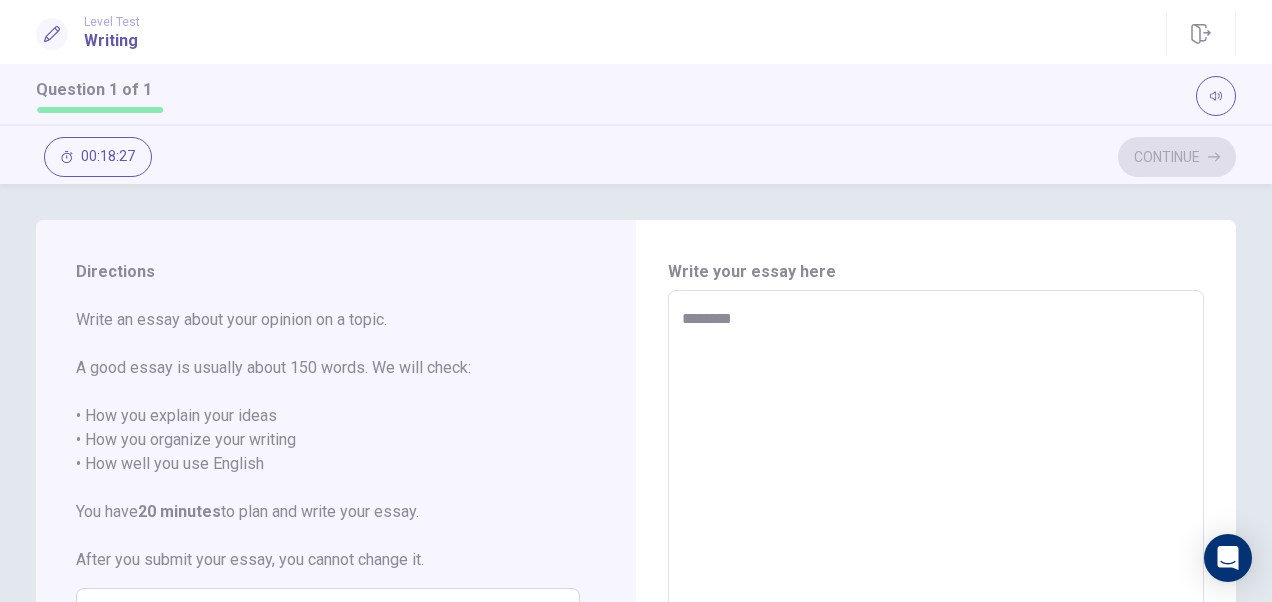 type on "*" 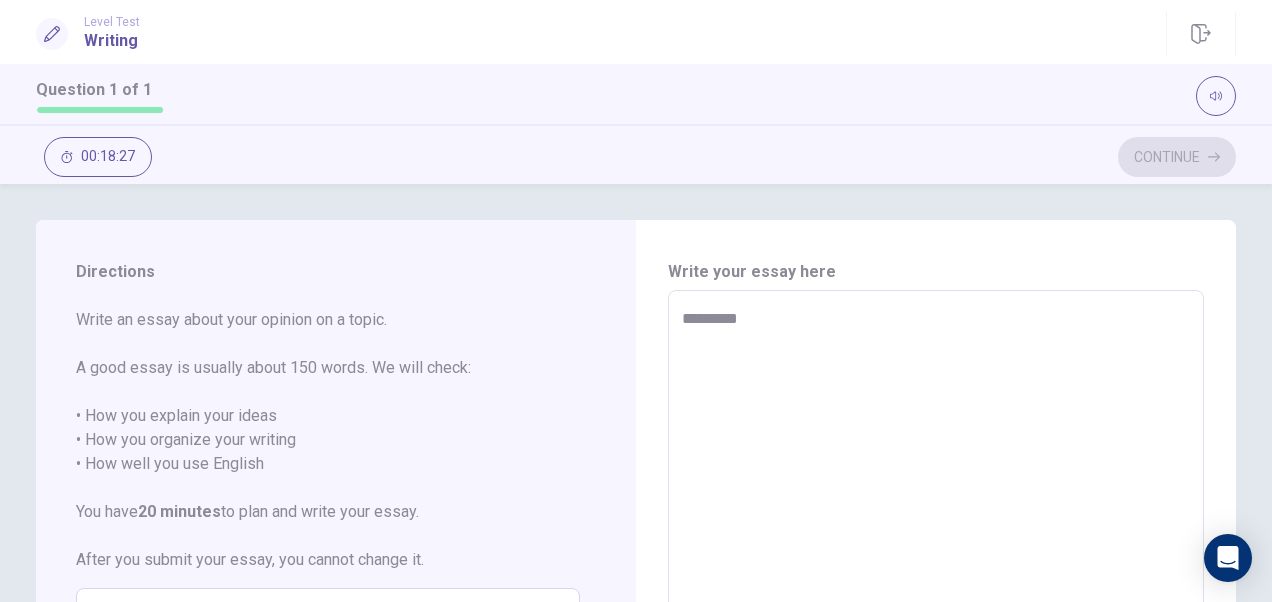 type on "*" 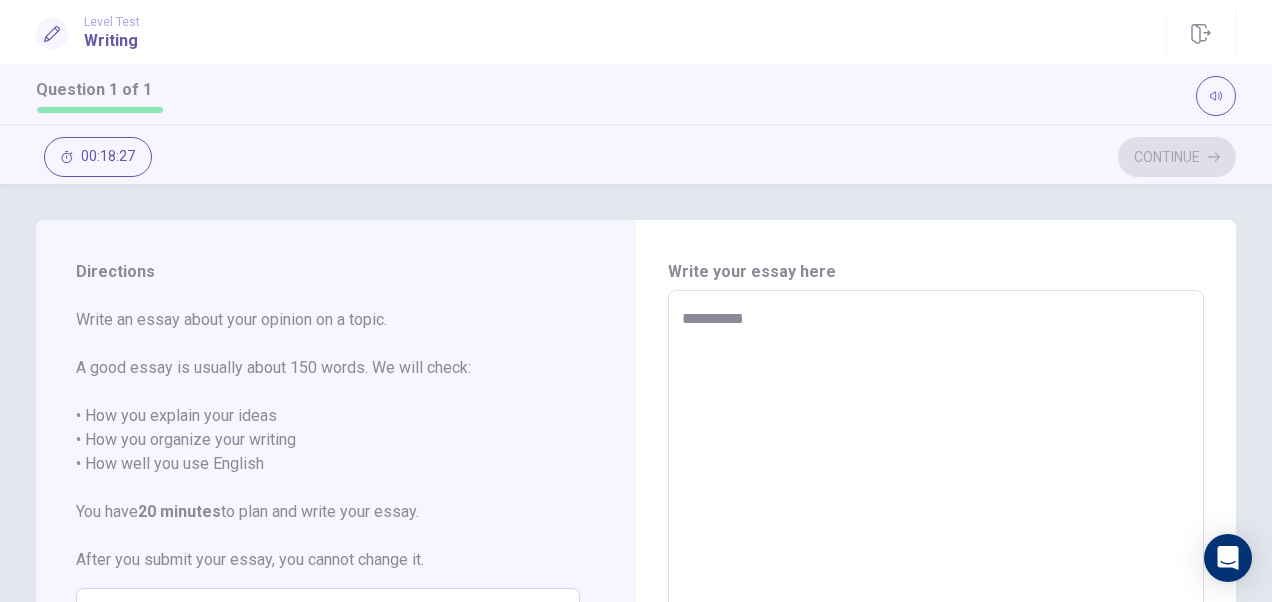 type on "*" 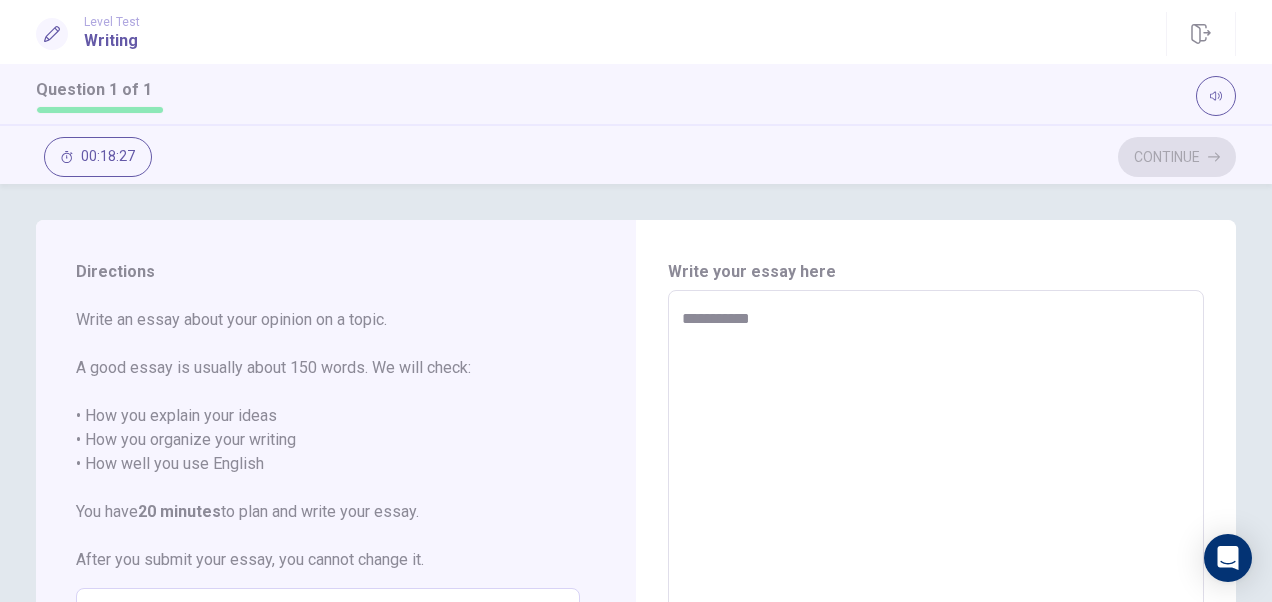 type on "*" 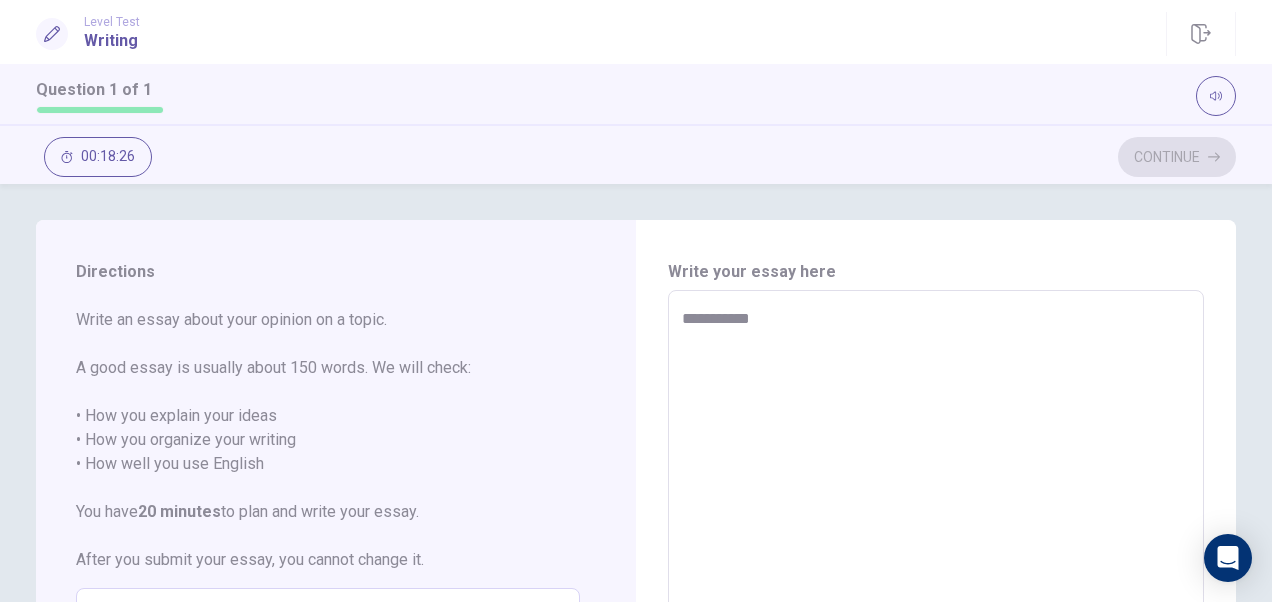 type on "**********" 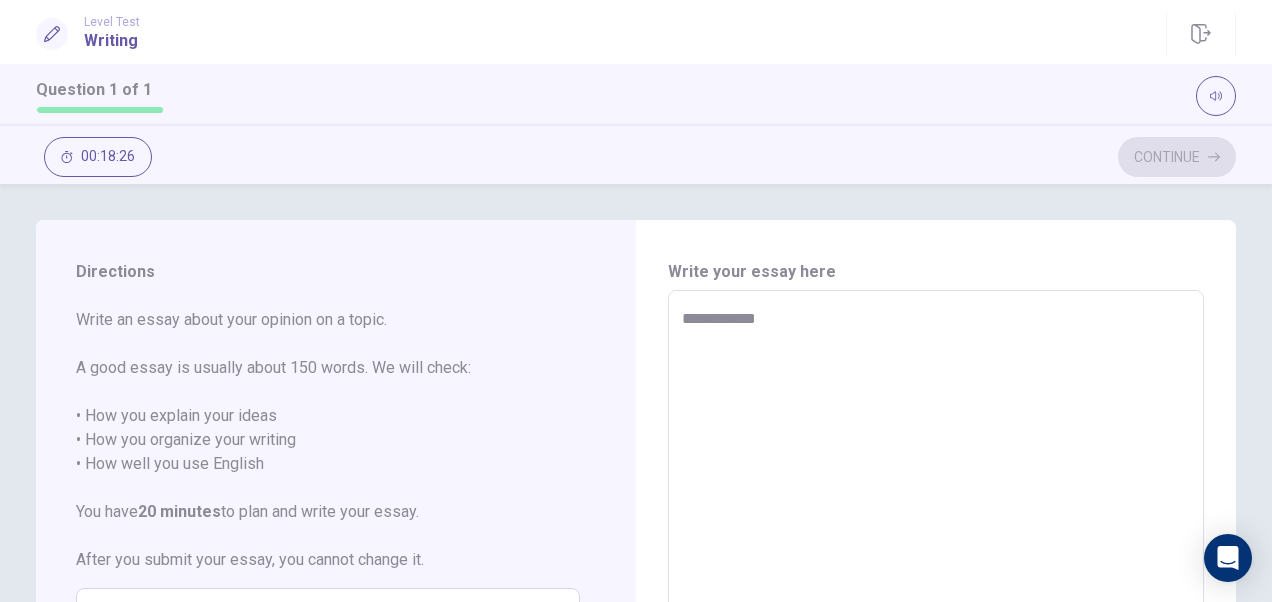 type on "*" 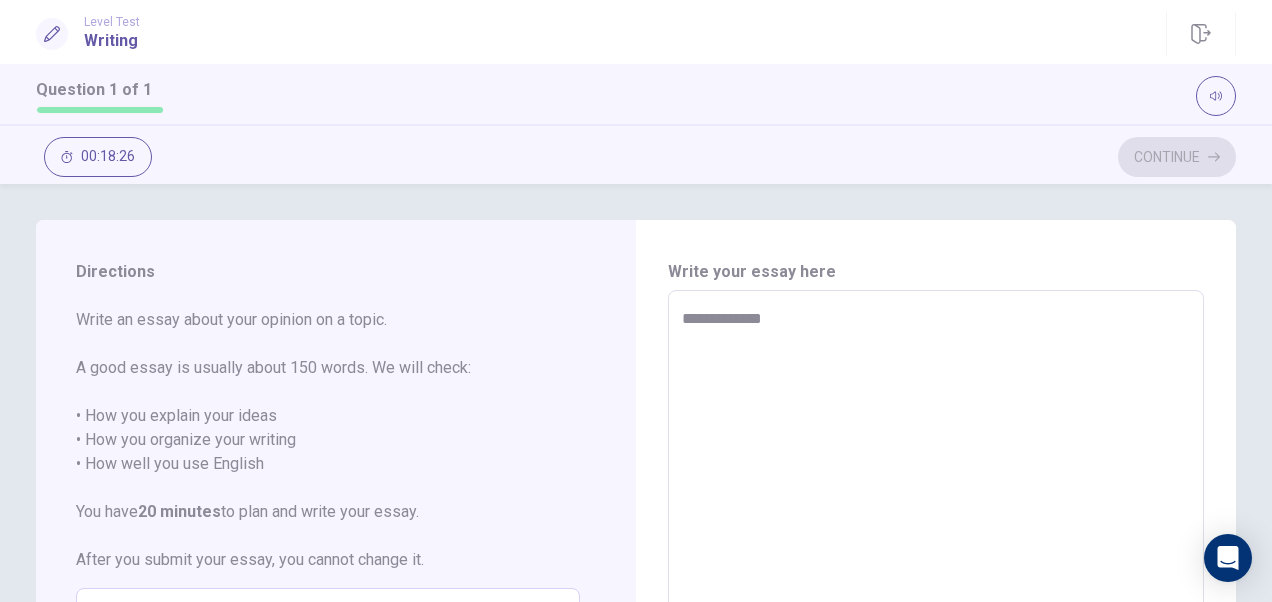 type on "*" 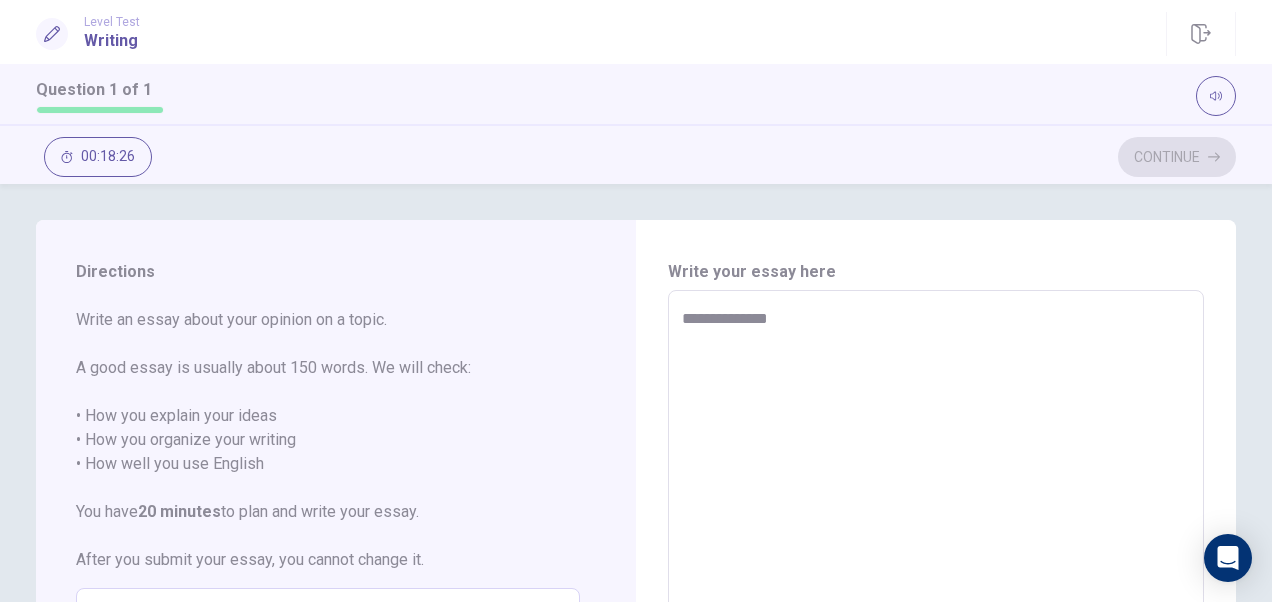 type on "*" 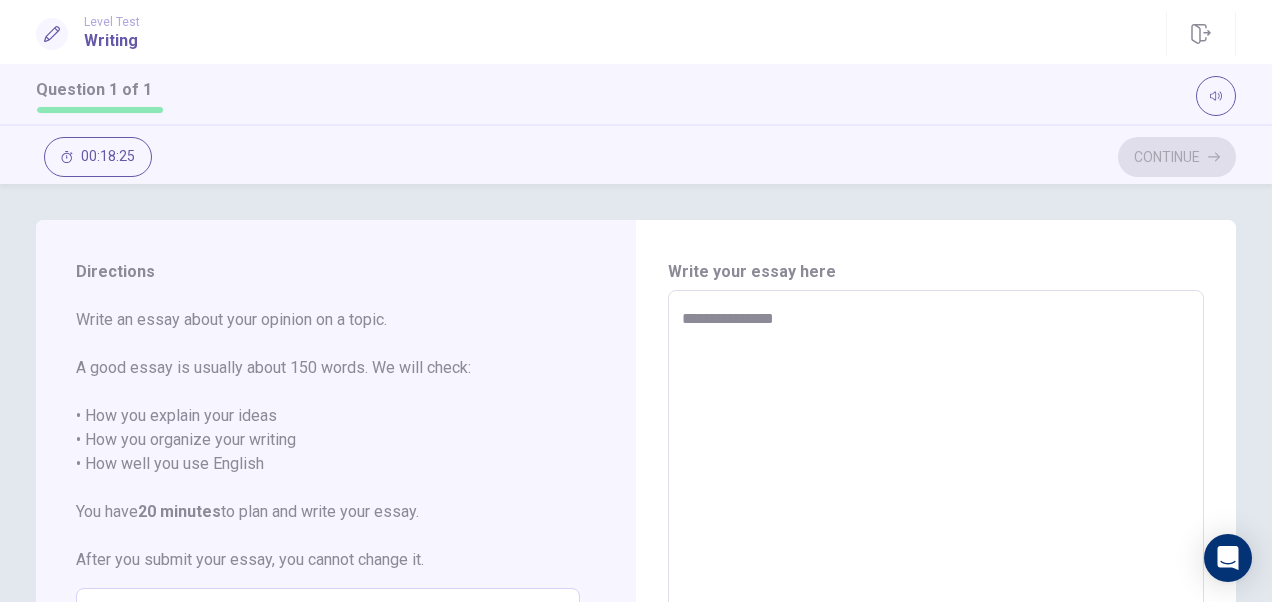 type on "**********" 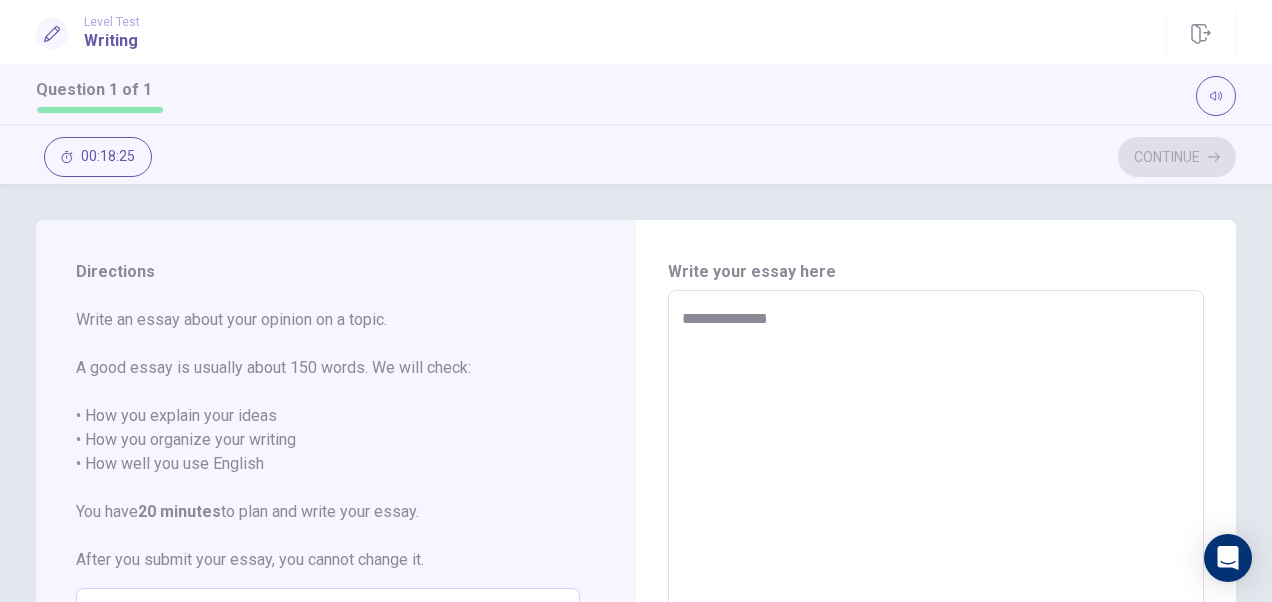 type on "*" 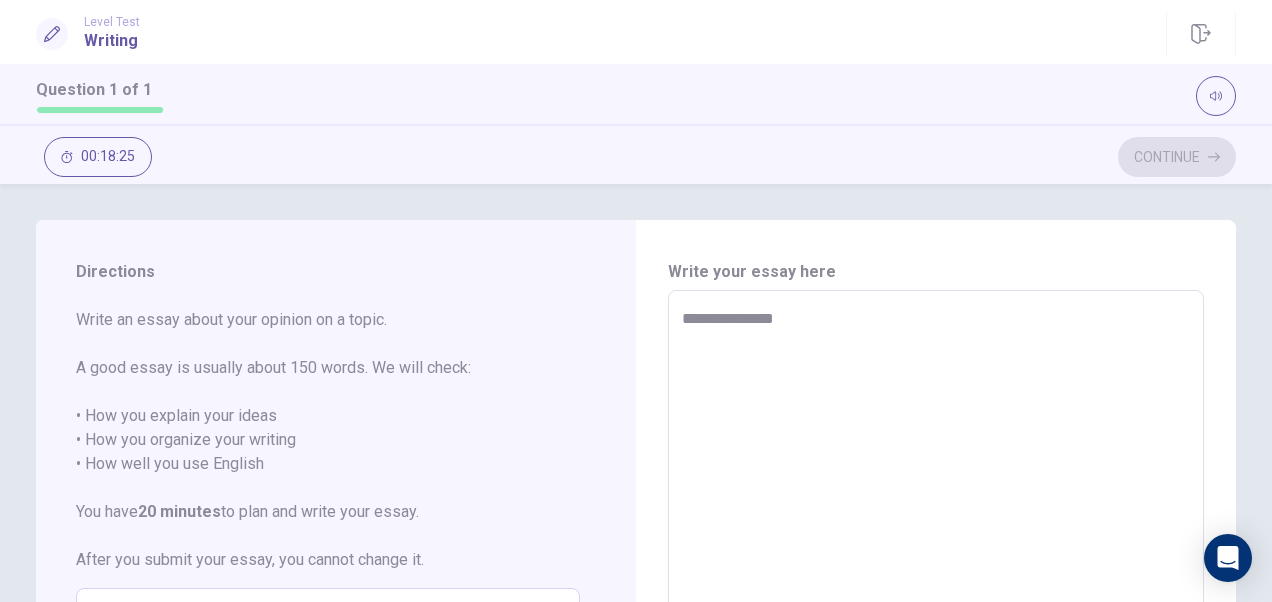 type on "*" 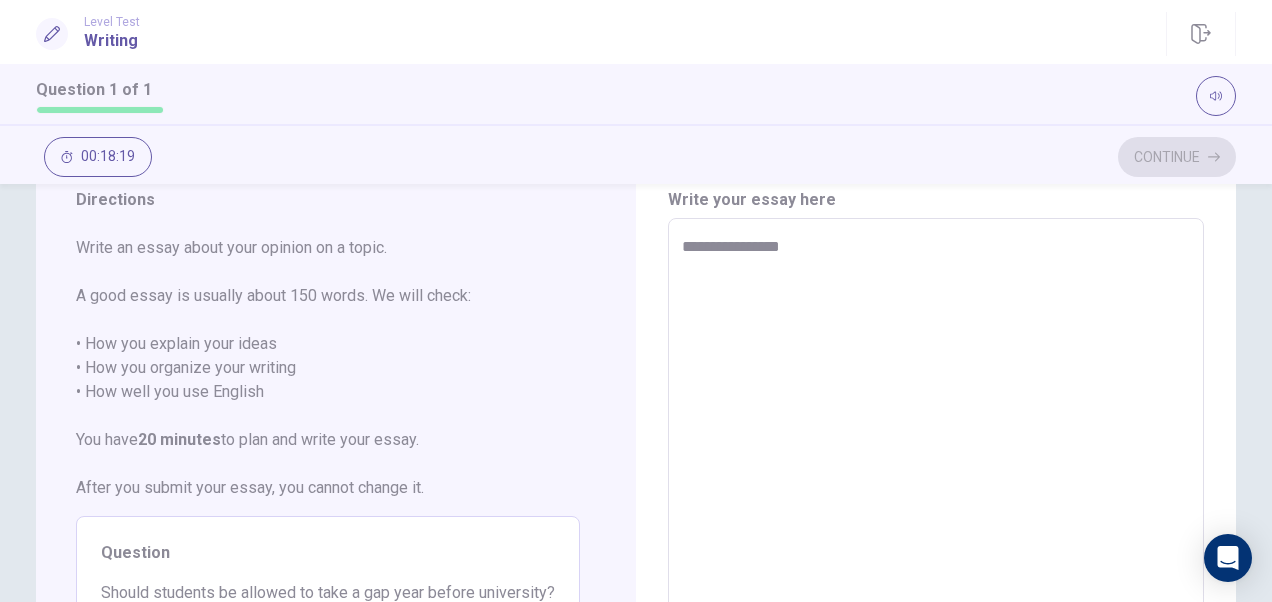 scroll, scrollTop: 26, scrollLeft: 0, axis: vertical 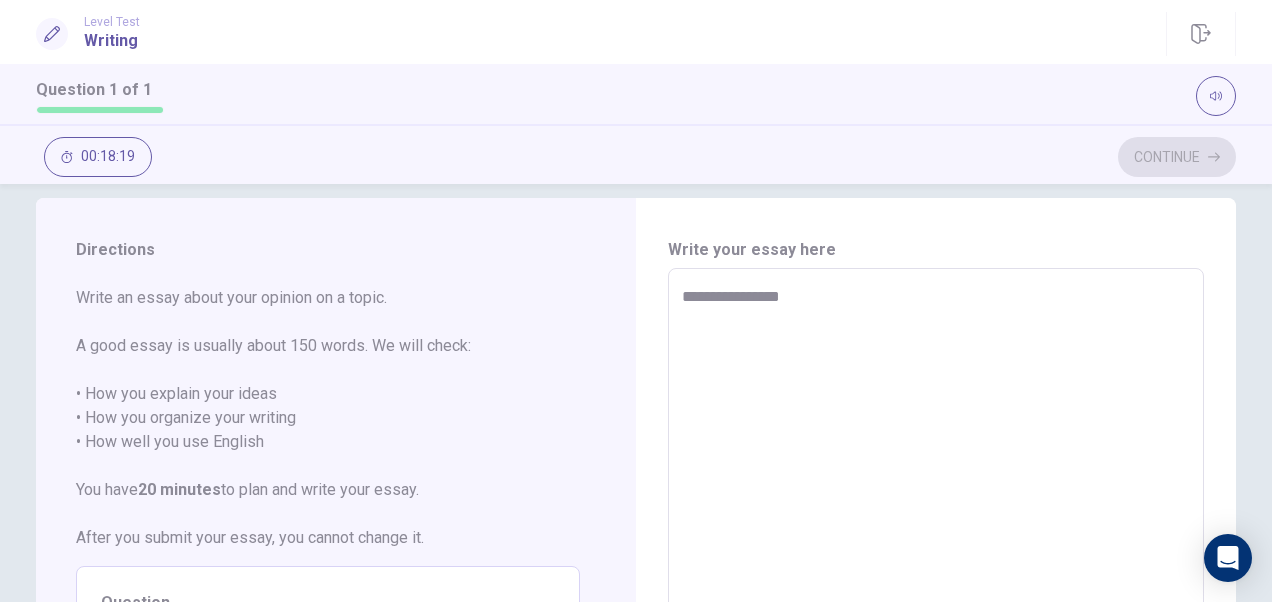 type on "*" 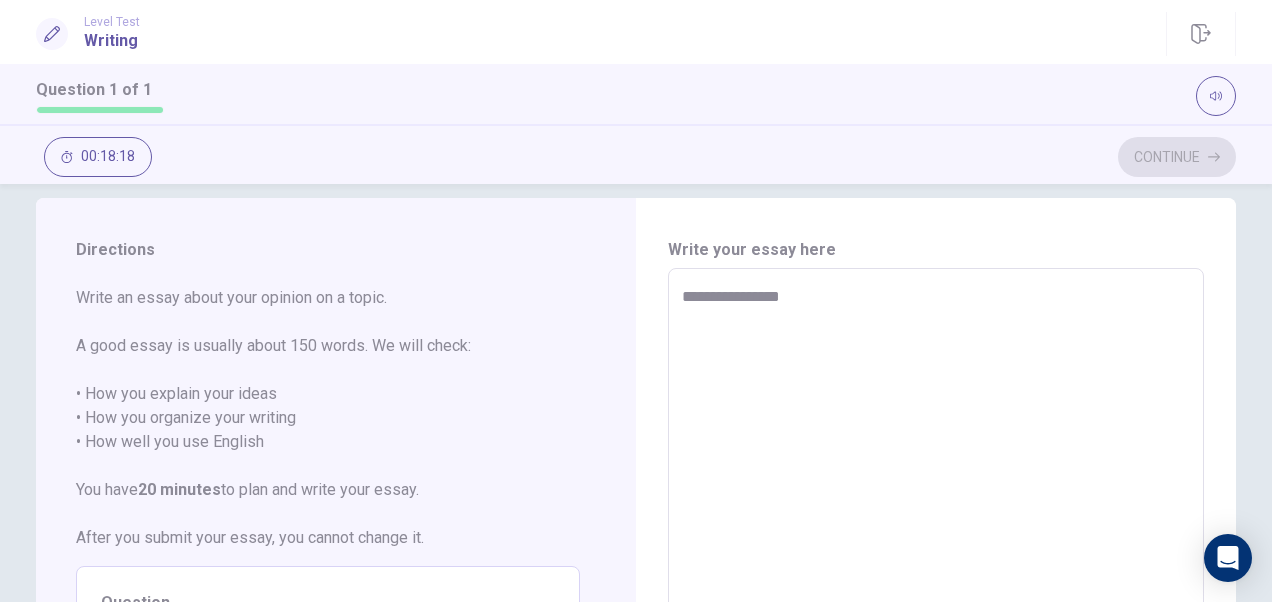 type on "**********" 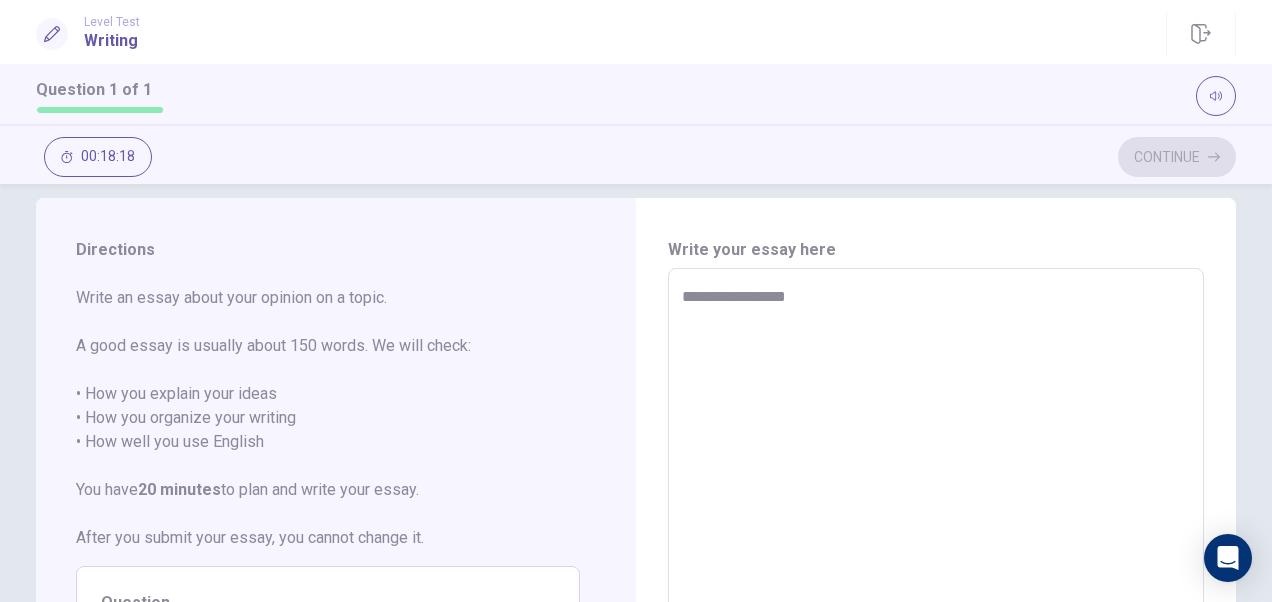 type on "*" 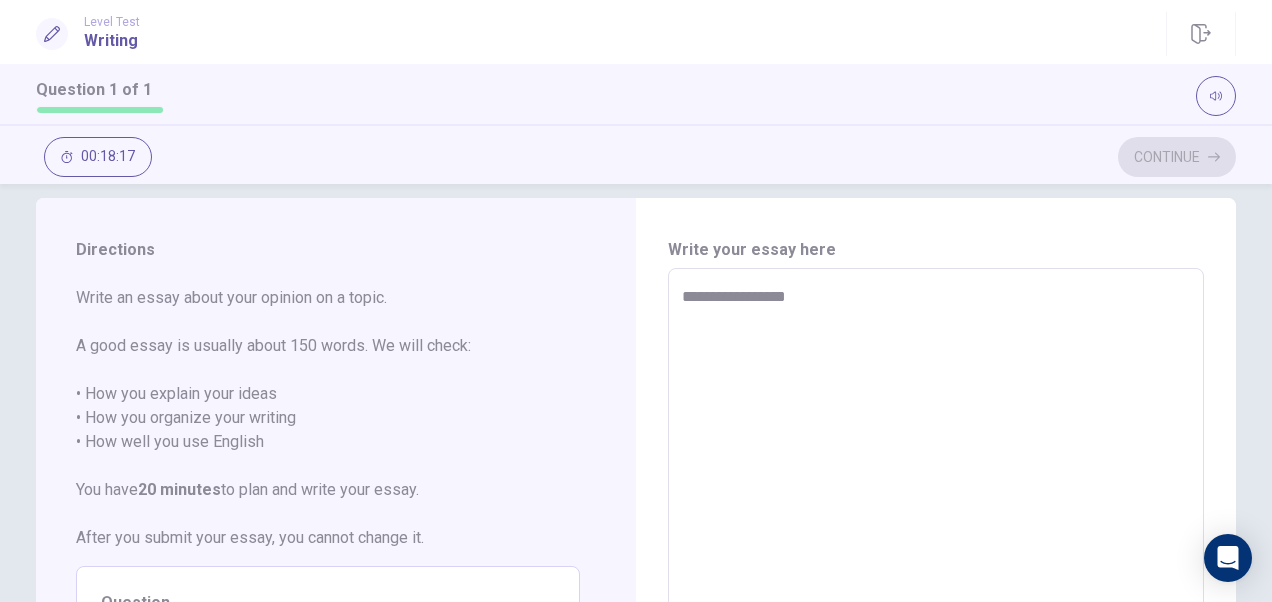 type on "**********" 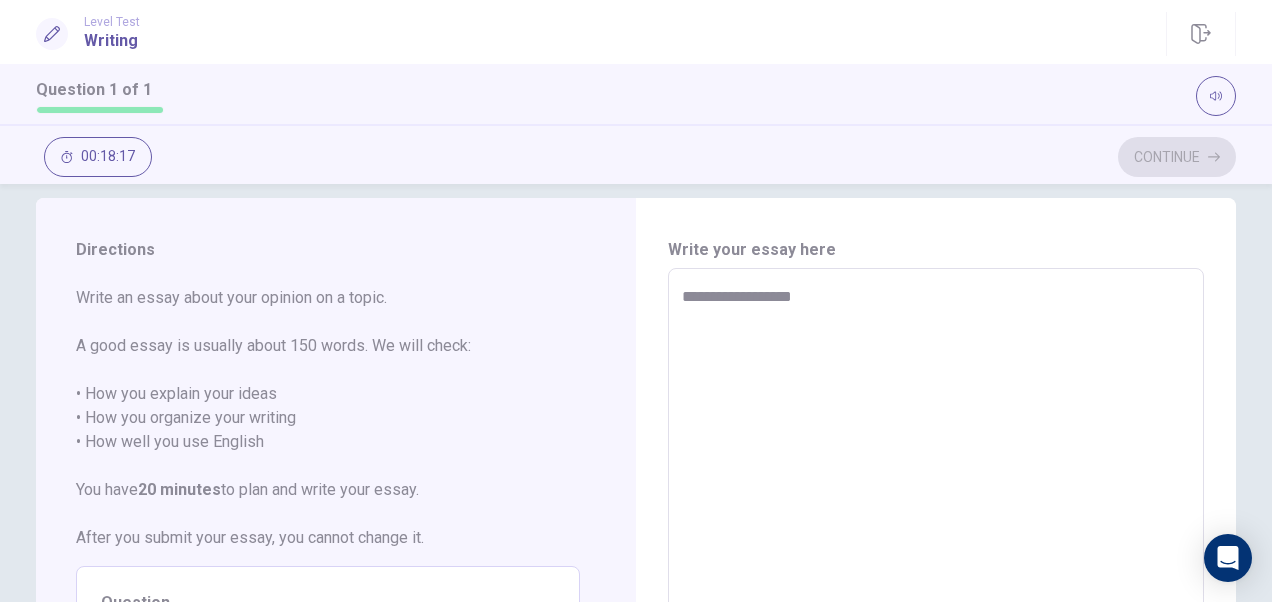 type on "*" 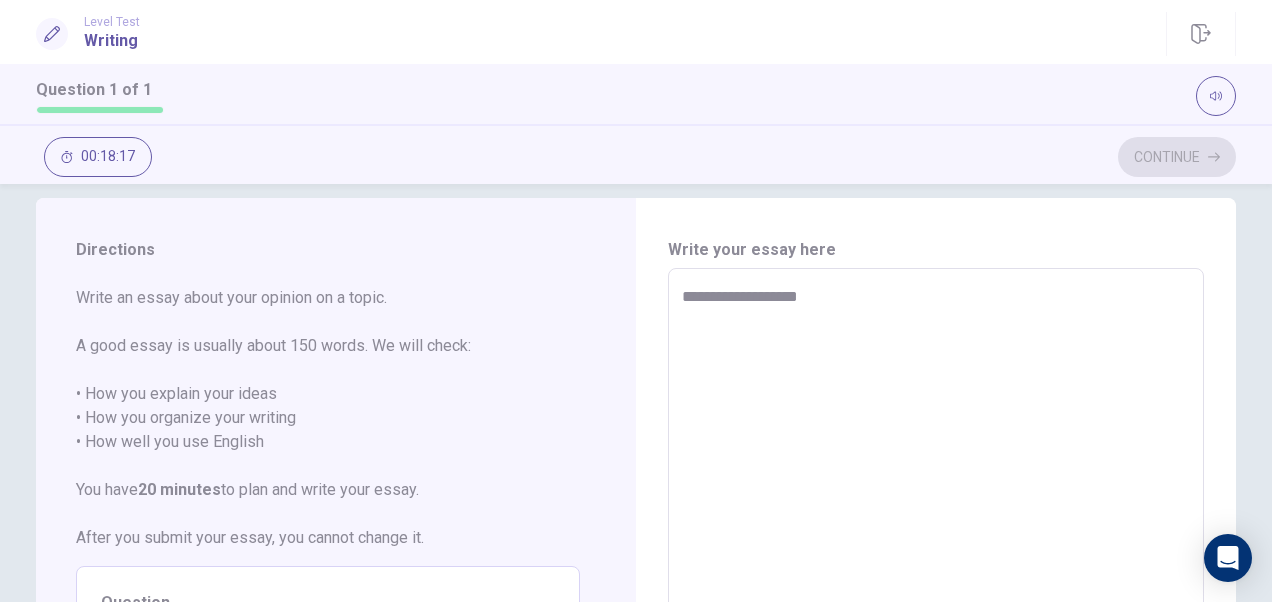 type on "*" 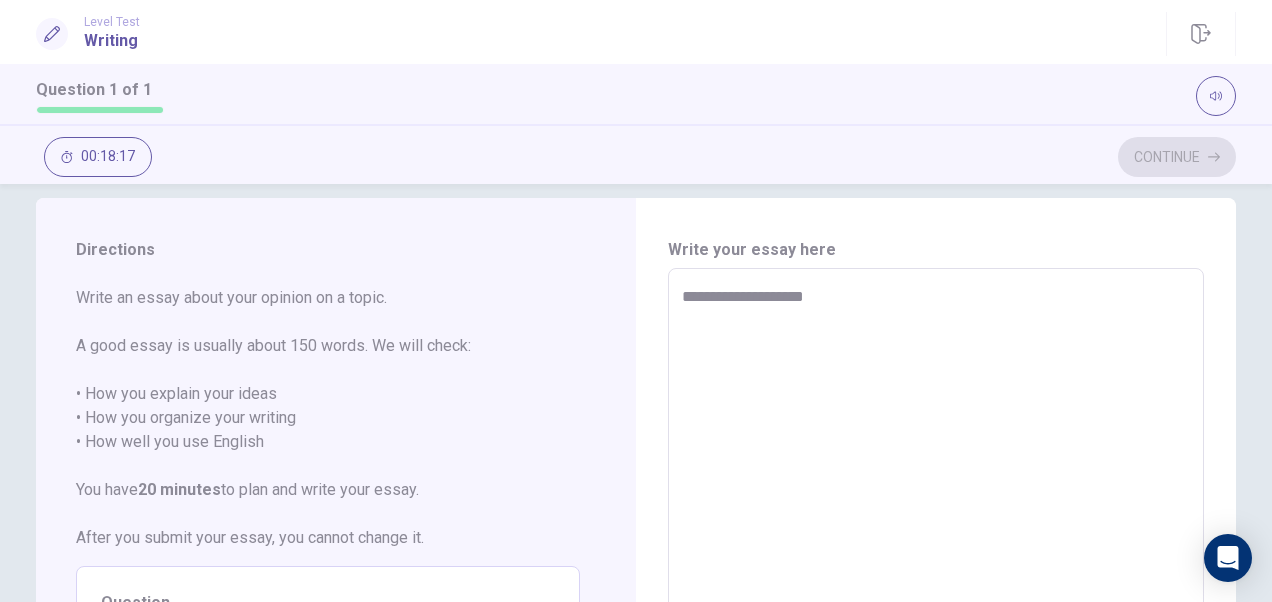 type on "*" 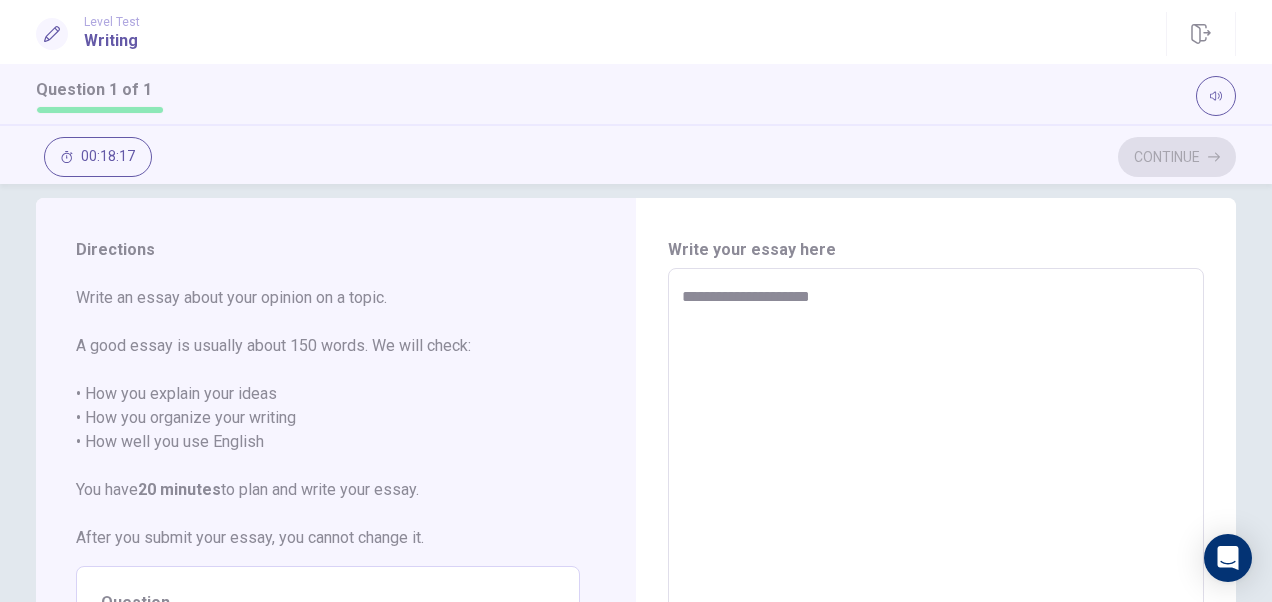 type on "**********" 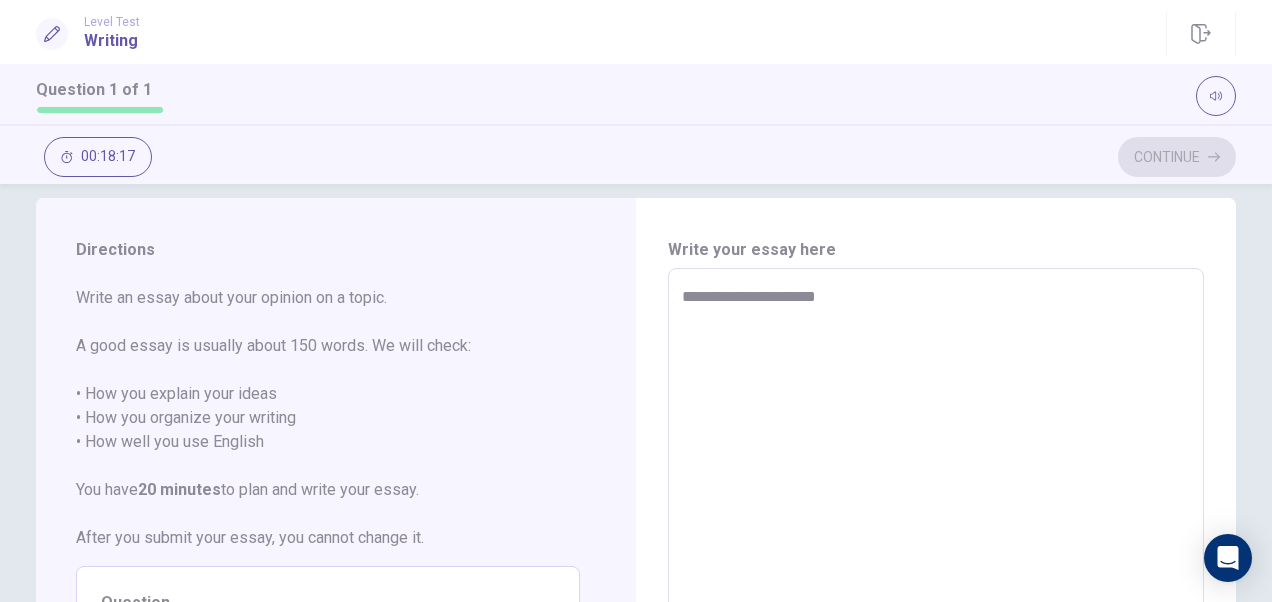 type on "*" 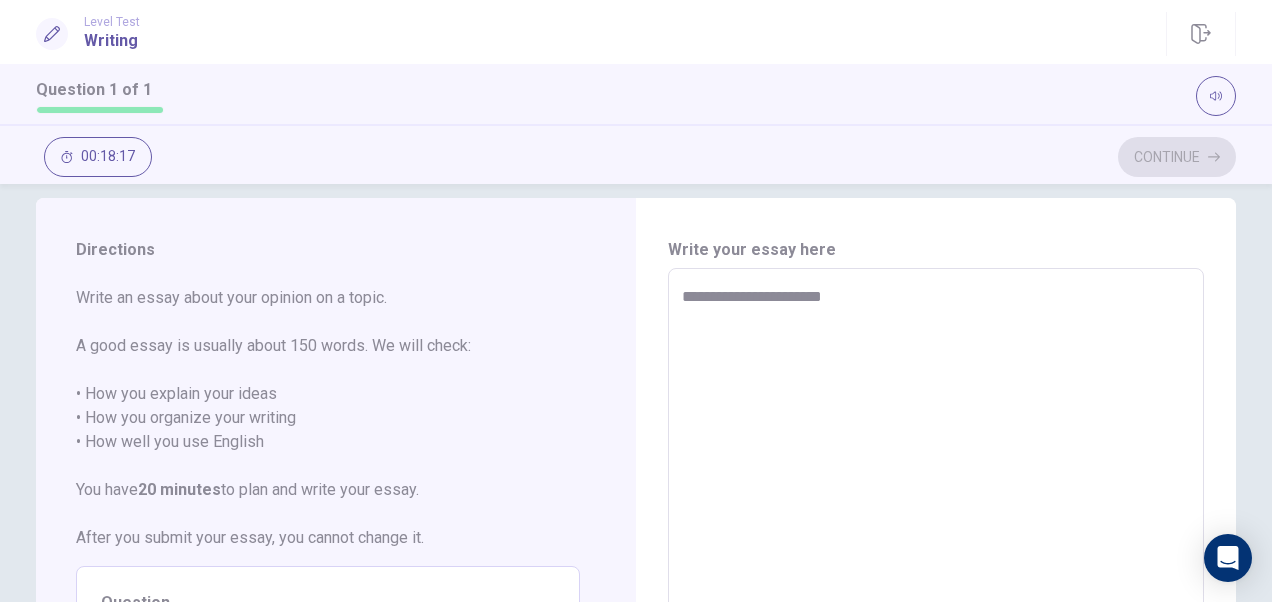 type on "*" 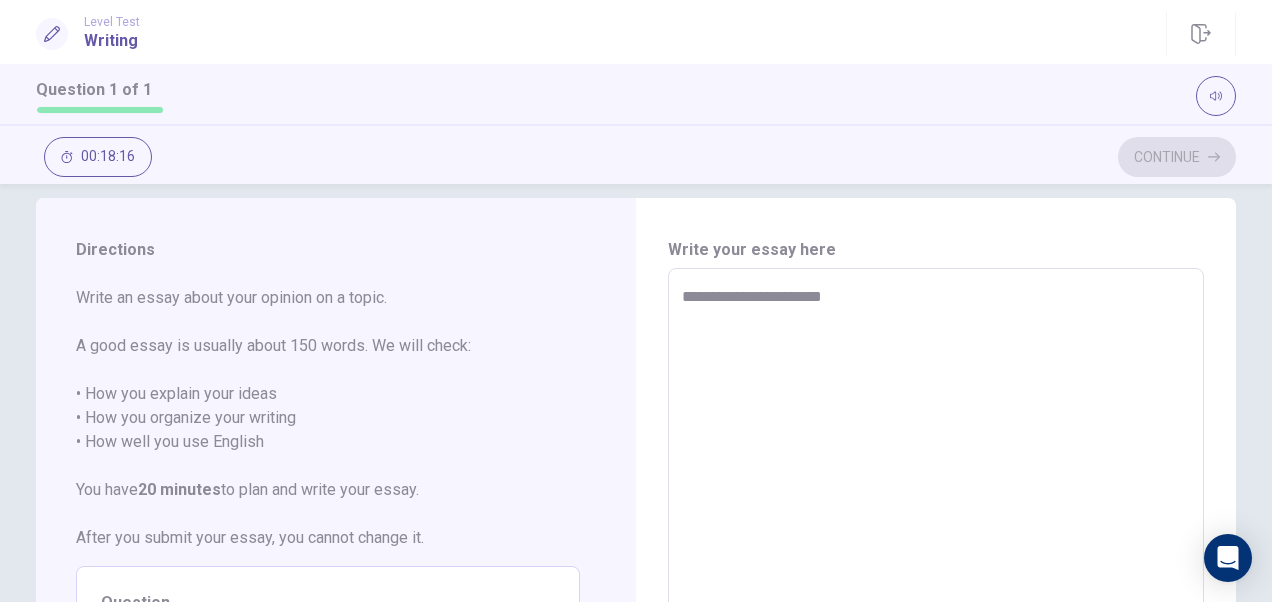 type on "**********" 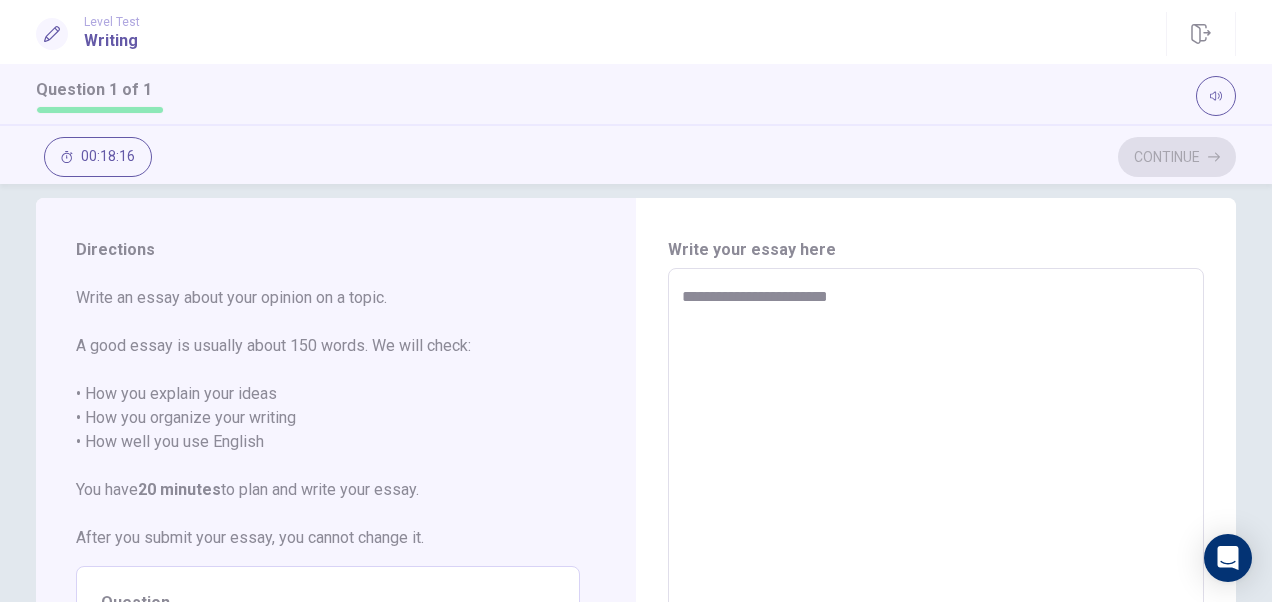 type on "*" 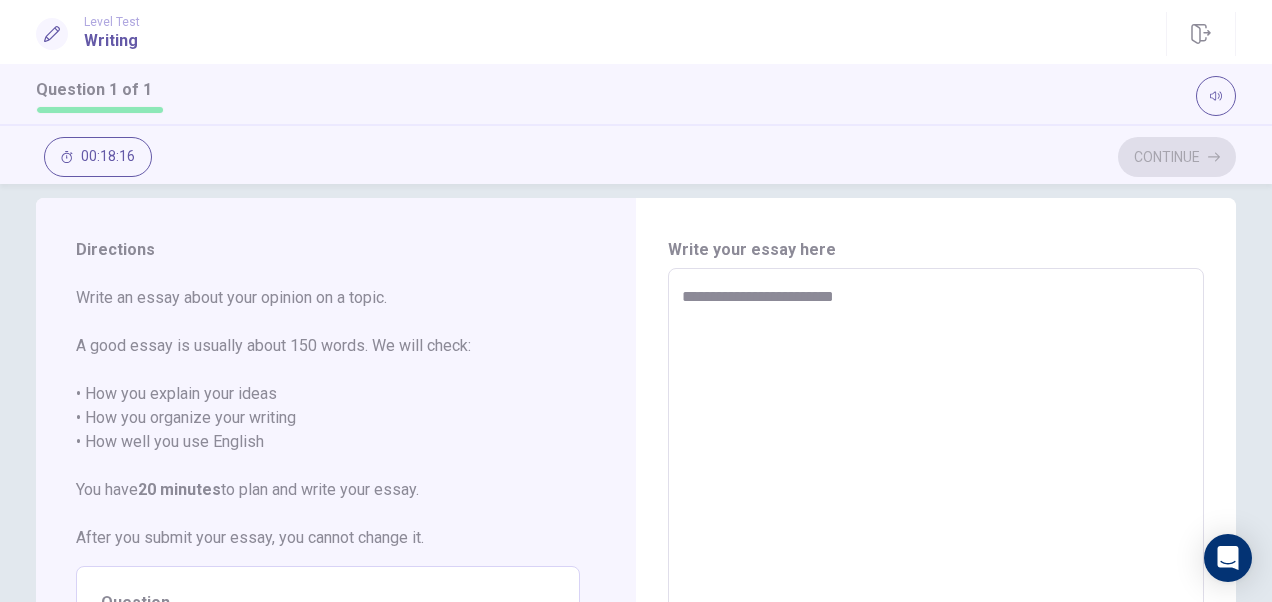type on "*" 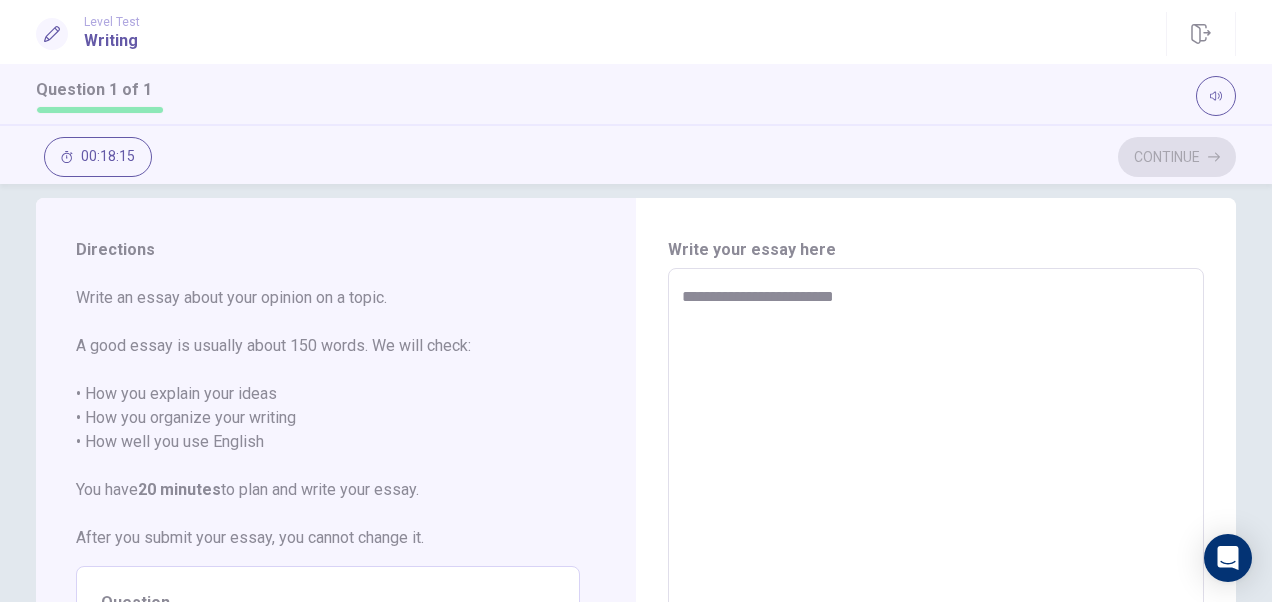 type on "**********" 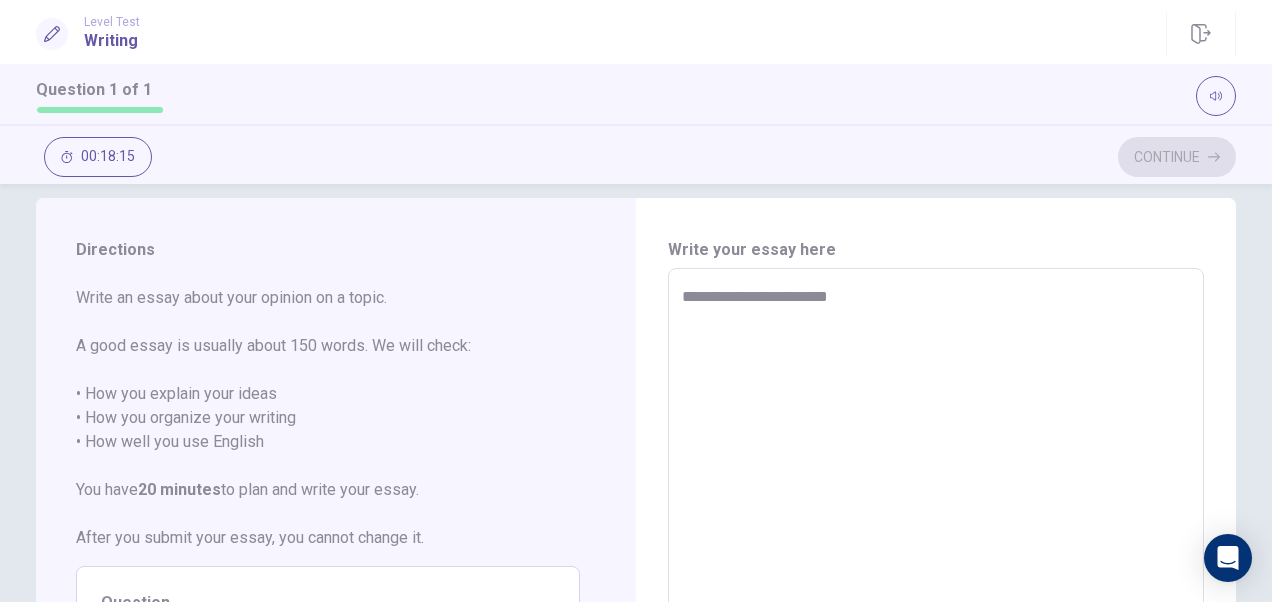 type on "*" 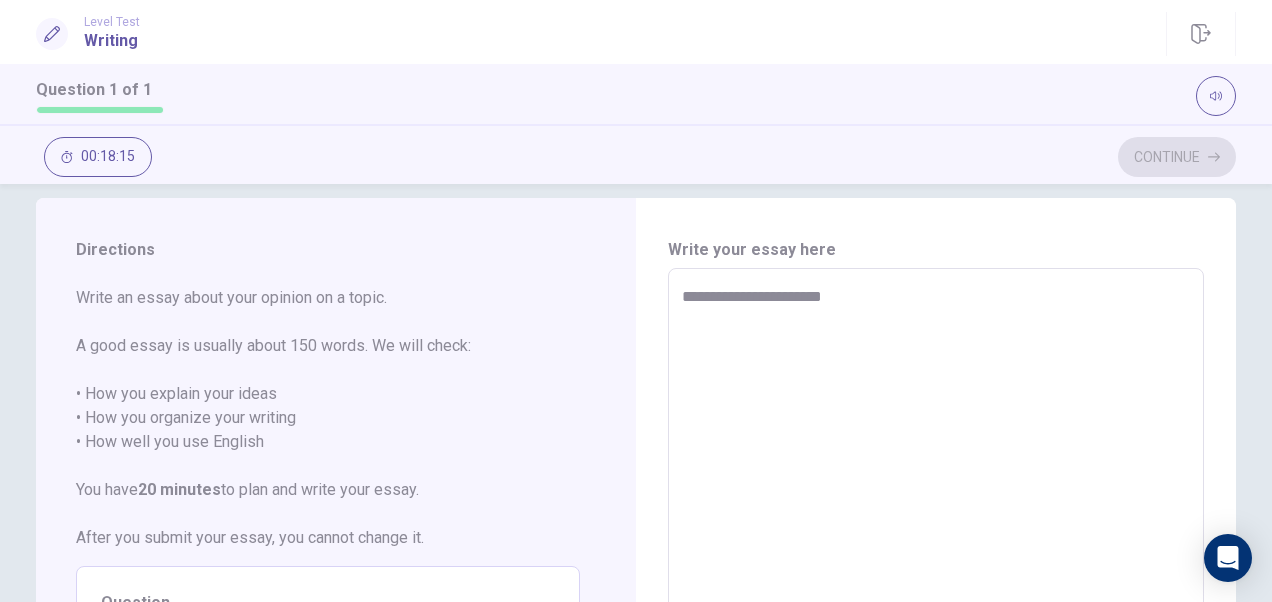 type on "*" 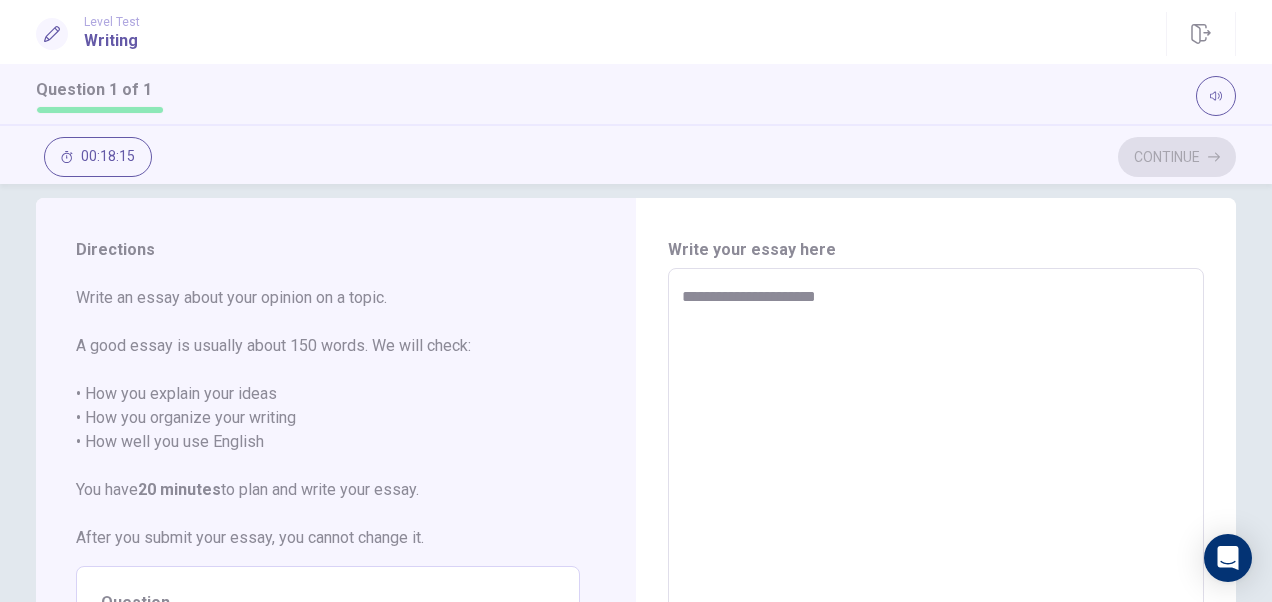 type on "*" 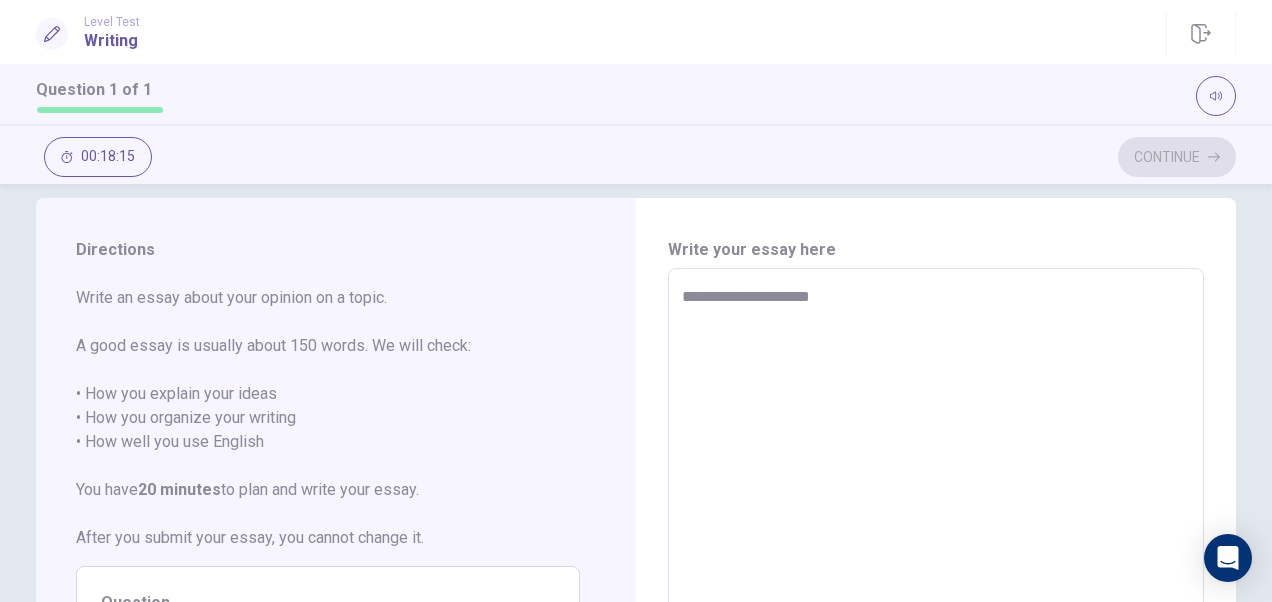 type on "*" 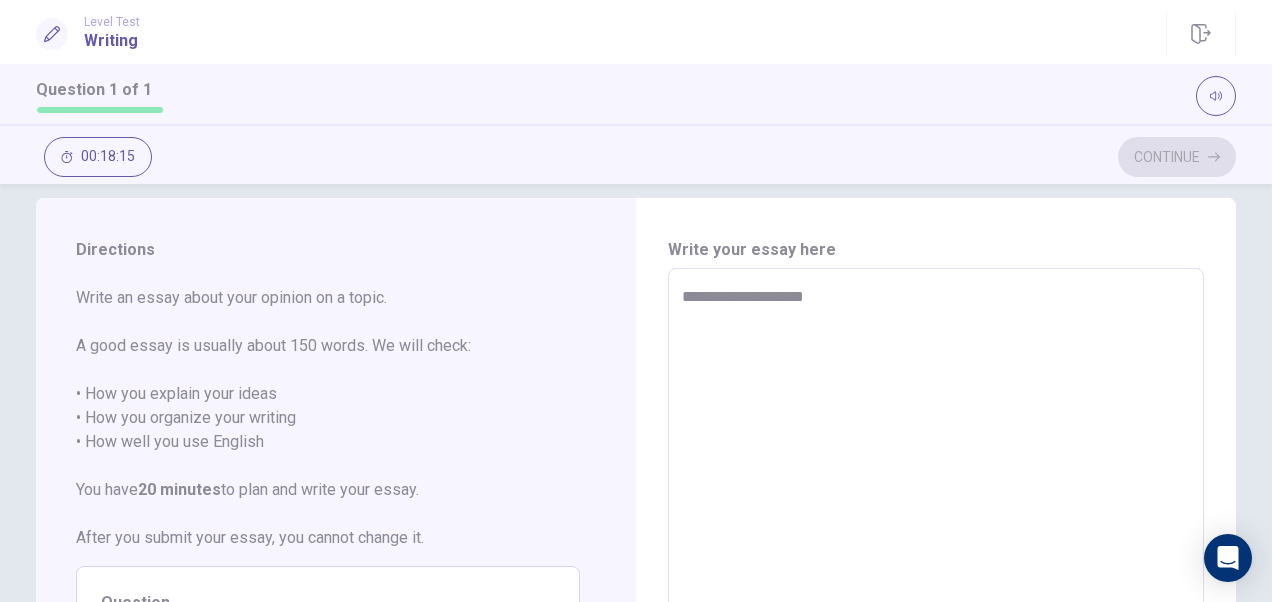type on "*" 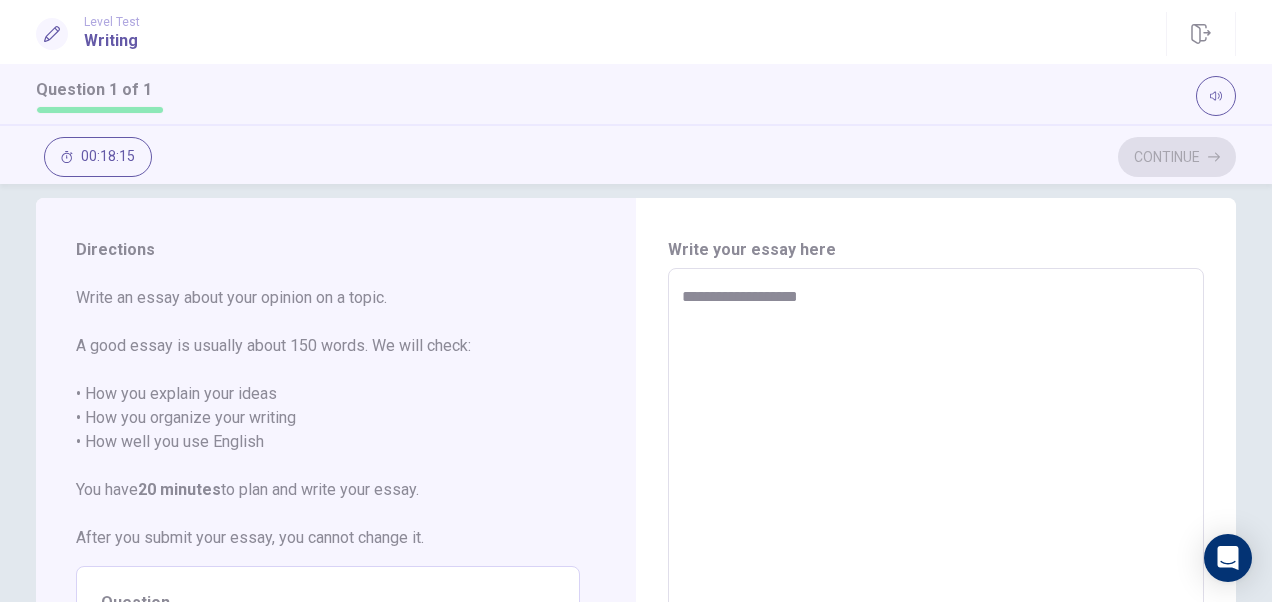 type on "*" 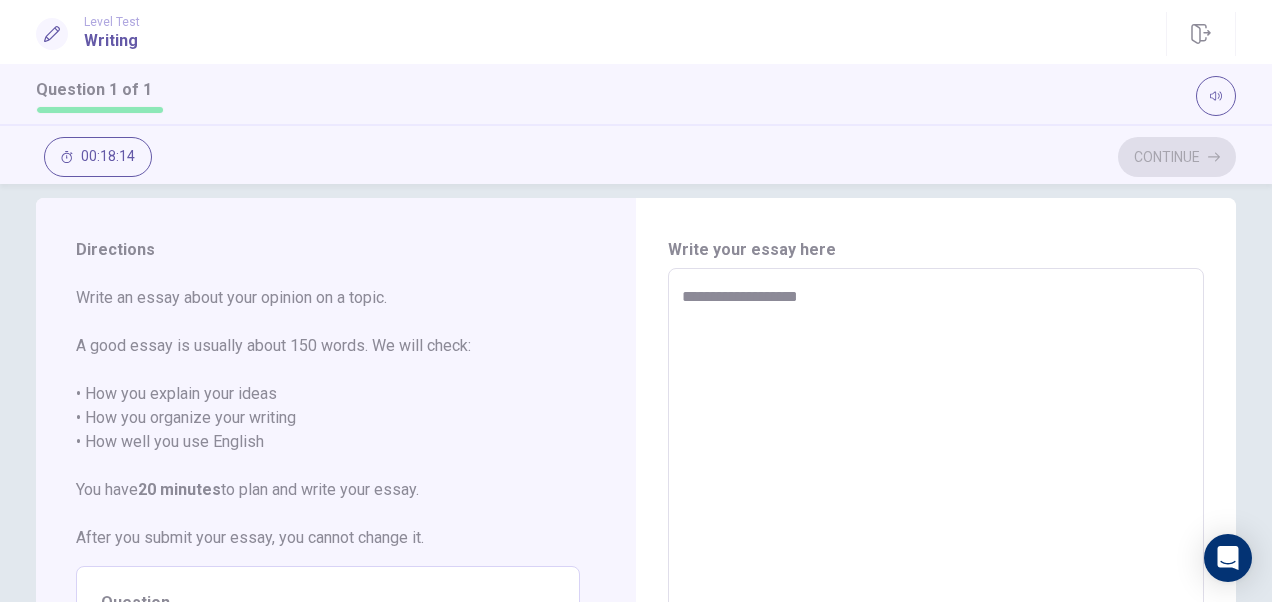 type on "**********" 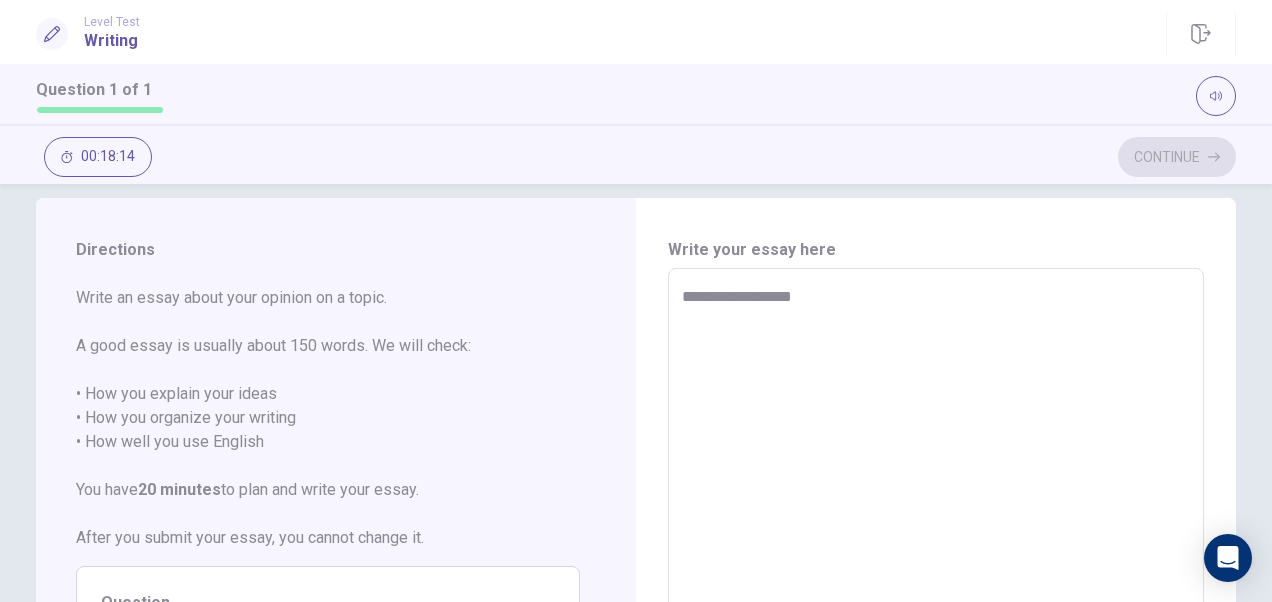 type on "*" 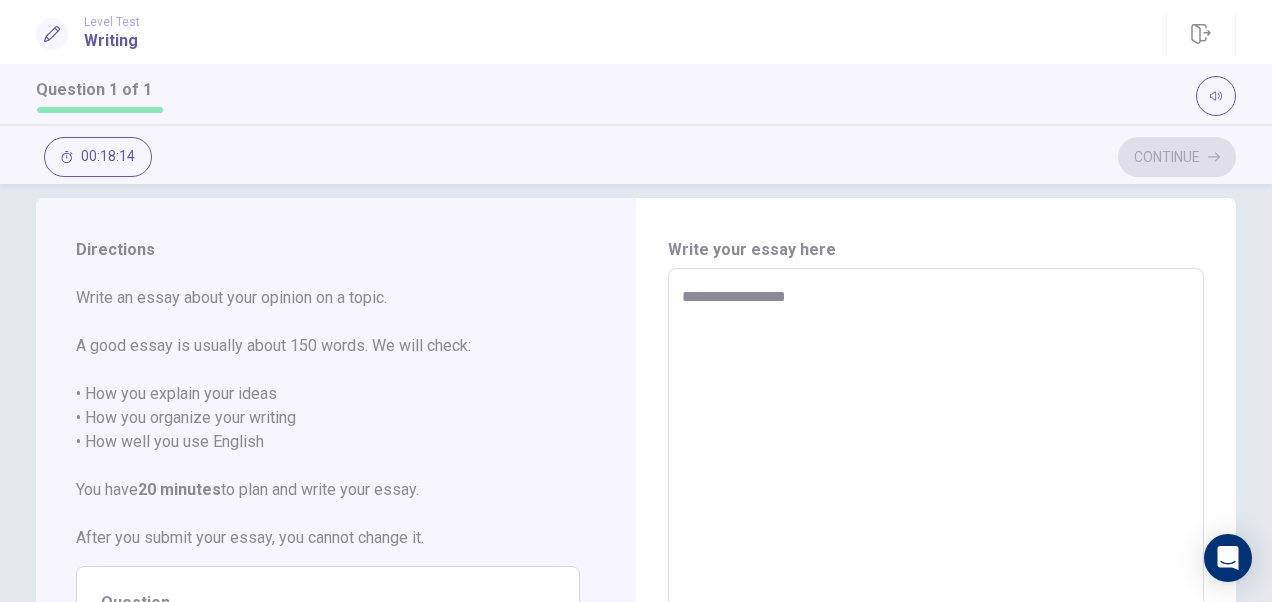 type on "*" 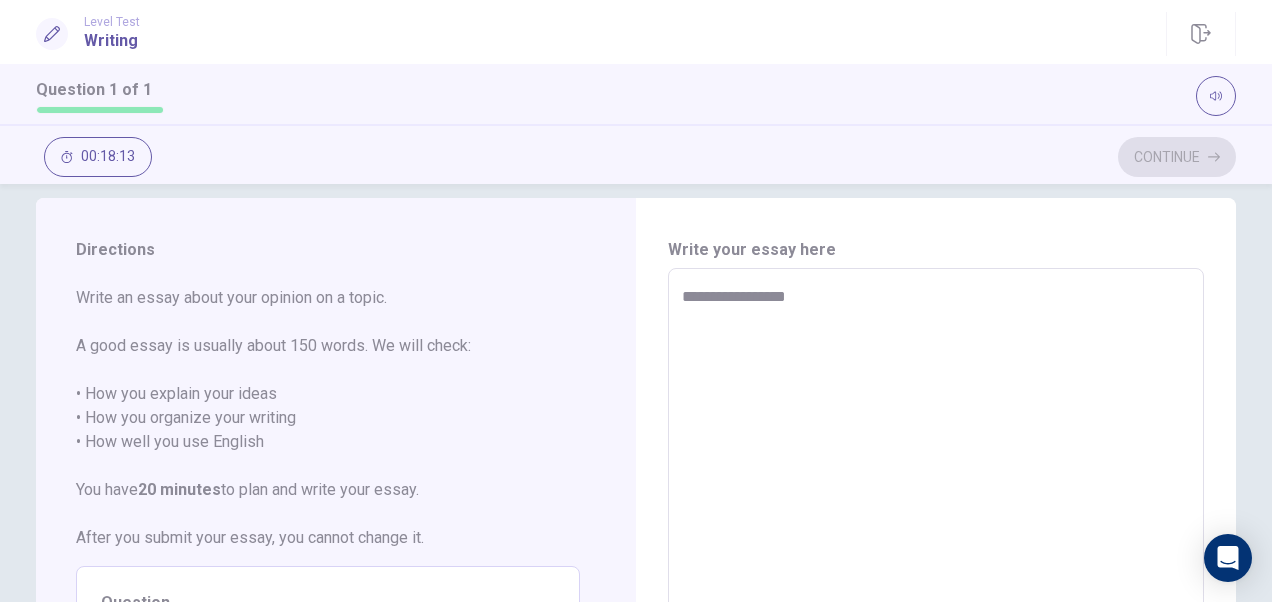 type on "**********" 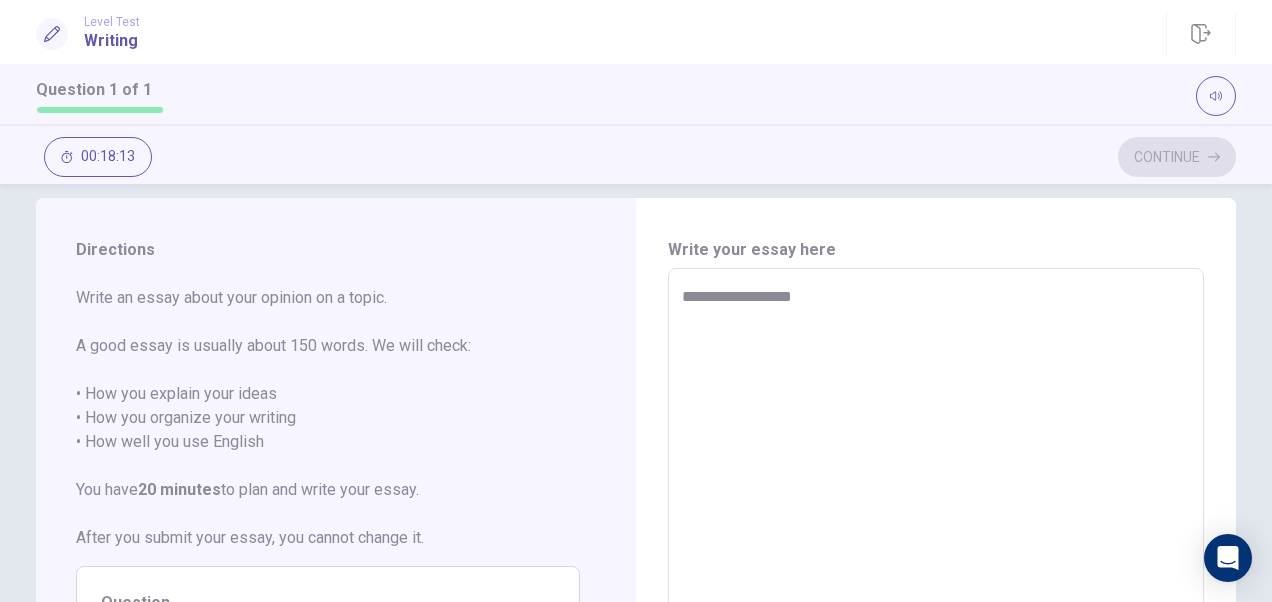 type on "*" 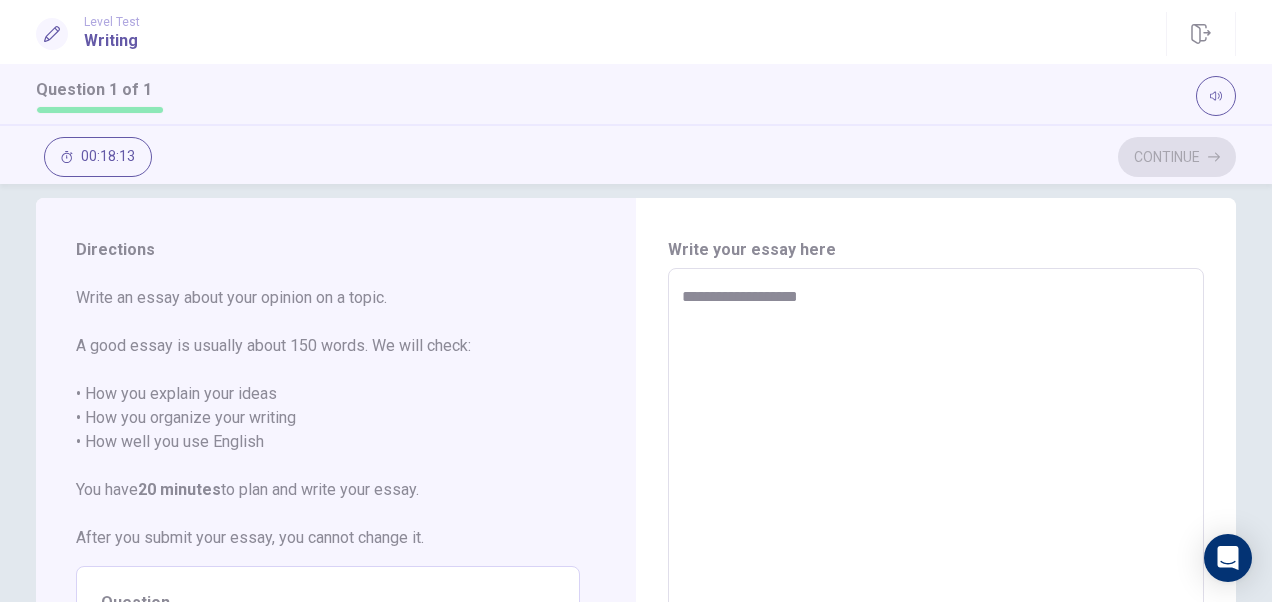 type on "*" 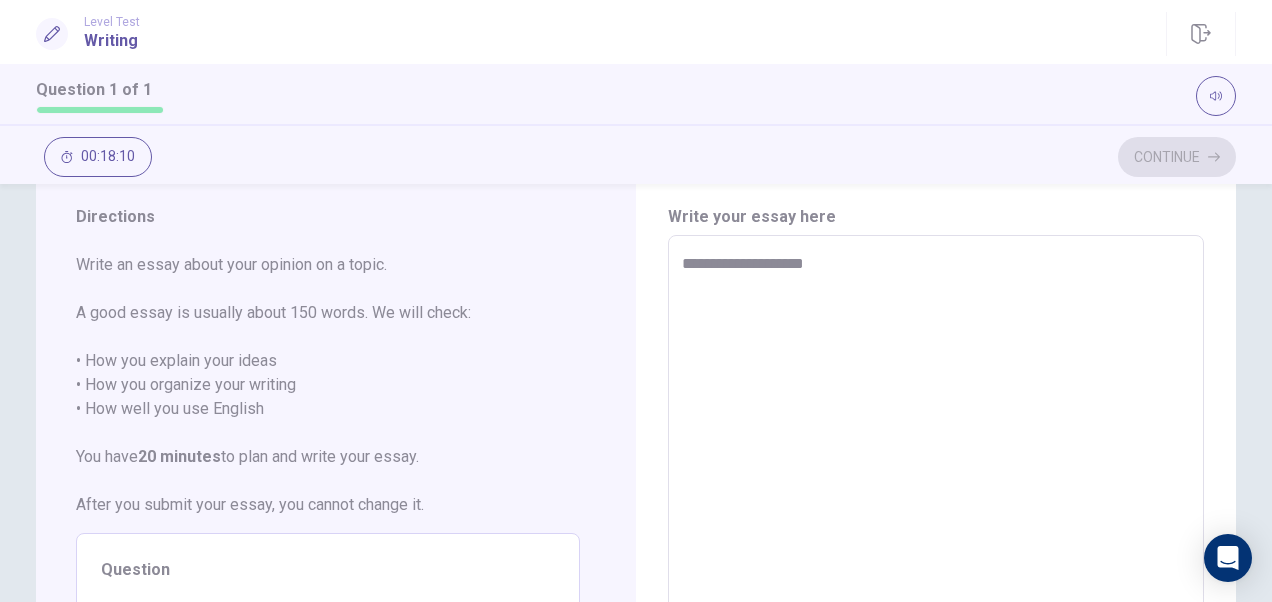 scroll, scrollTop: 52, scrollLeft: 0, axis: vertical 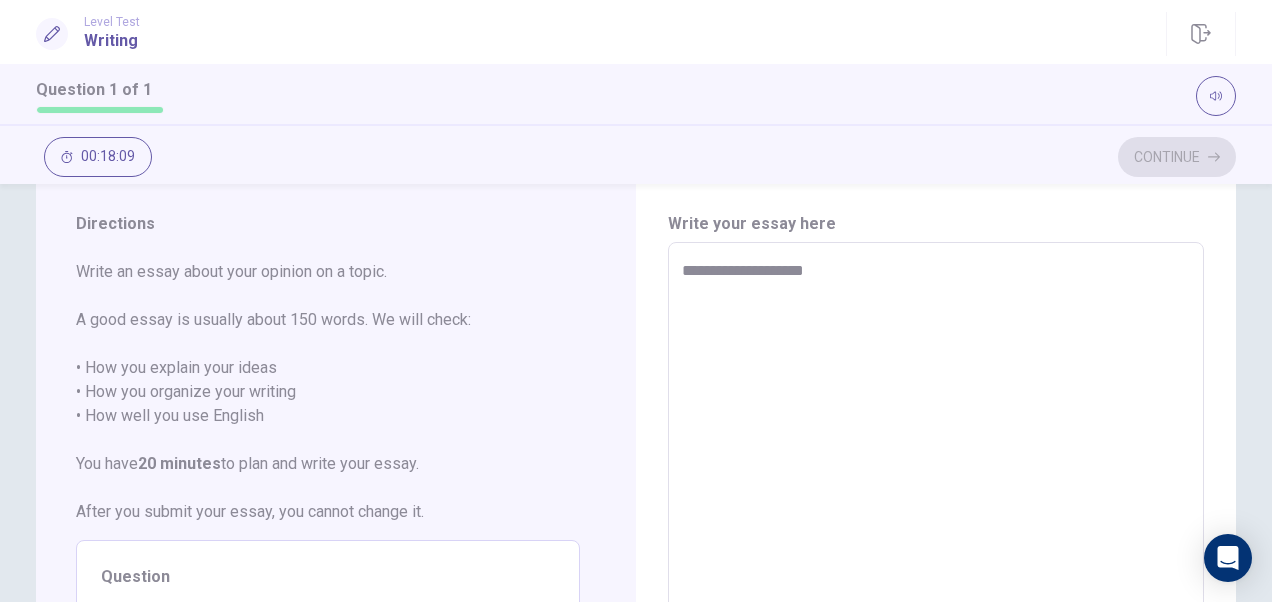 type on "*" 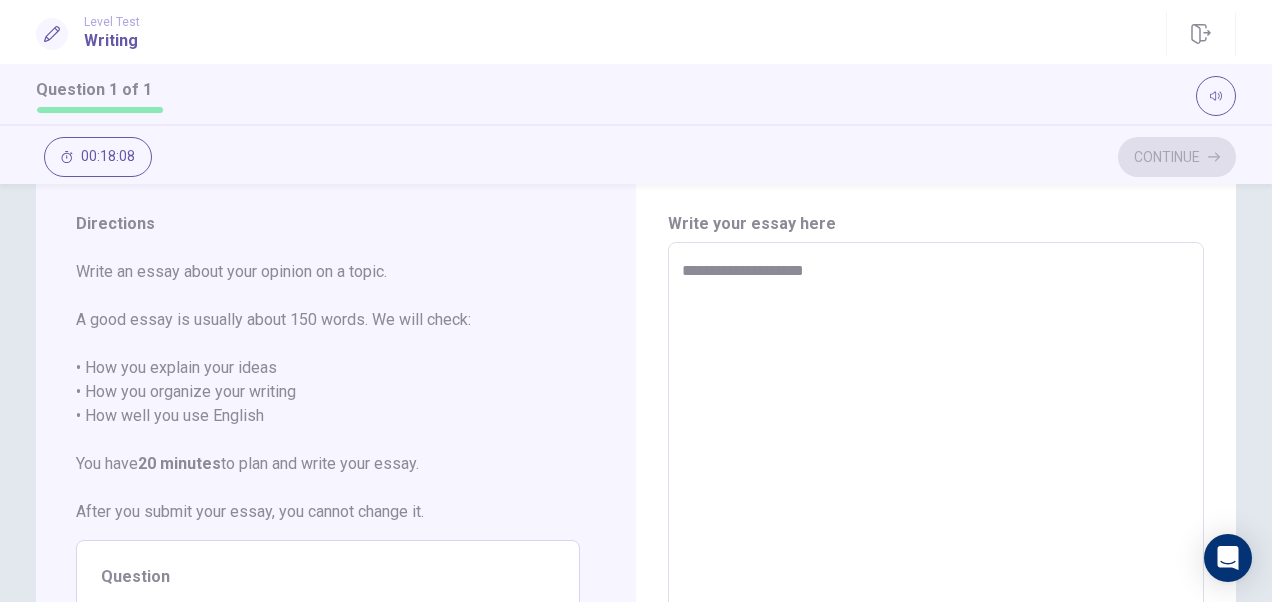 type on "**********" 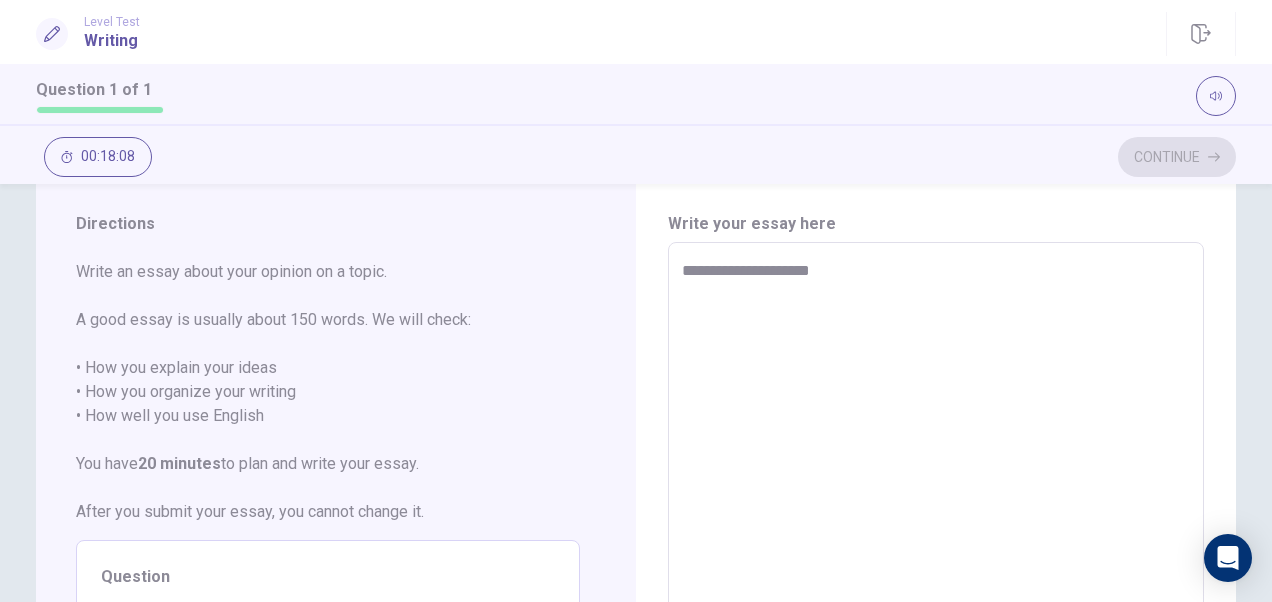 type on "*" 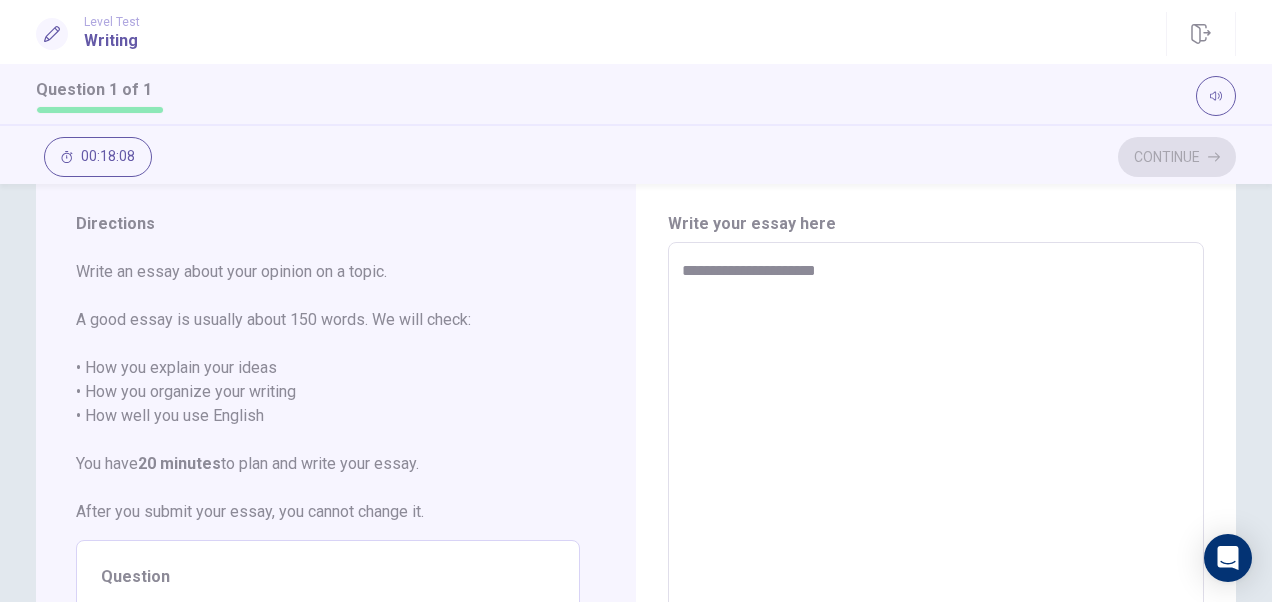 type on "*" 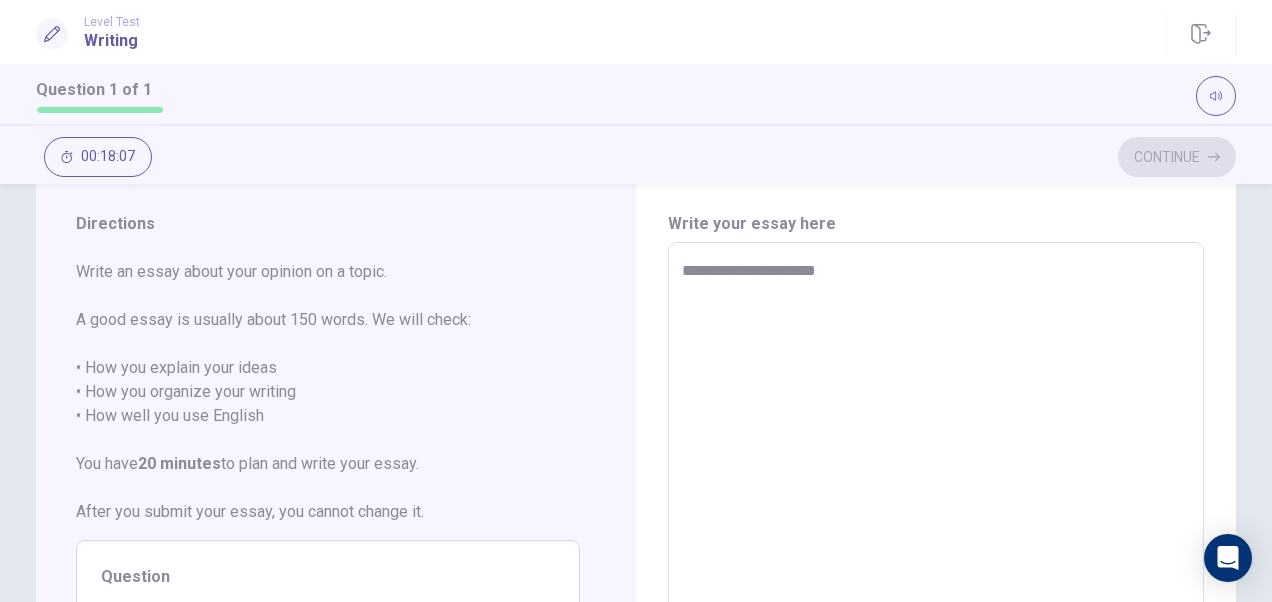 type on "**********" 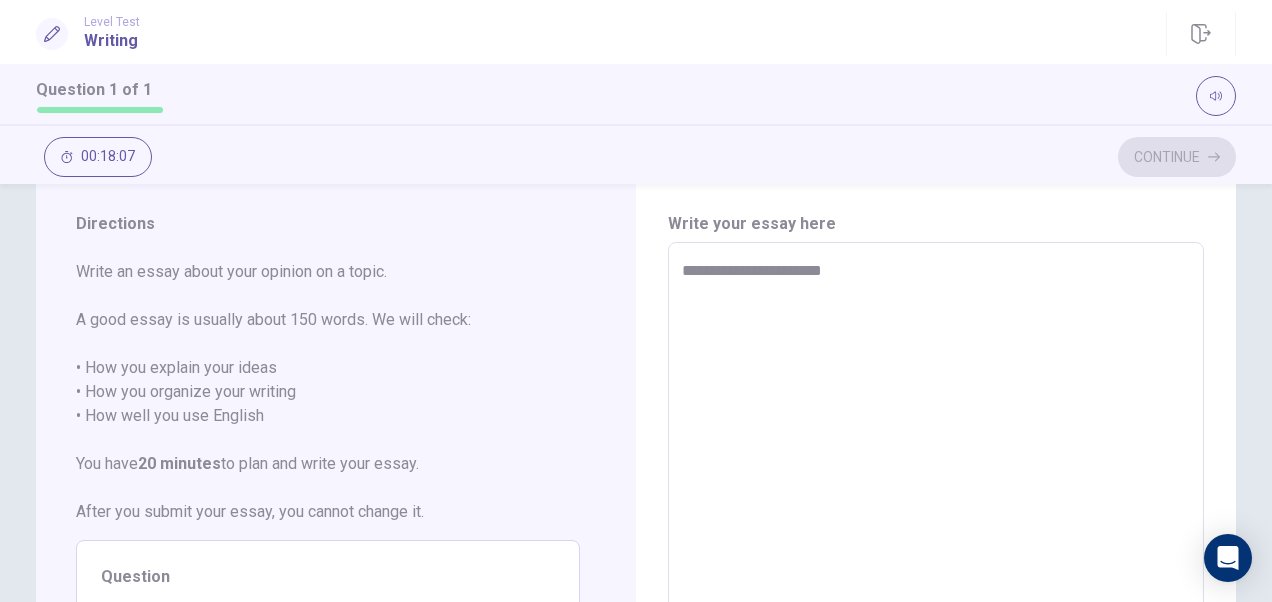 type on "*" 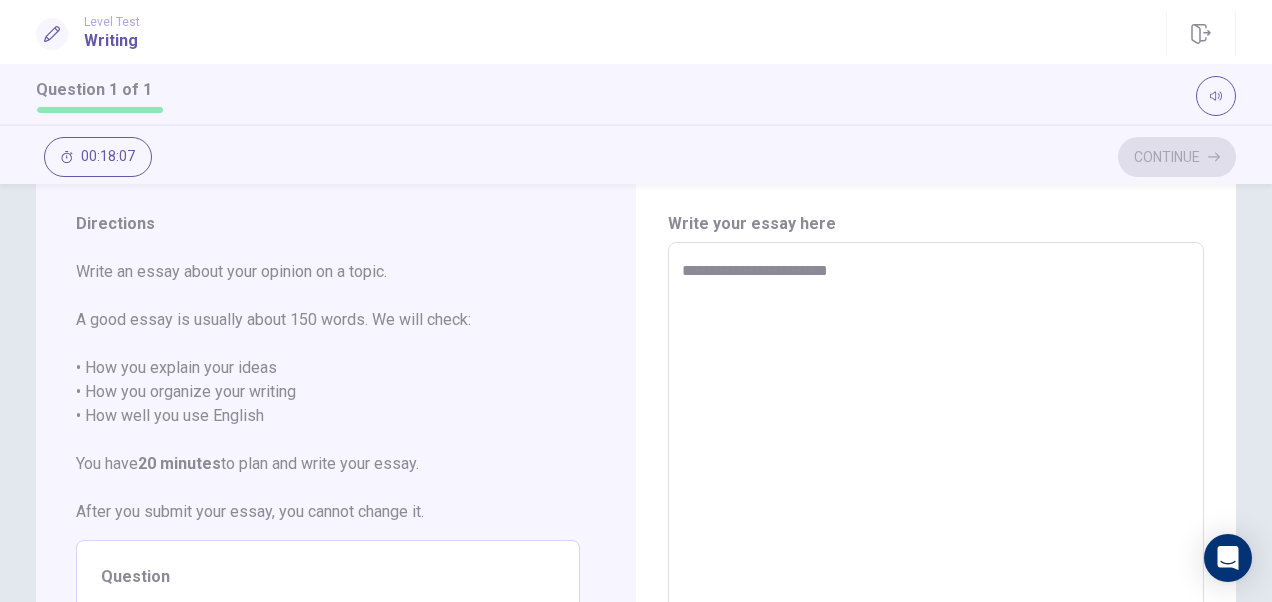 type on "*" 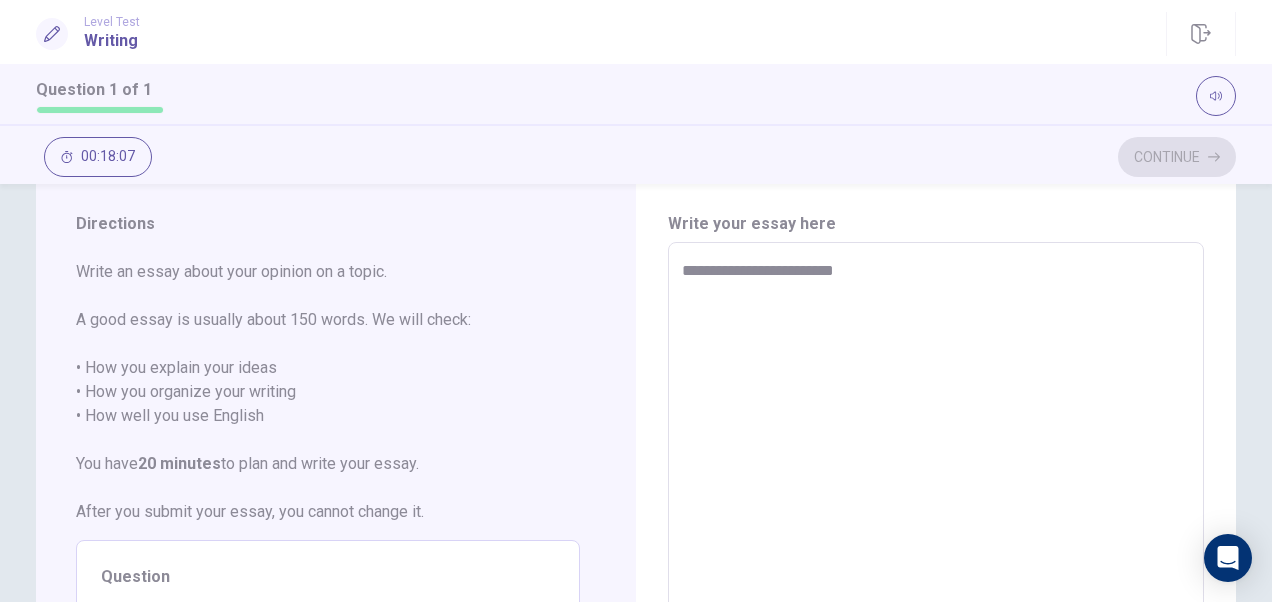 type on "*" 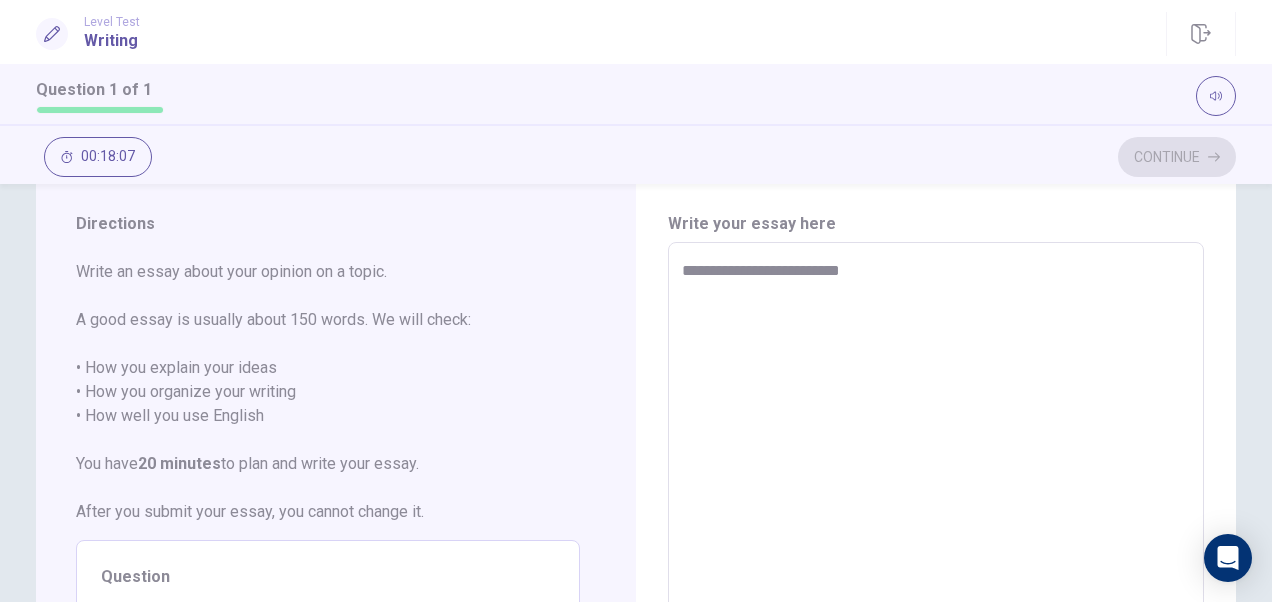 type on "*" 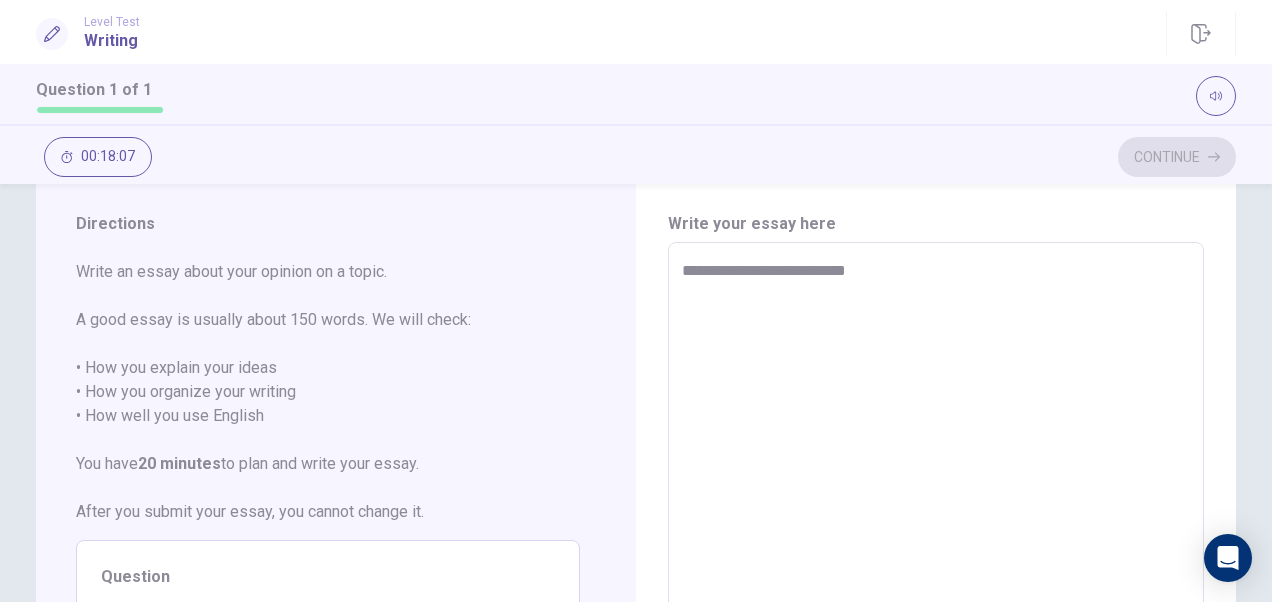 type on "*" 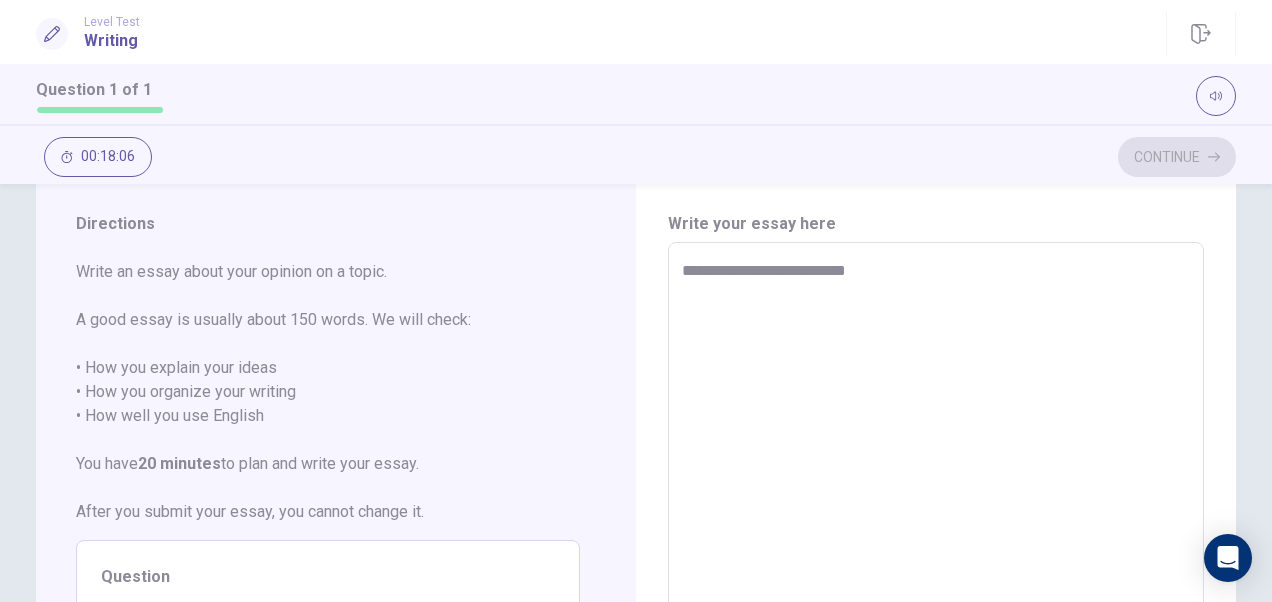 type on "**********" 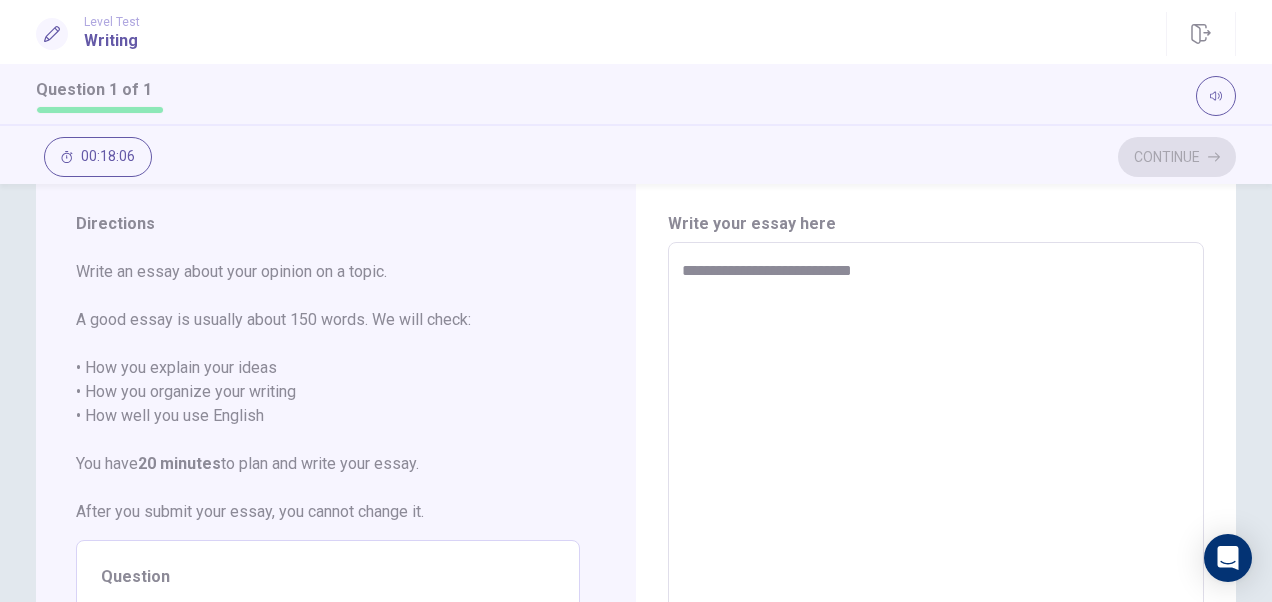 type on "*" 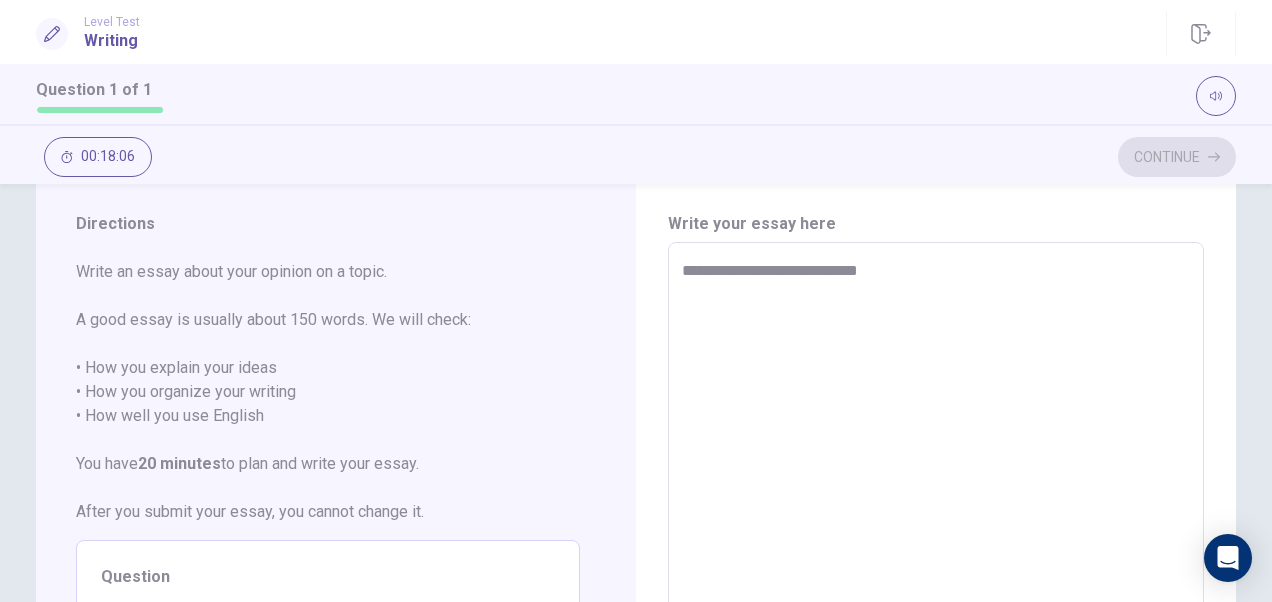 type on "*" 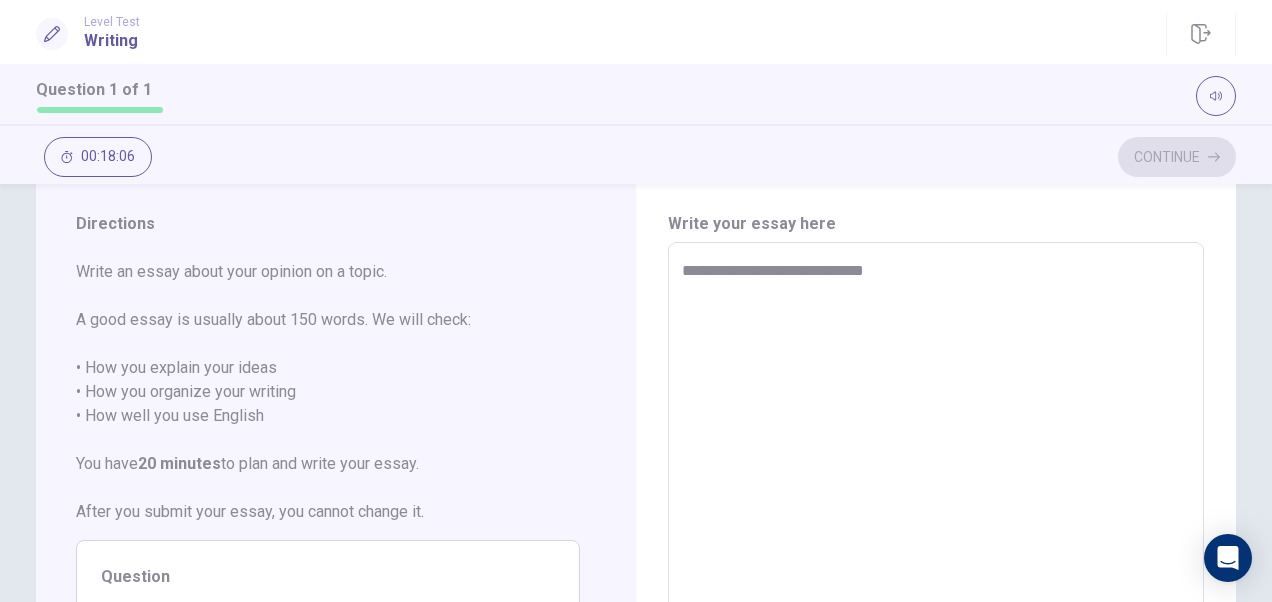 type on "*" 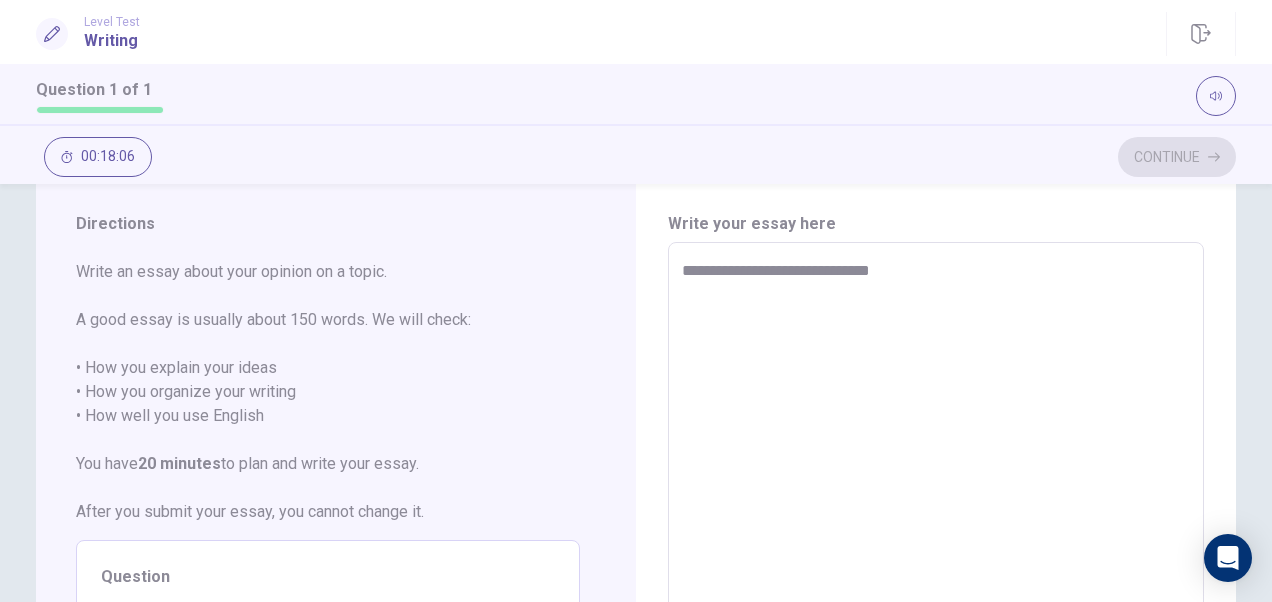 type on "*" 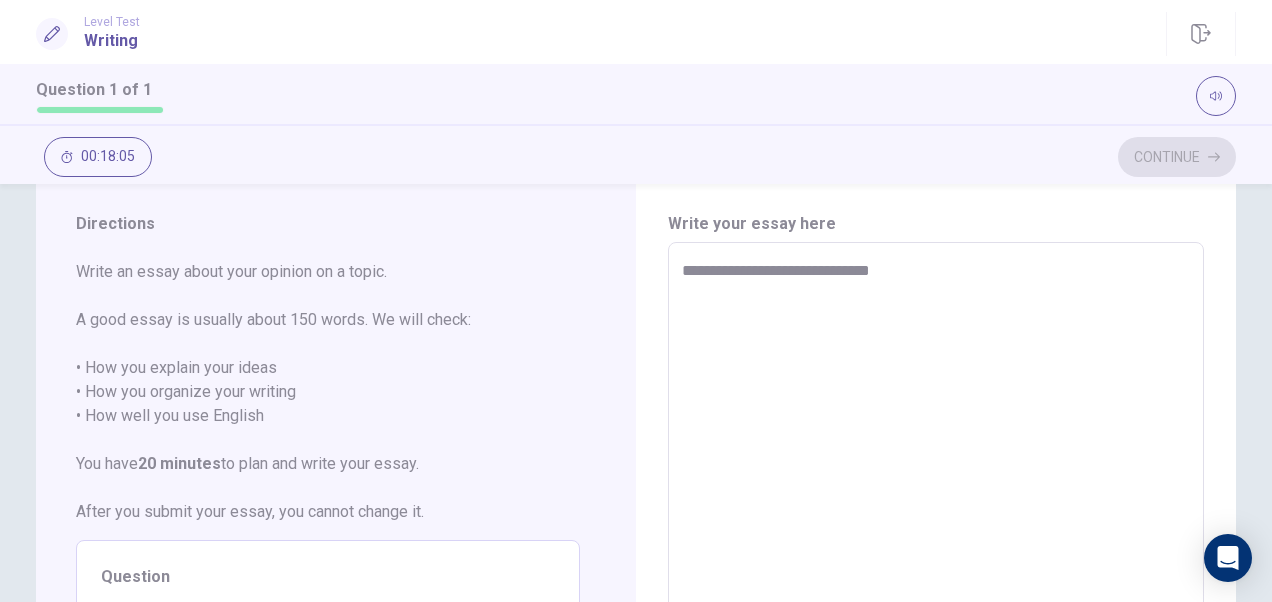 type on "**********" 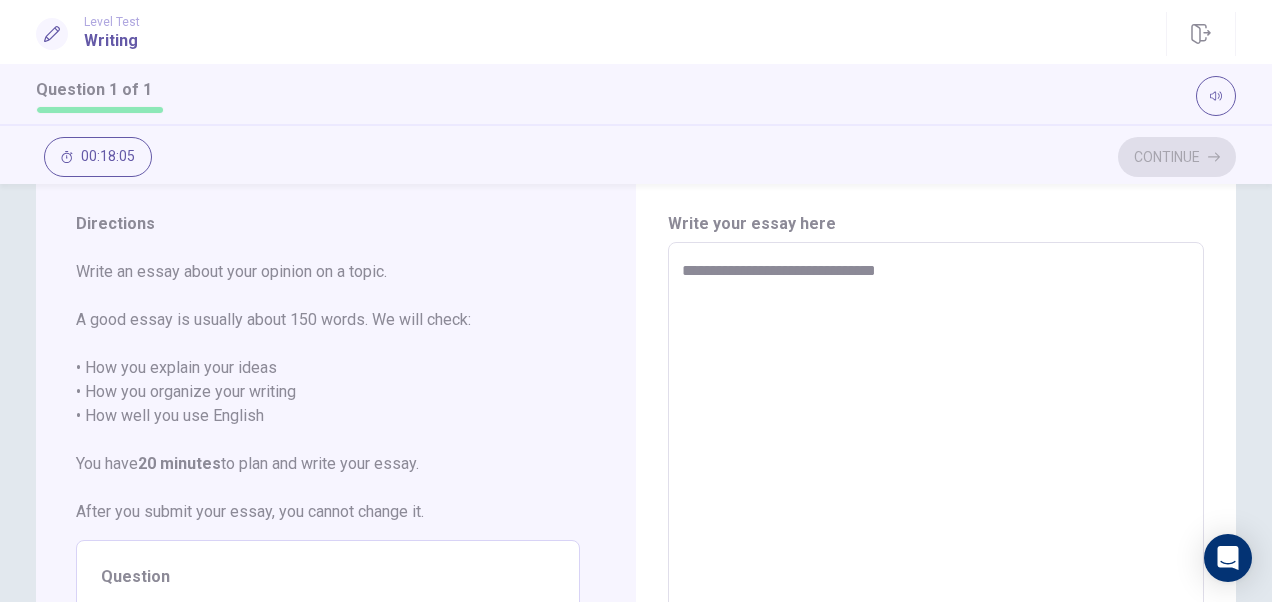 type on "*" 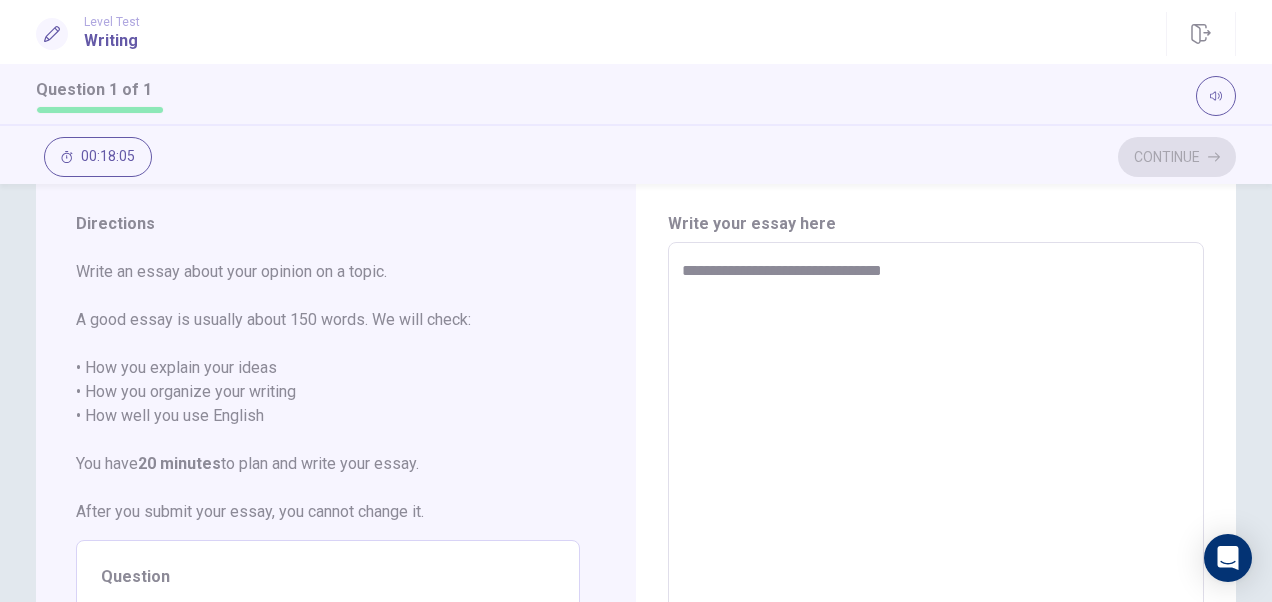 type on "*" 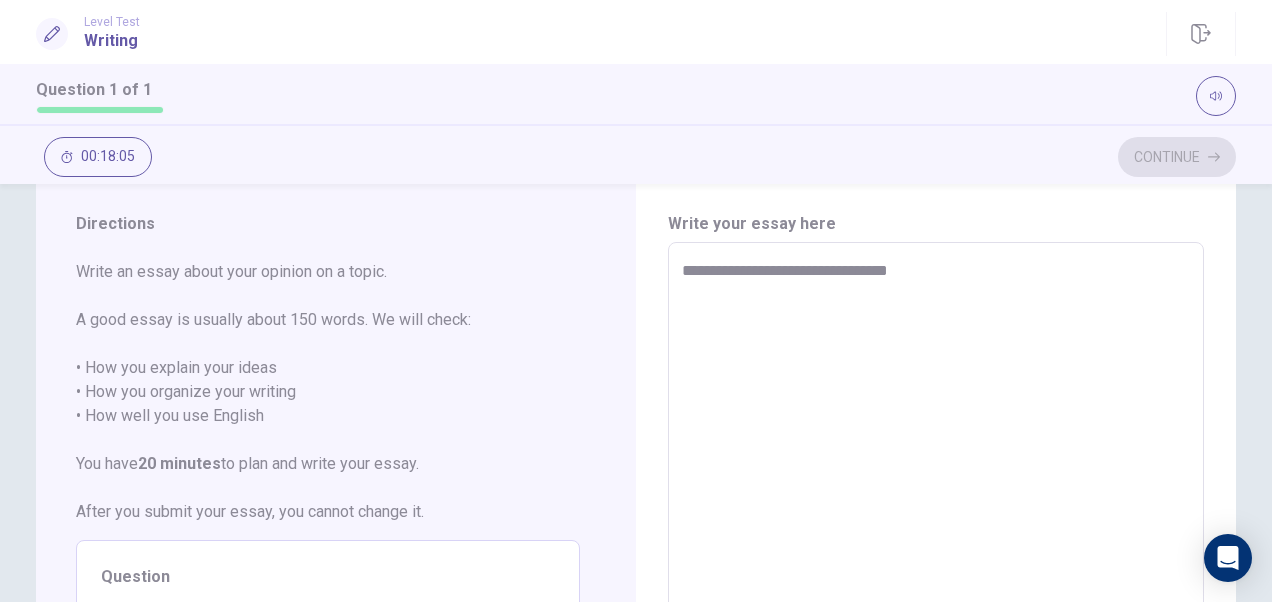 type on "**********" 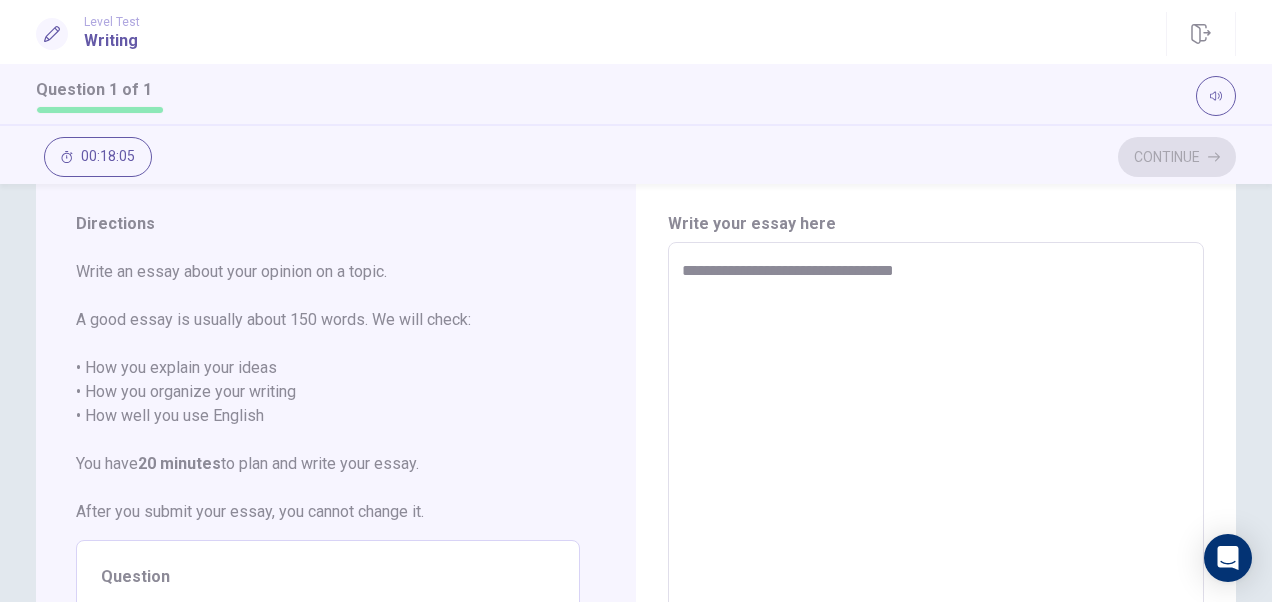 type on "*" 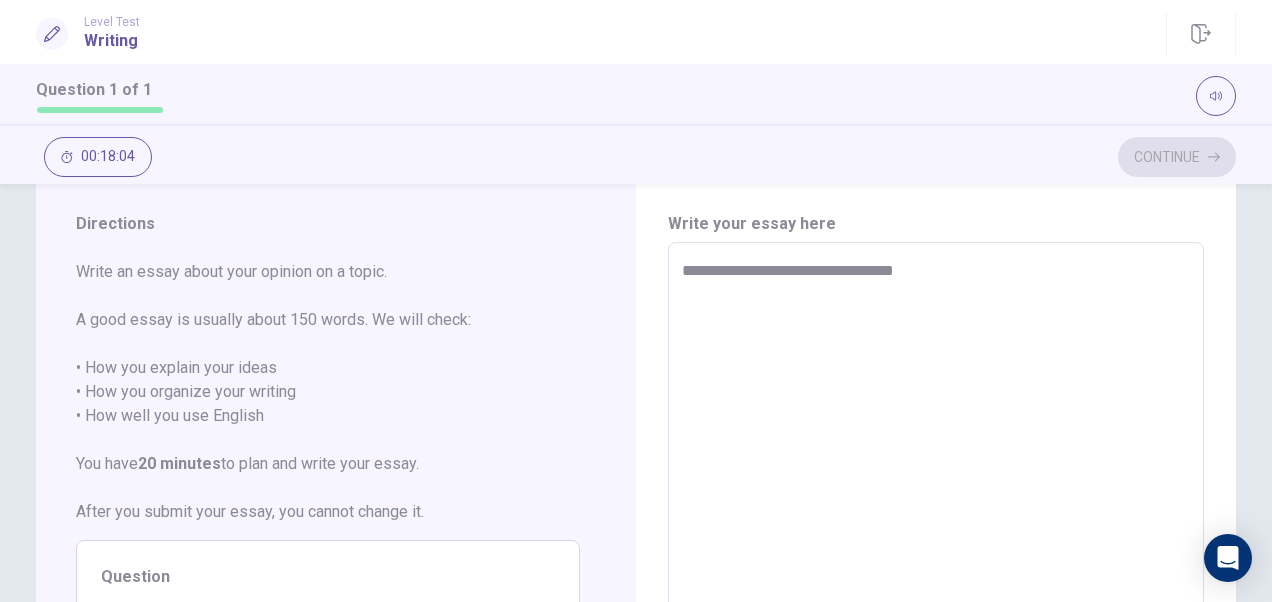 type on "**********" 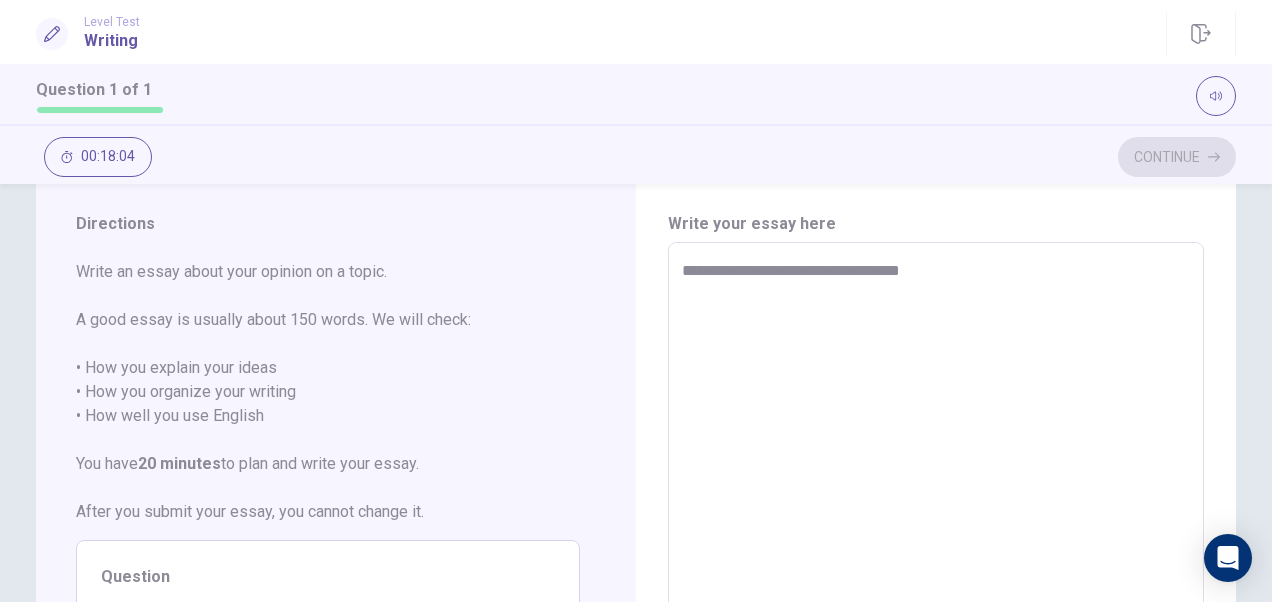 type on "*" 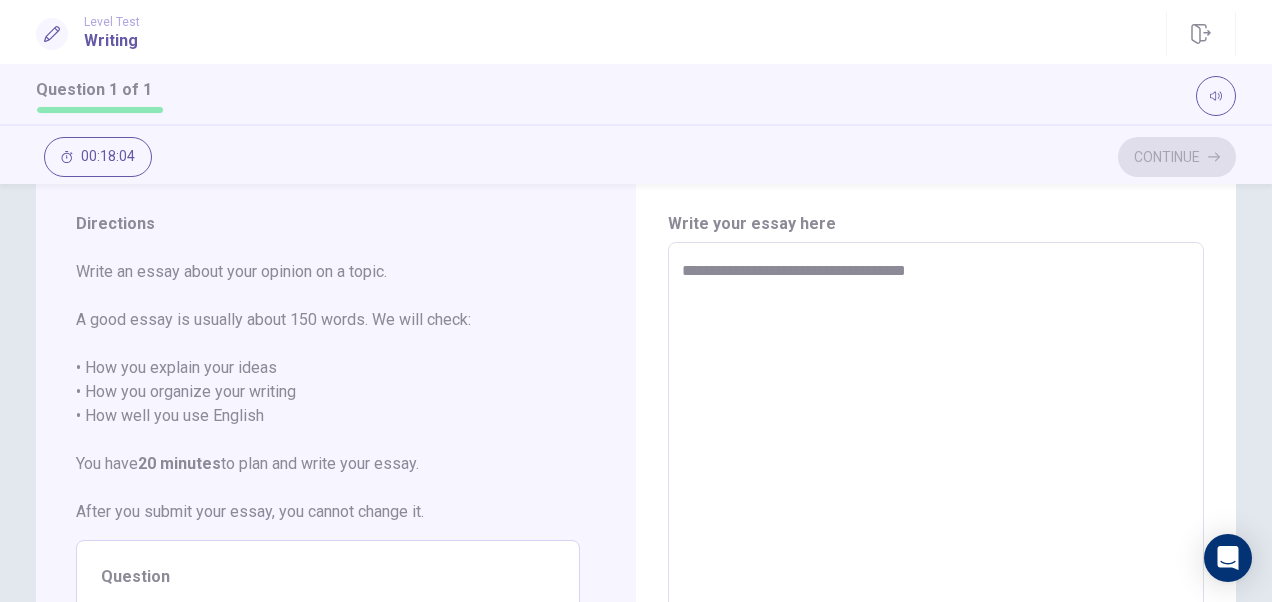 type on "*" 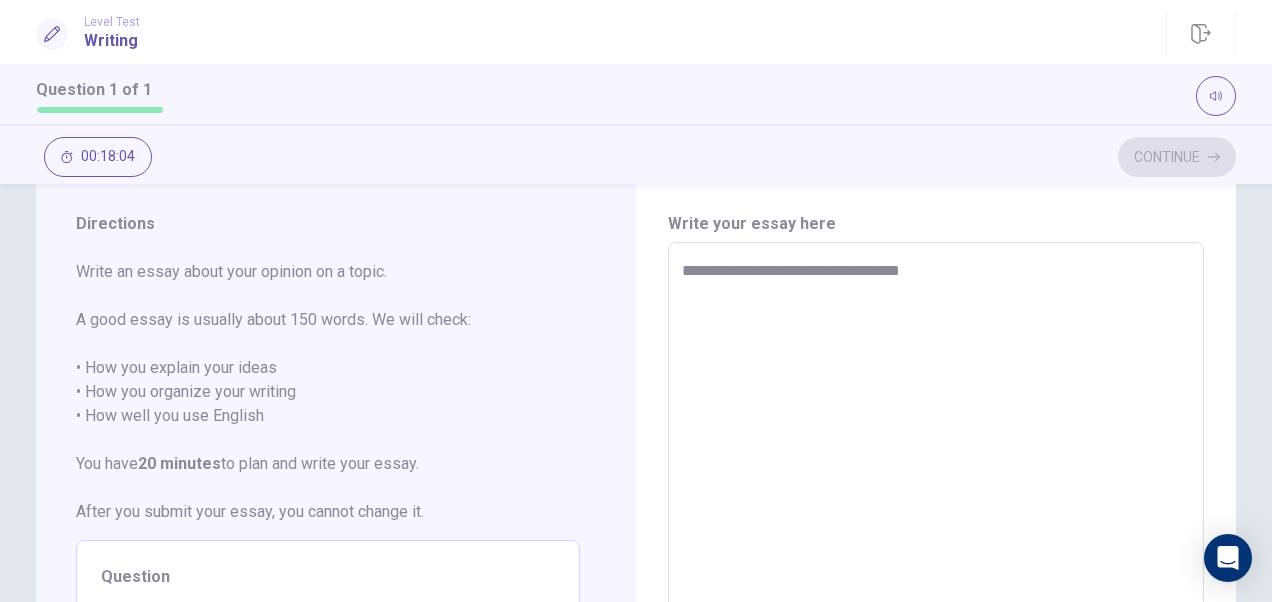 type on "*" 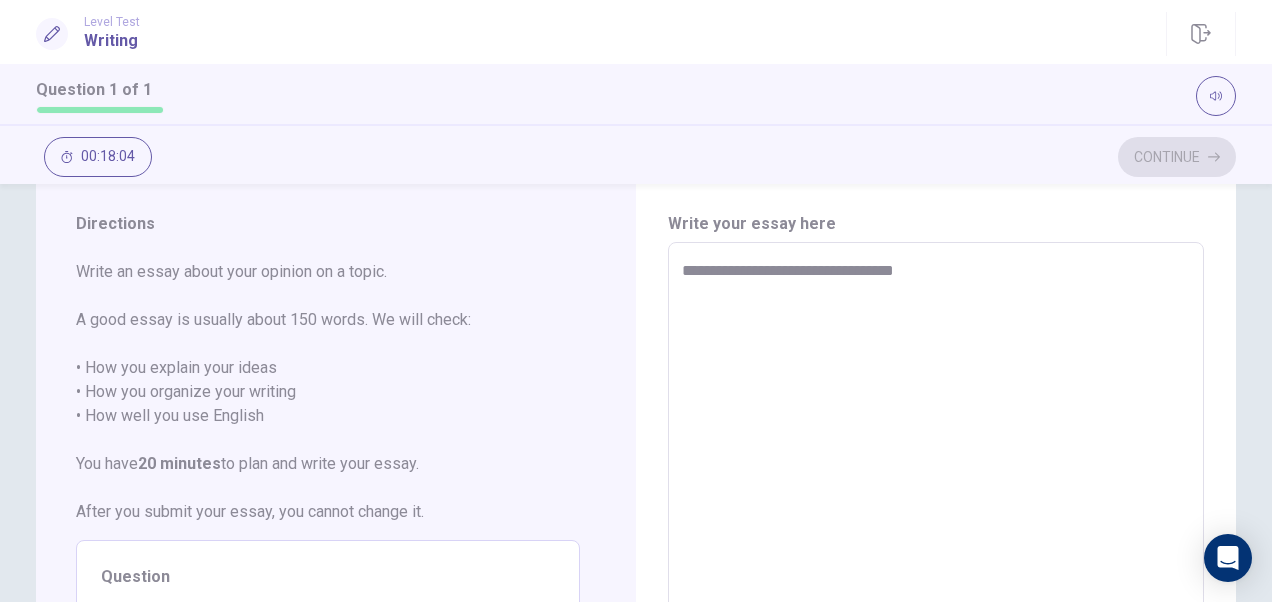 type on "*" 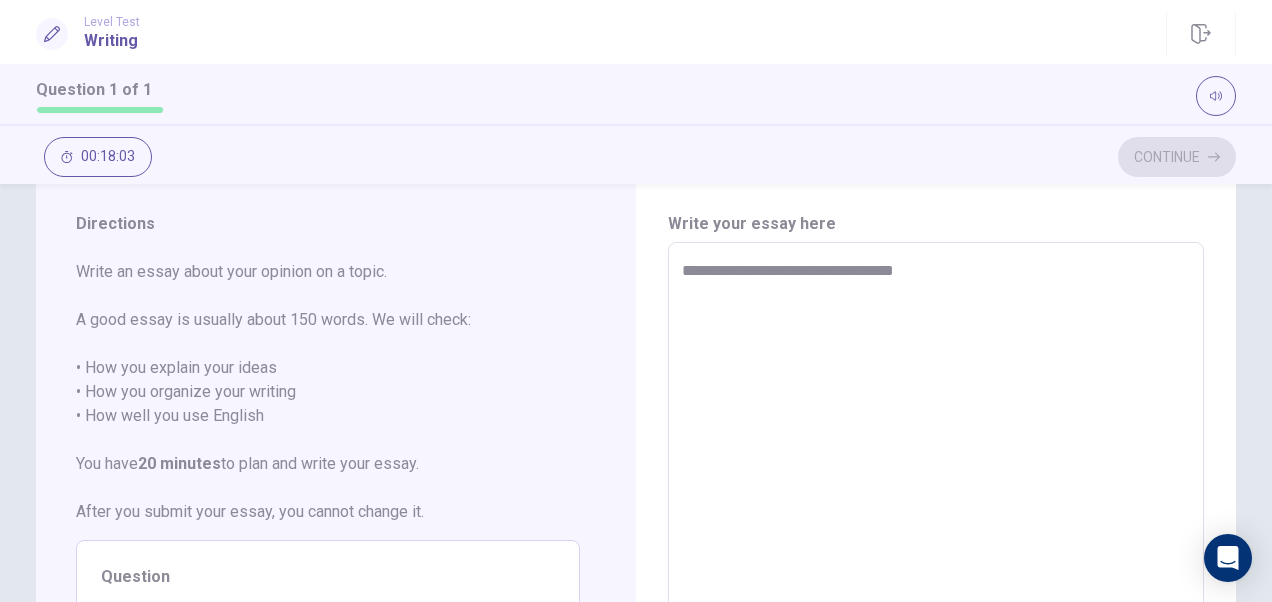 type on "**********" 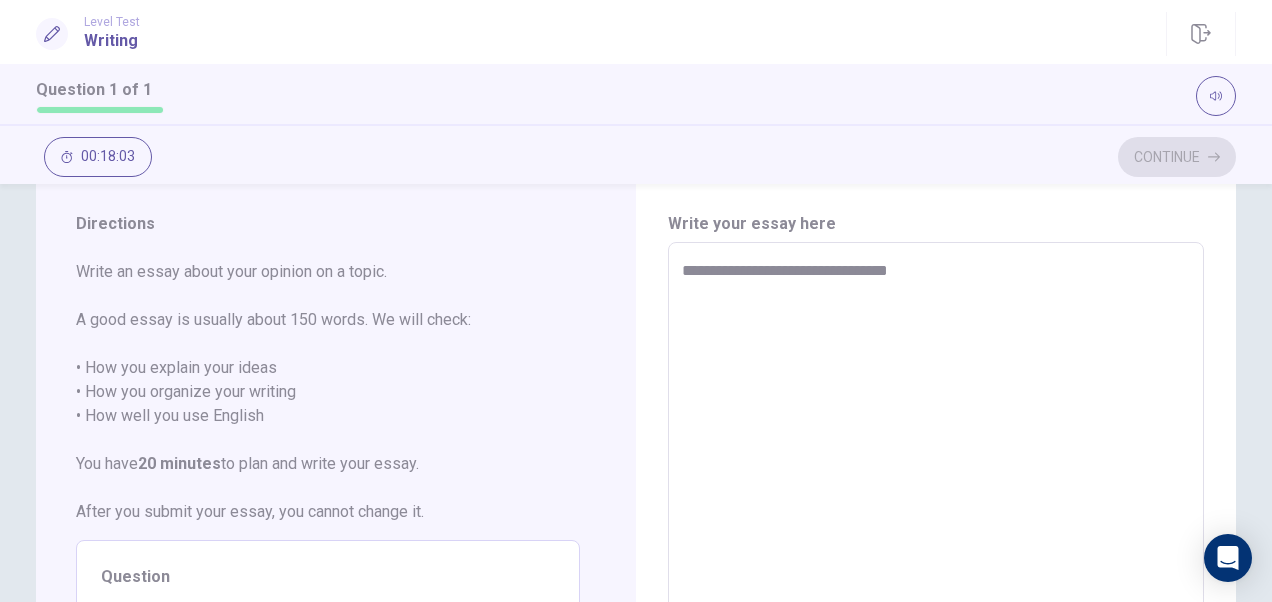 type on "*" 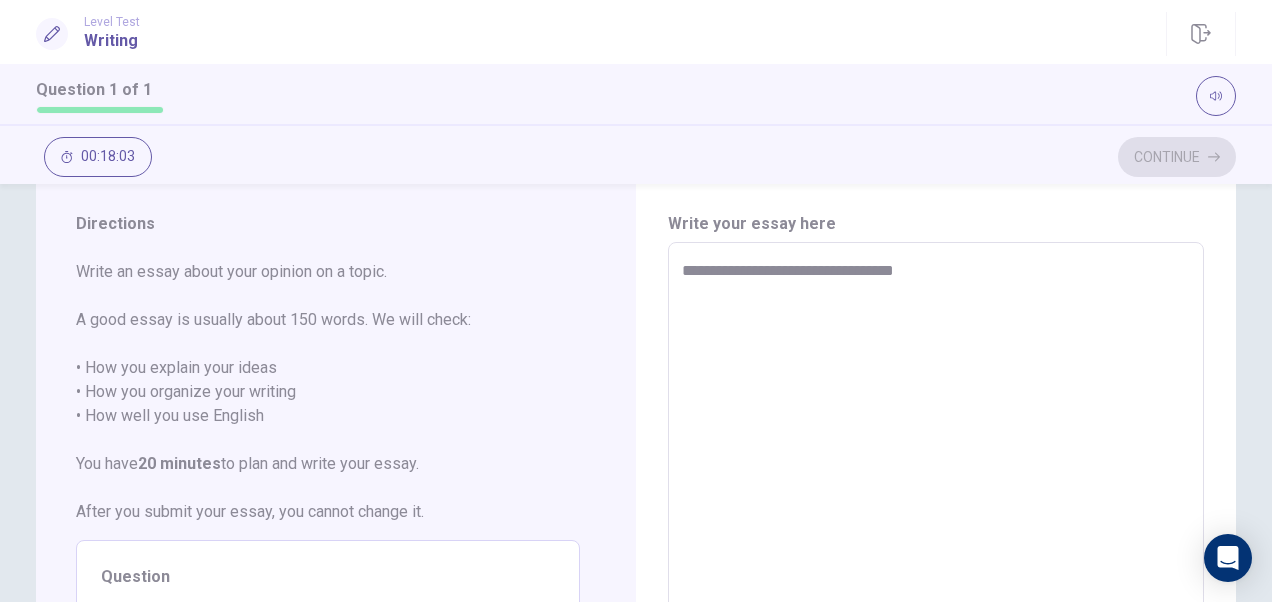 type on "*" 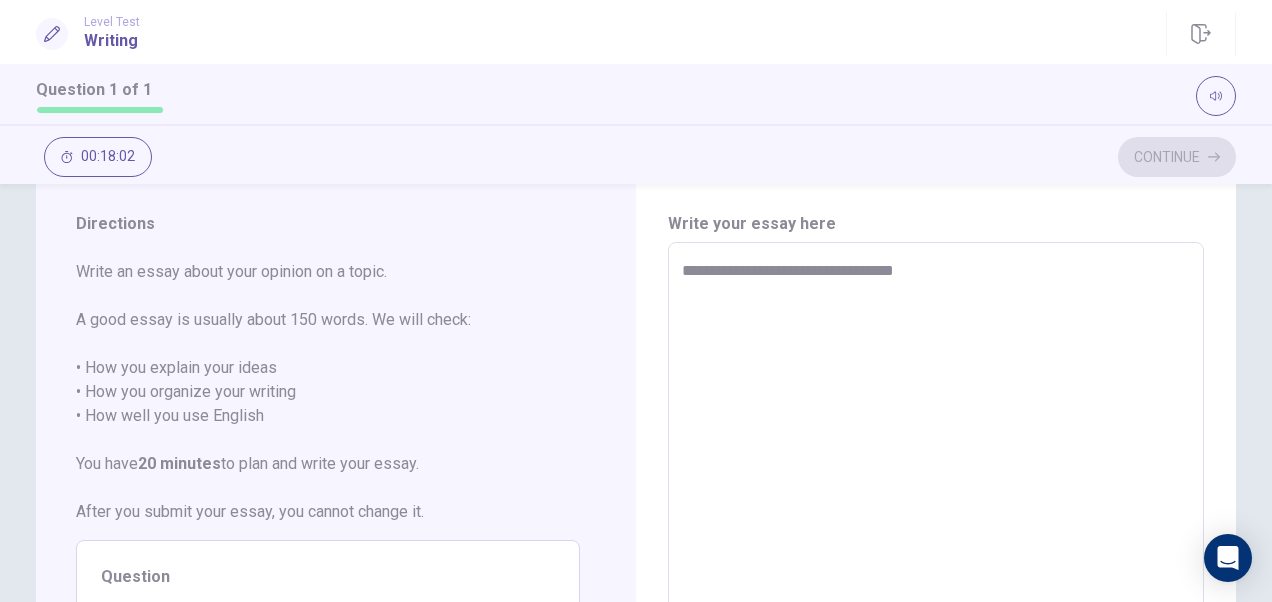 type on "**********" 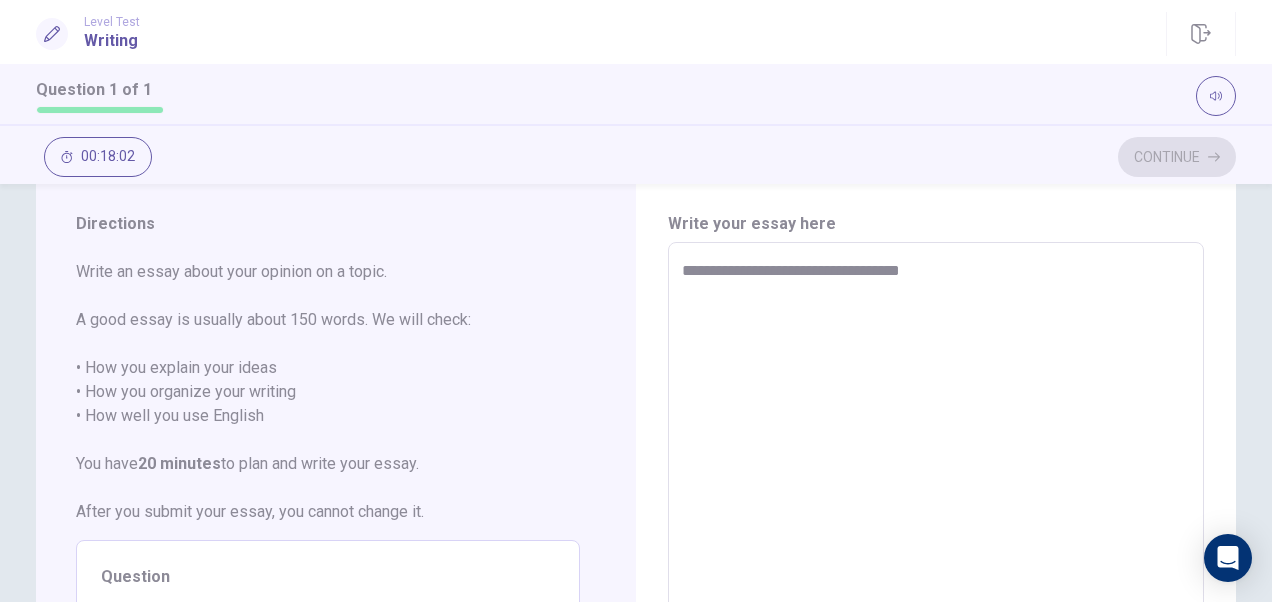 type on "*" 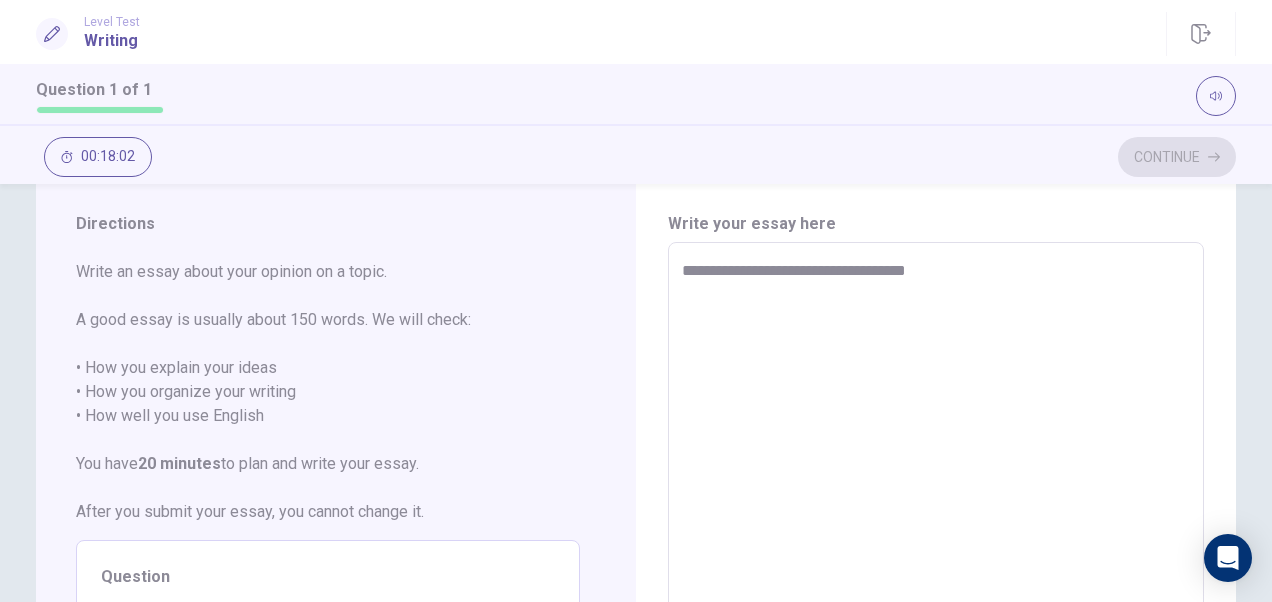 type on "*" 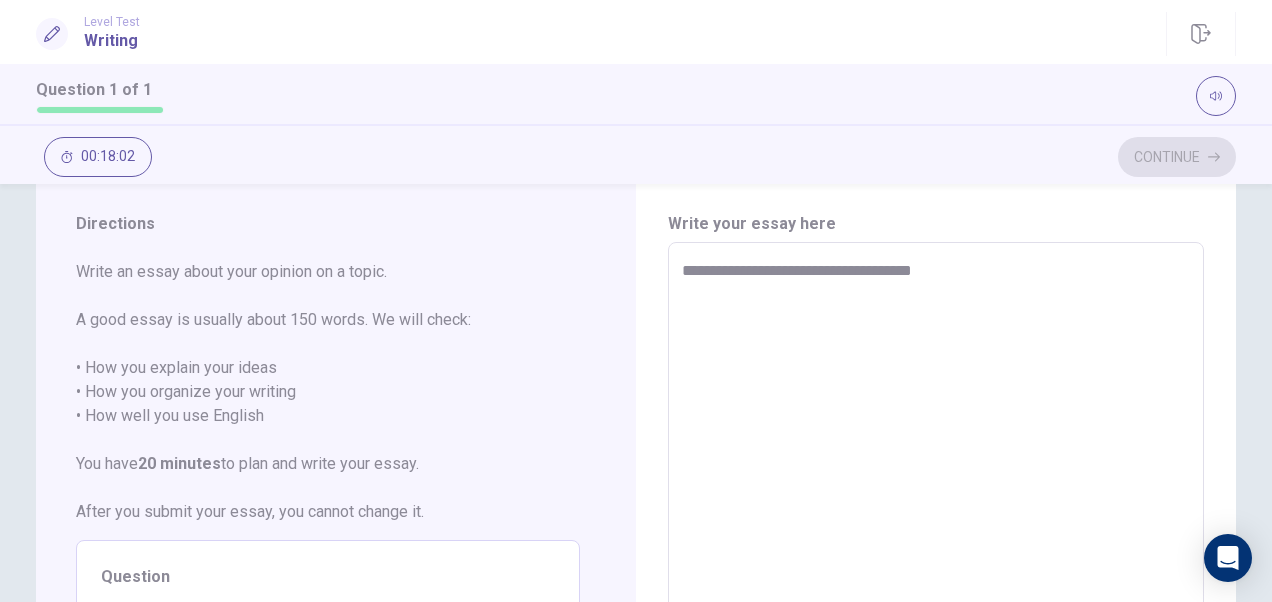 type on "*" 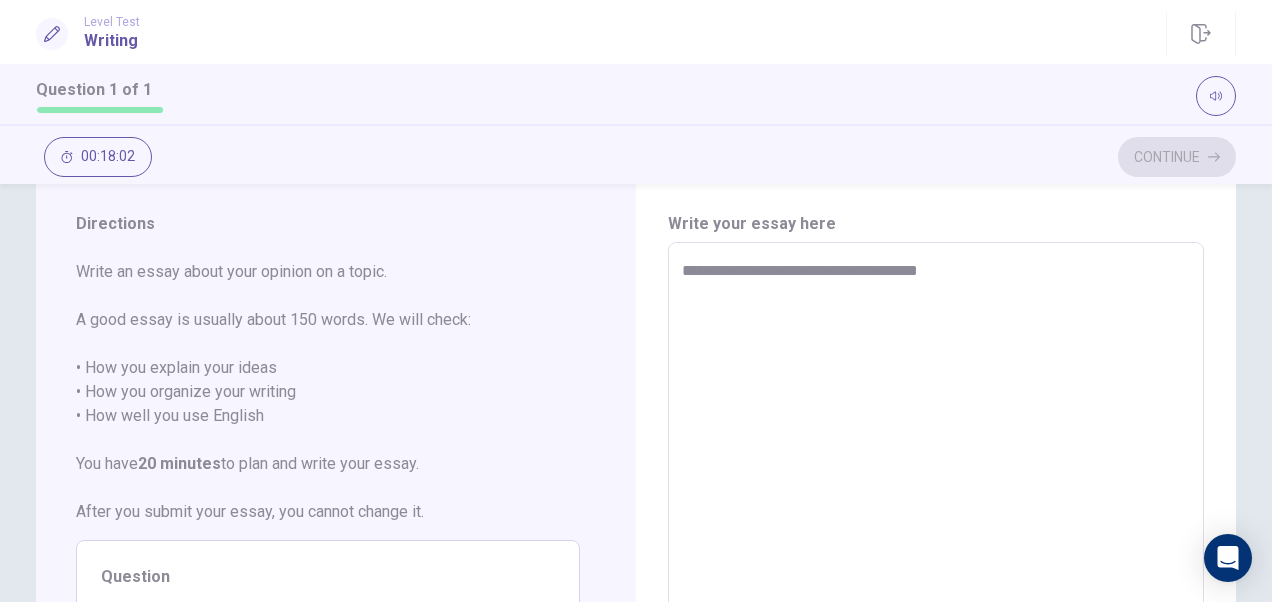 type on "*" 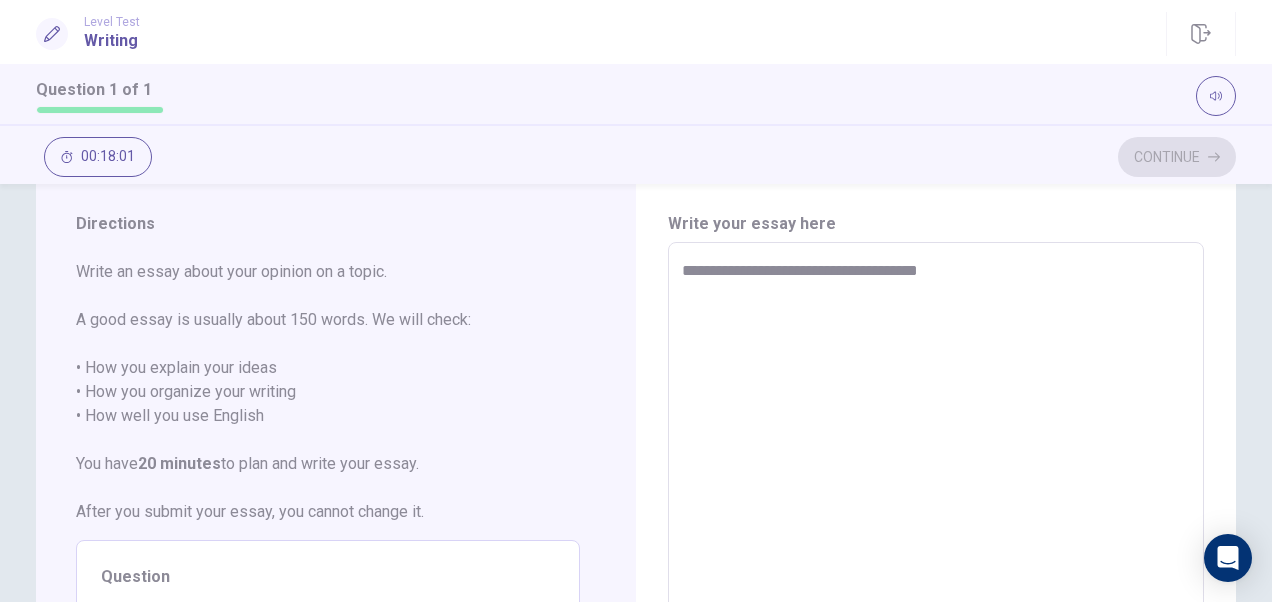 type on "**********" 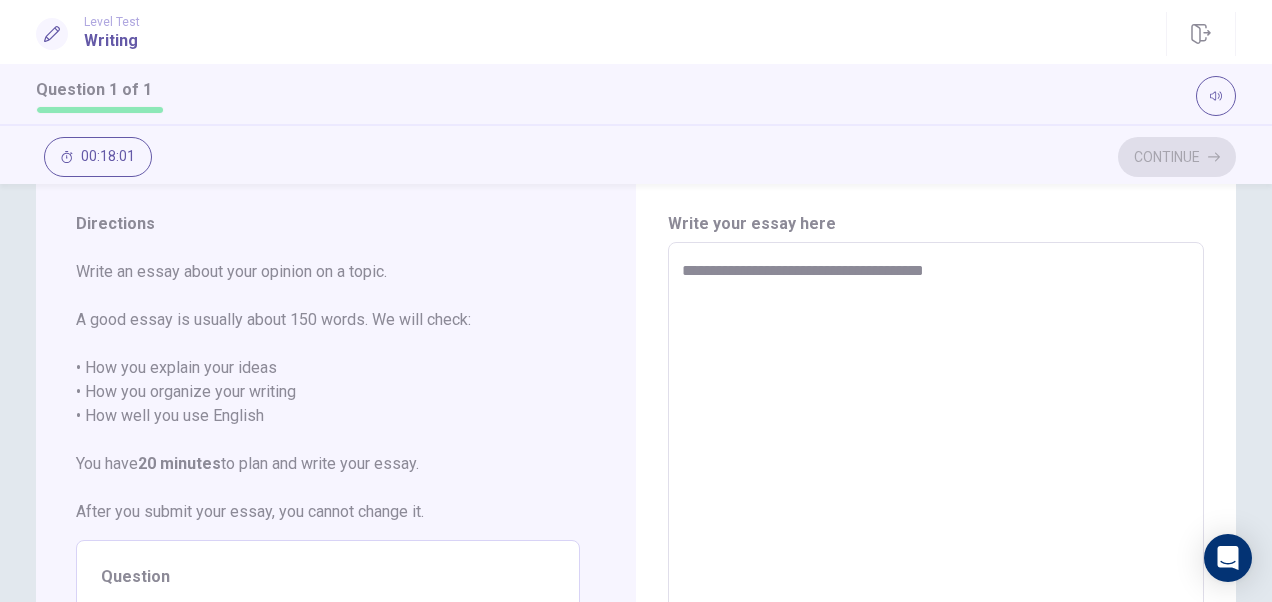 type on "*" 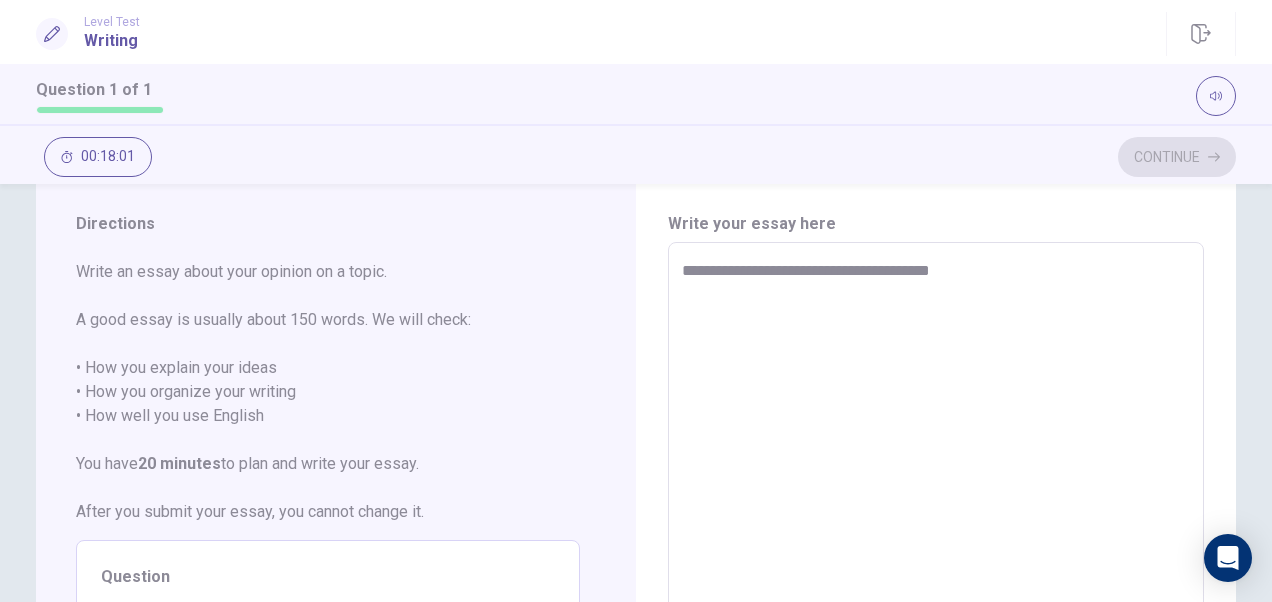 type on "*" 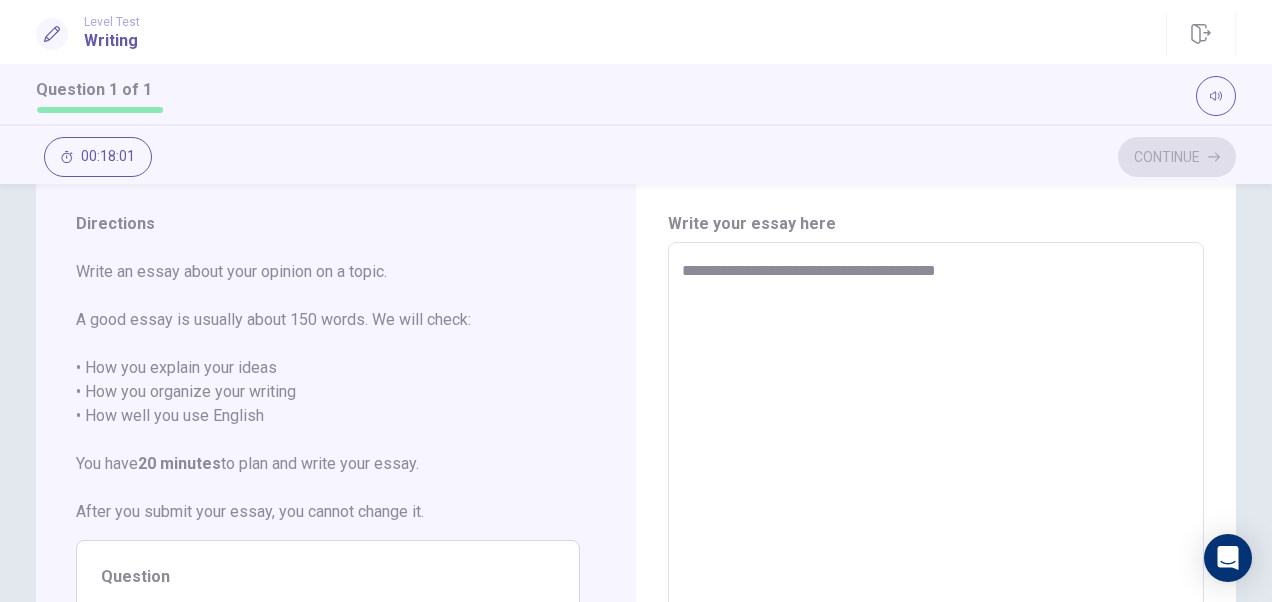 type on "*" 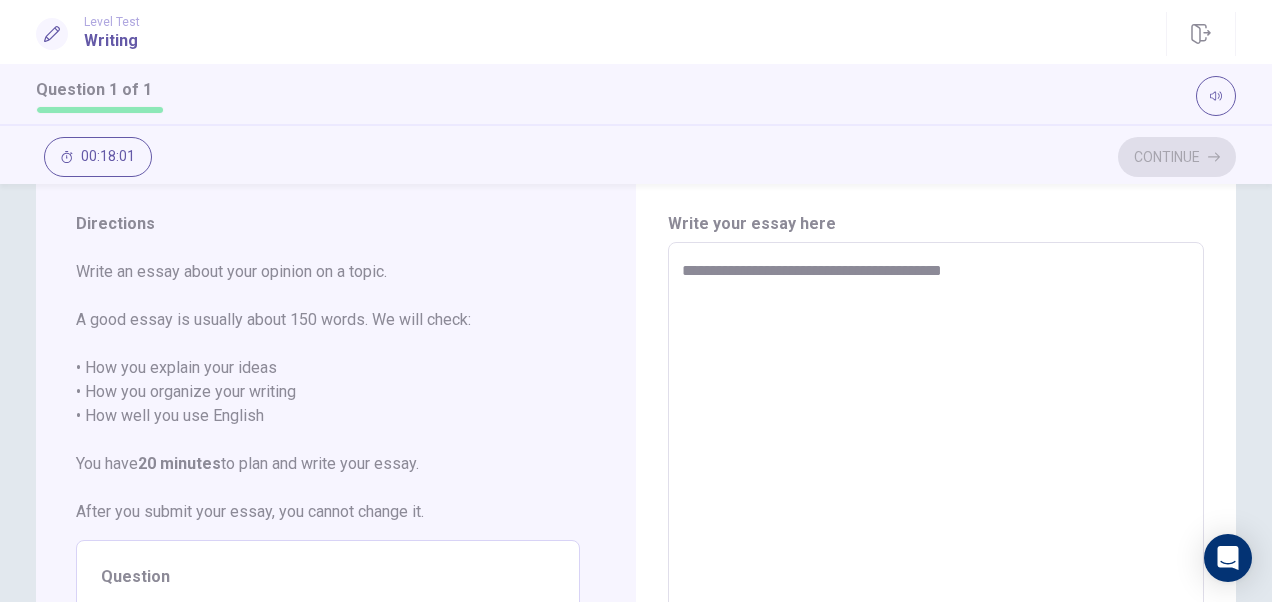 type on "*" 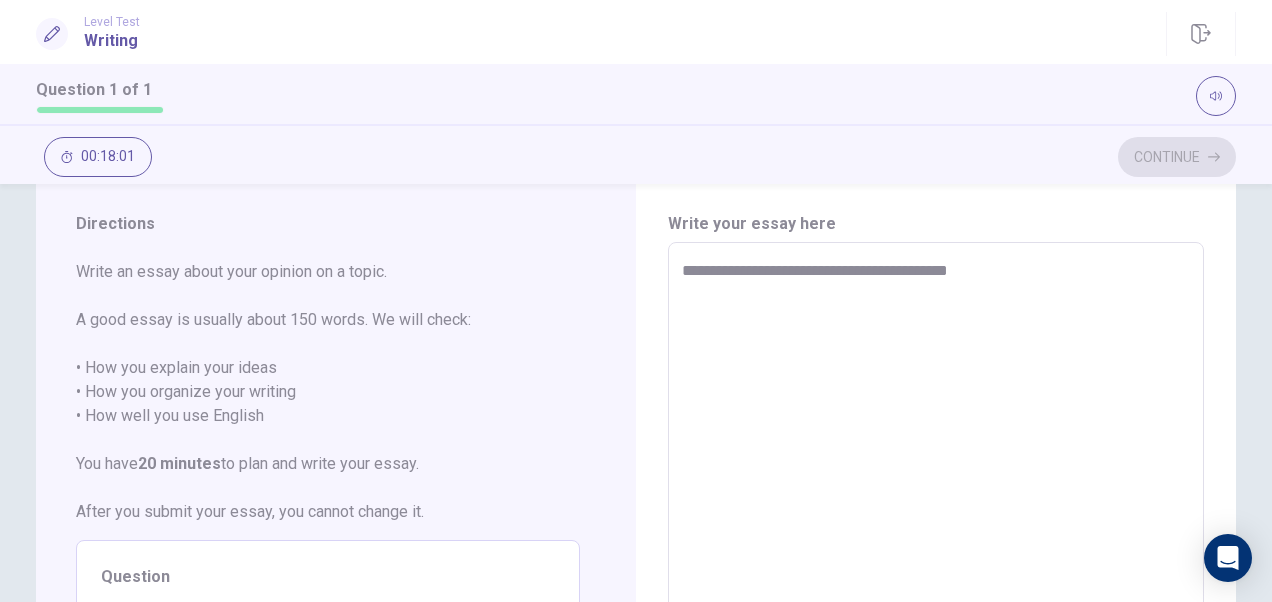 type on "*" 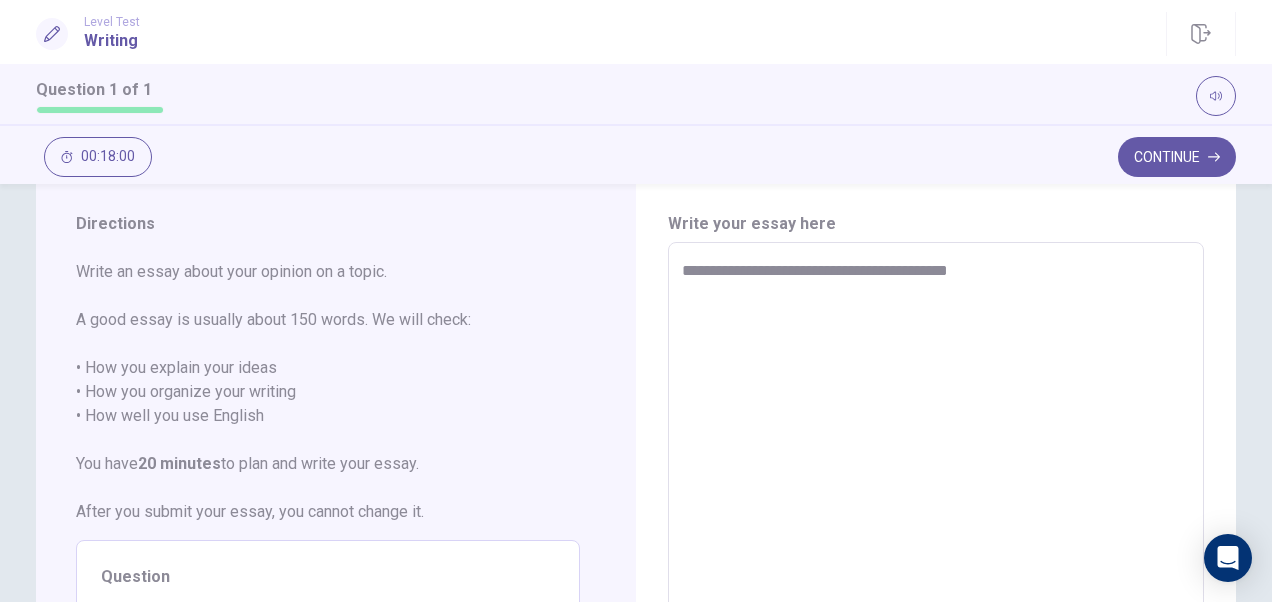 type on "**********" 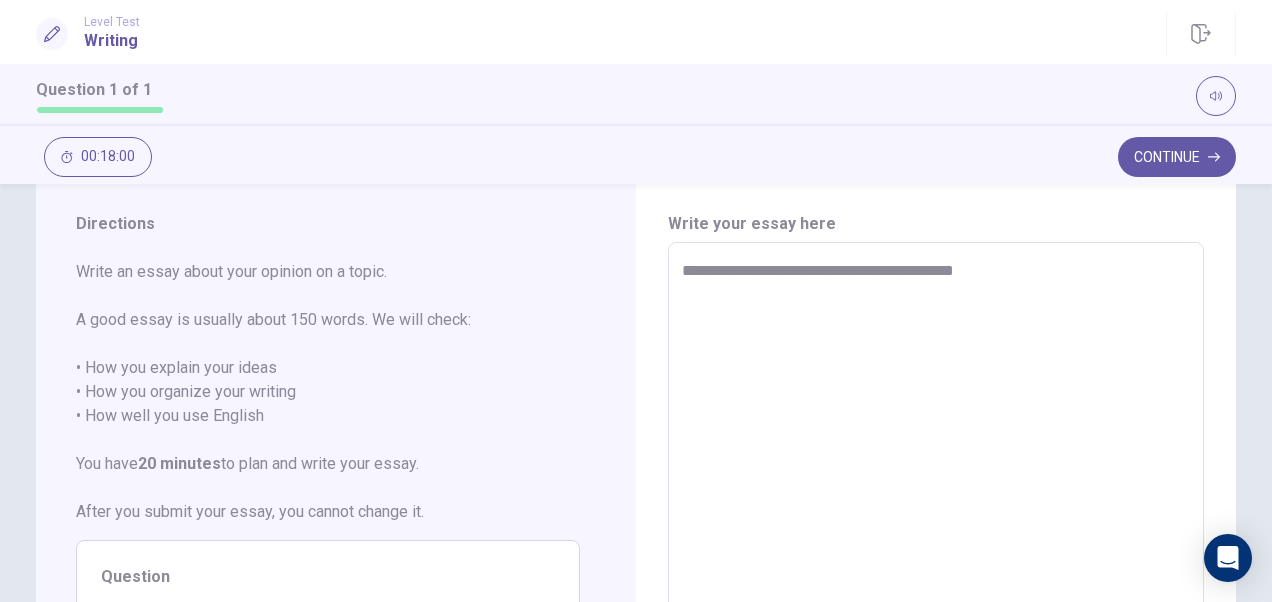 type on "*" 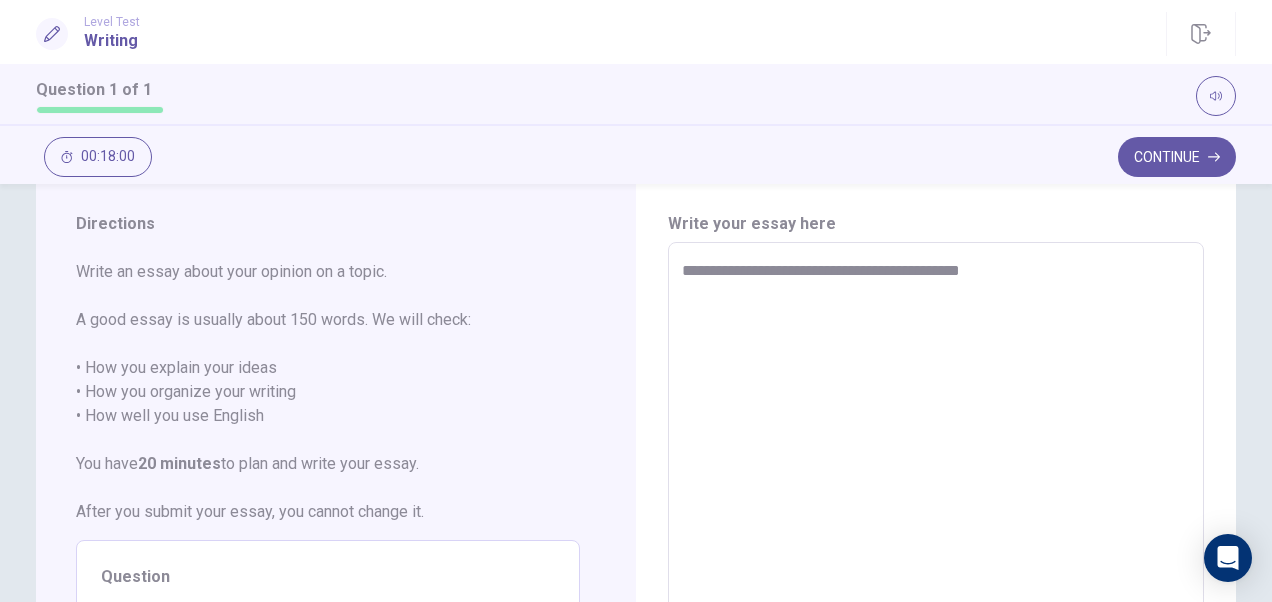 type on "**********" 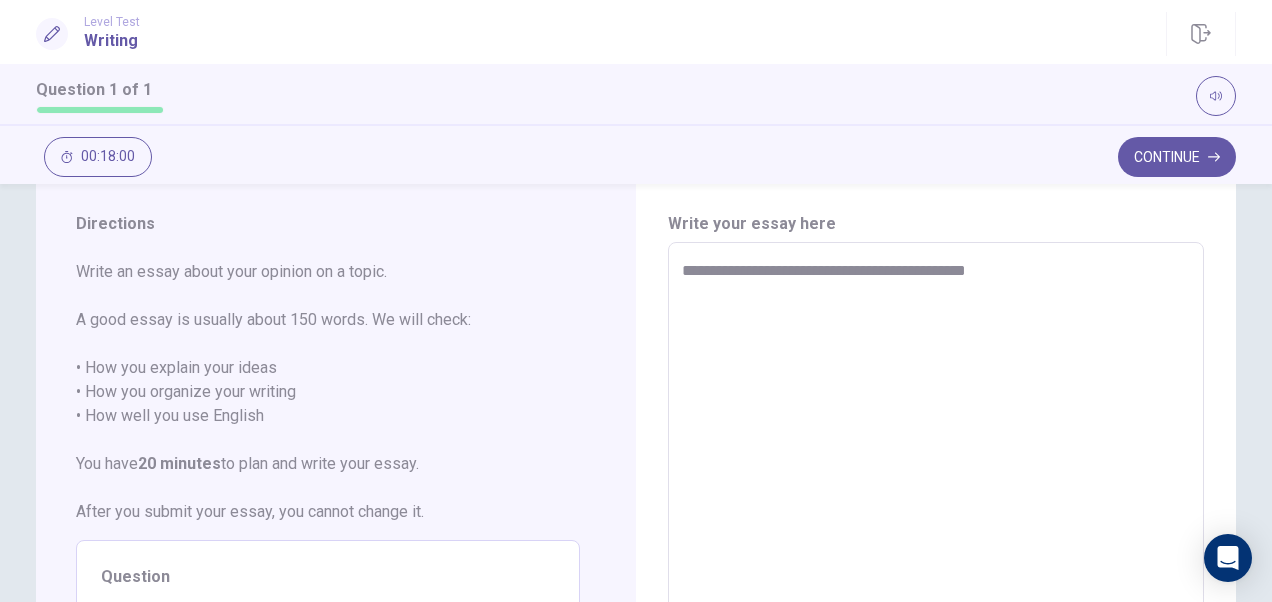 type on "*" 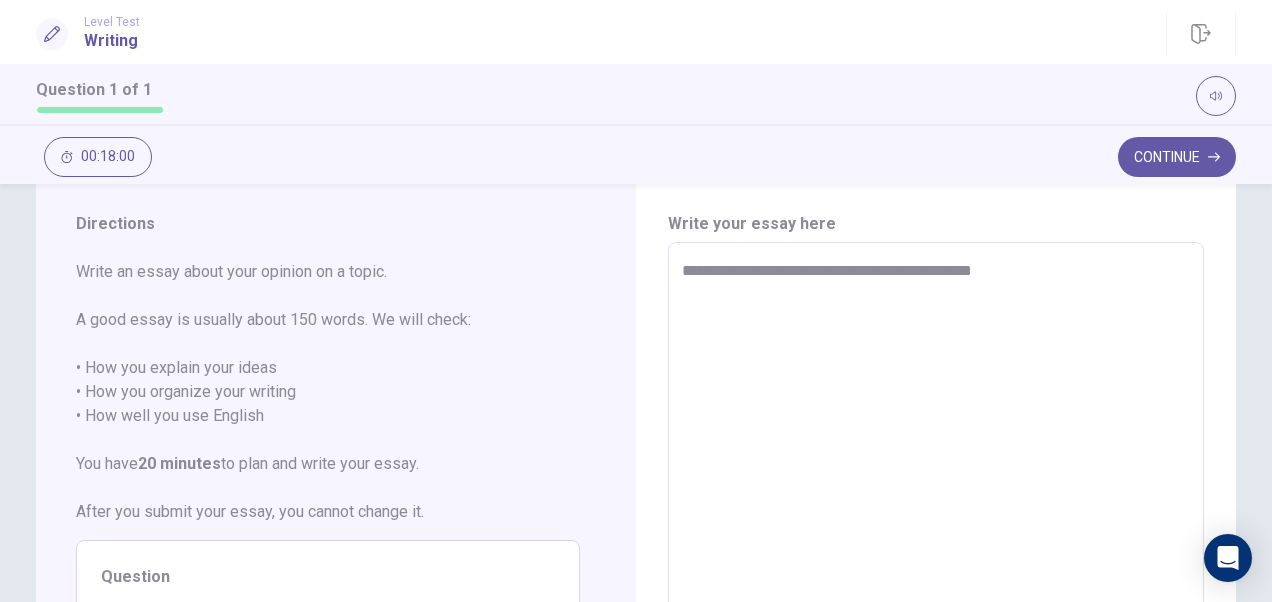 type on "*" 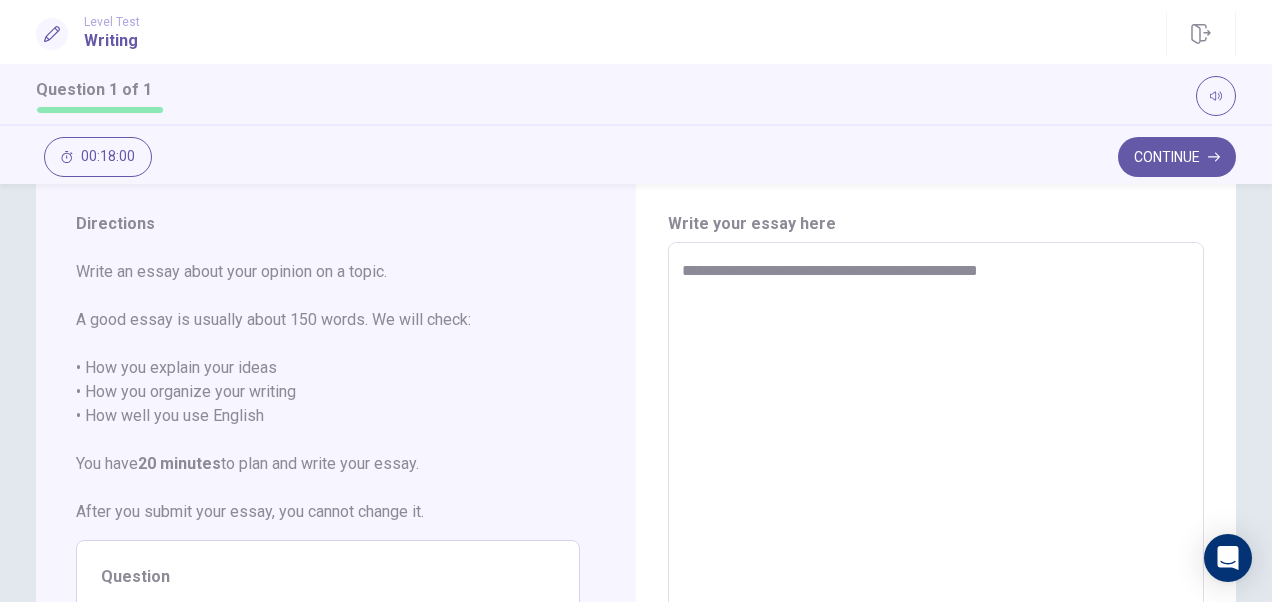 type on "*" 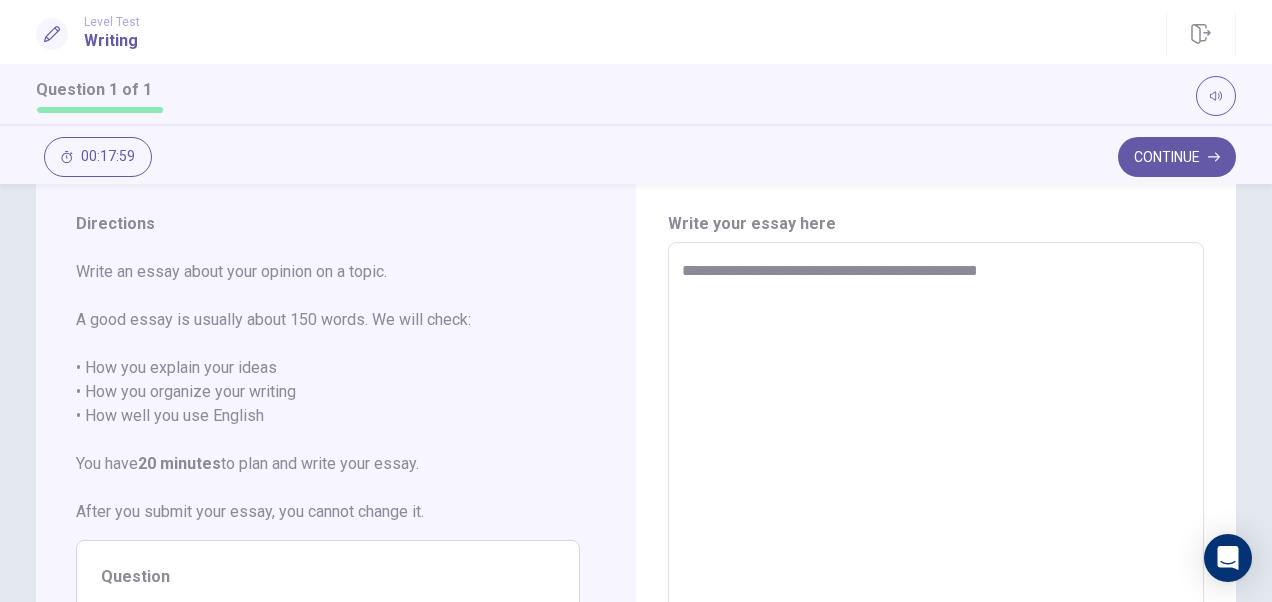 type on "**********" 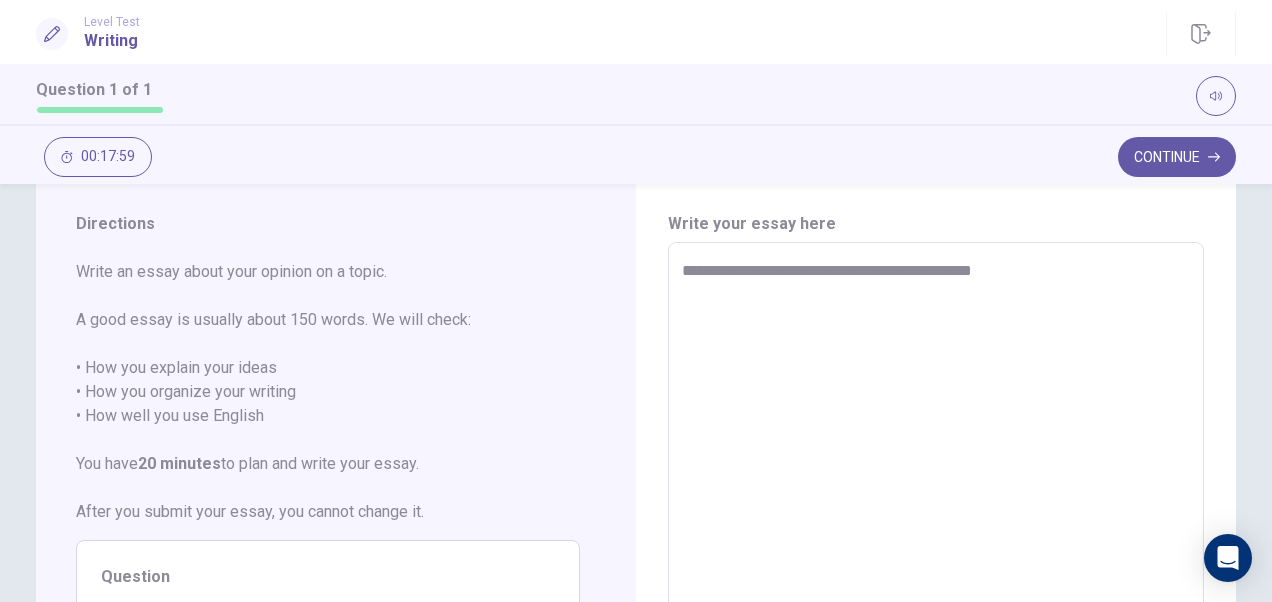 type on "*" 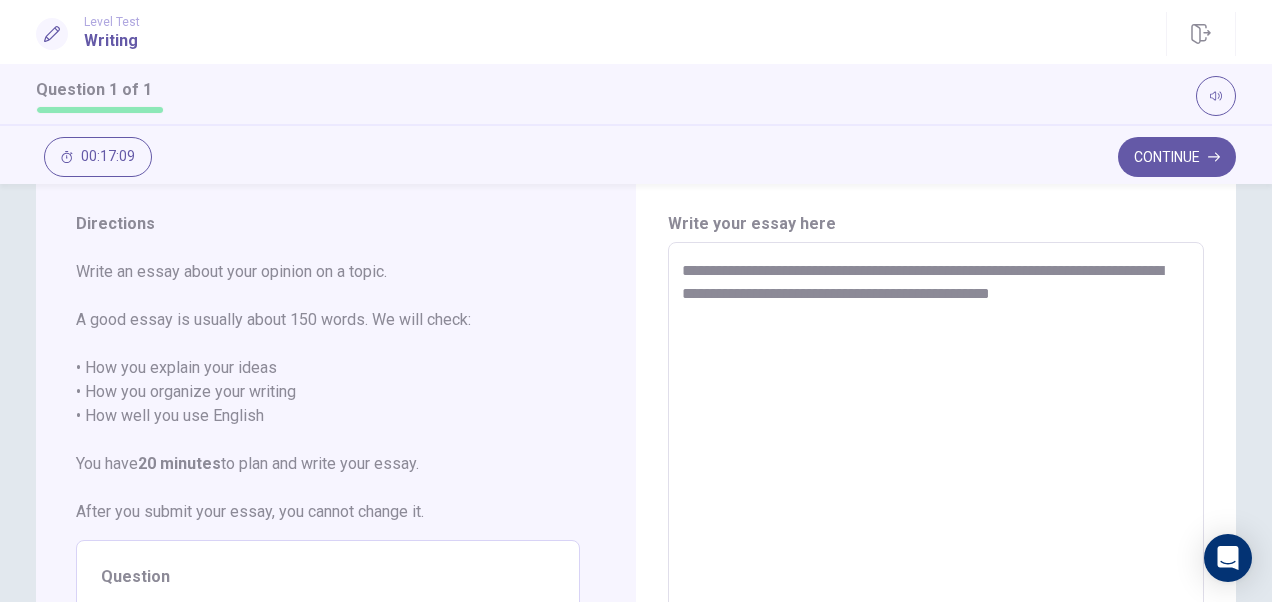 click on "**********" at bounding box center [935, 519] 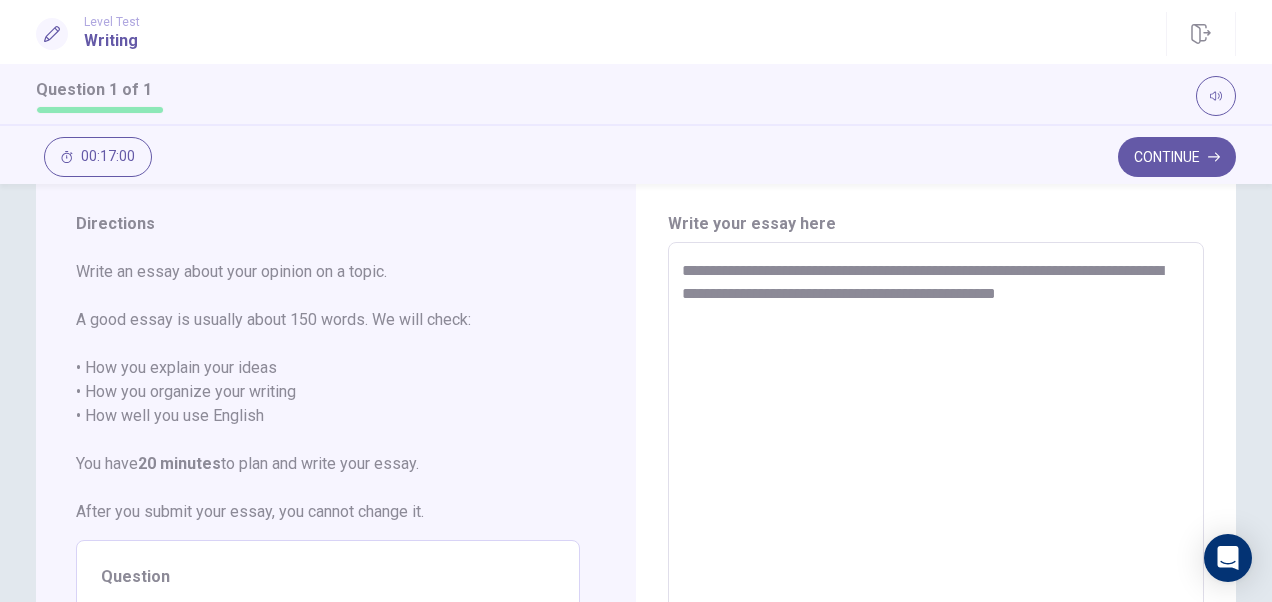 click on "**********" at bounding box center [935, 519] 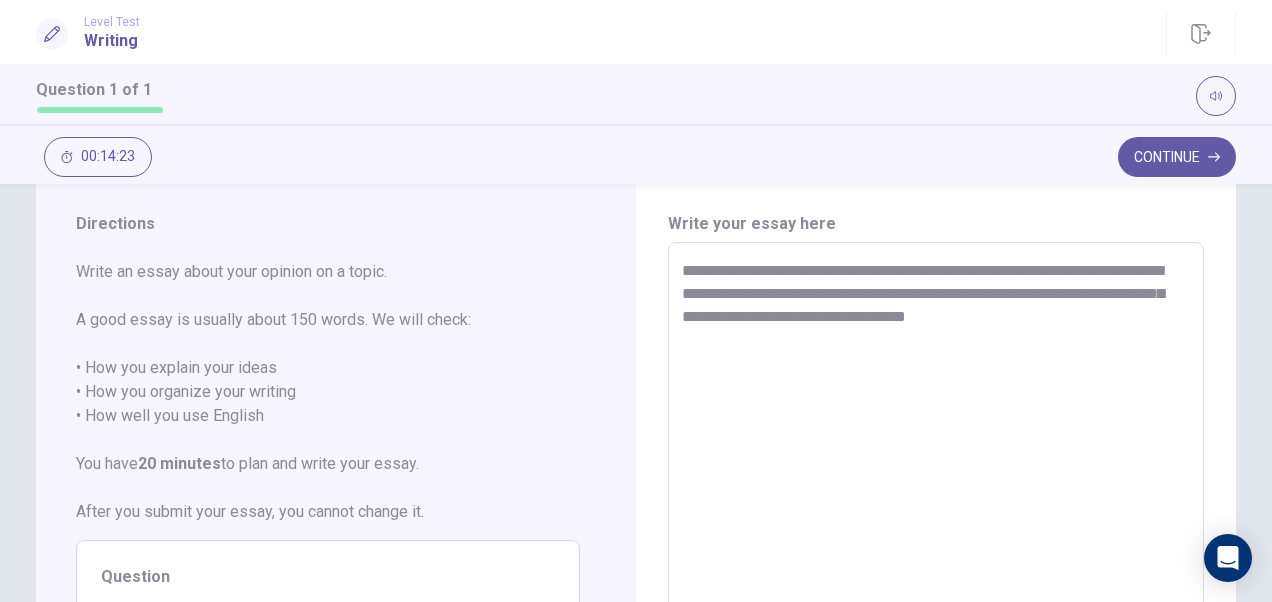 click on "**********" at bounding box center [935, 519] 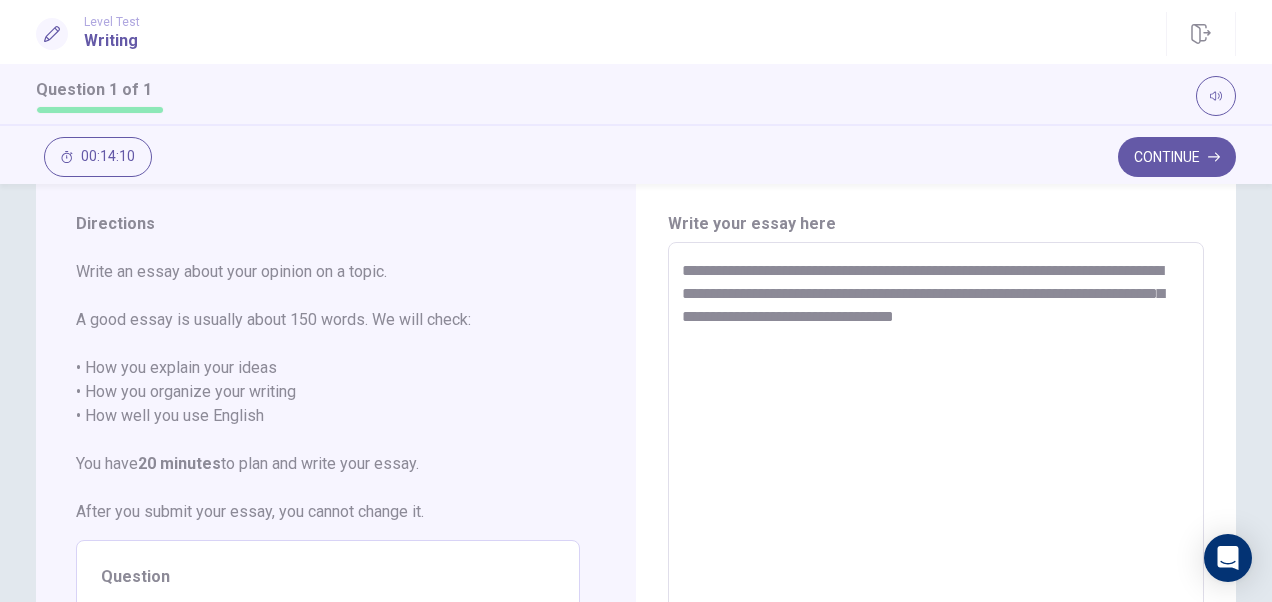 click on "**********" at bounding box center (935, 519) 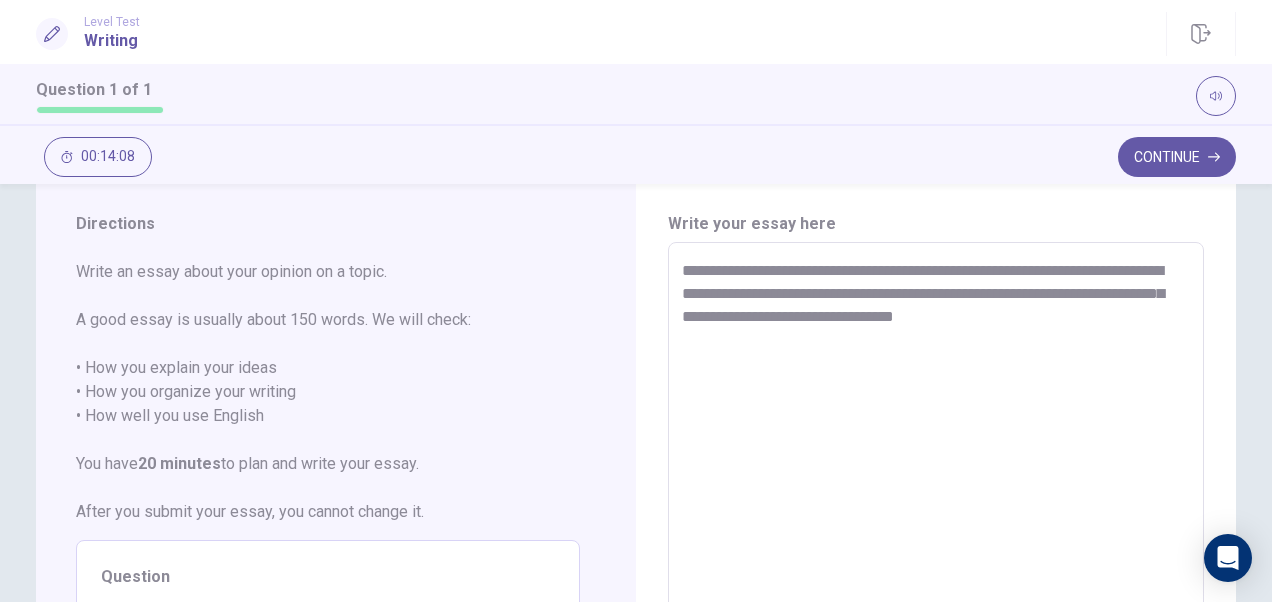click on "**********" at bounding box center [935, 519] 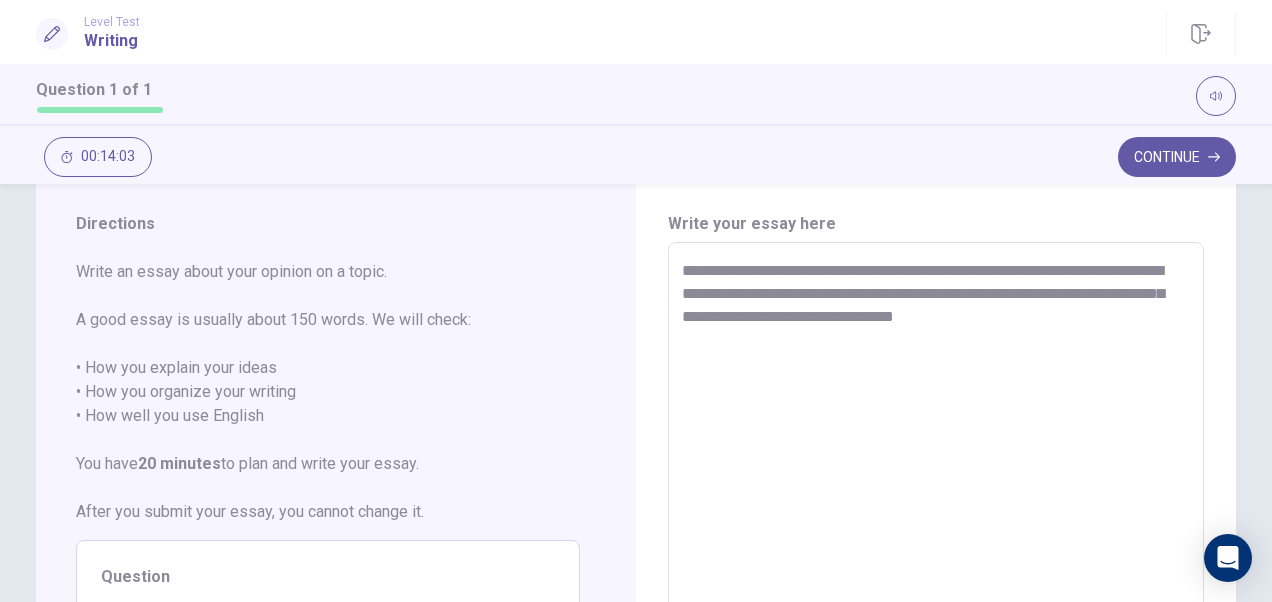 drag, startPoint x: 850, startPoint y: 314, endPoint x: 1034, endPoint y: 320, distance: 184.0978 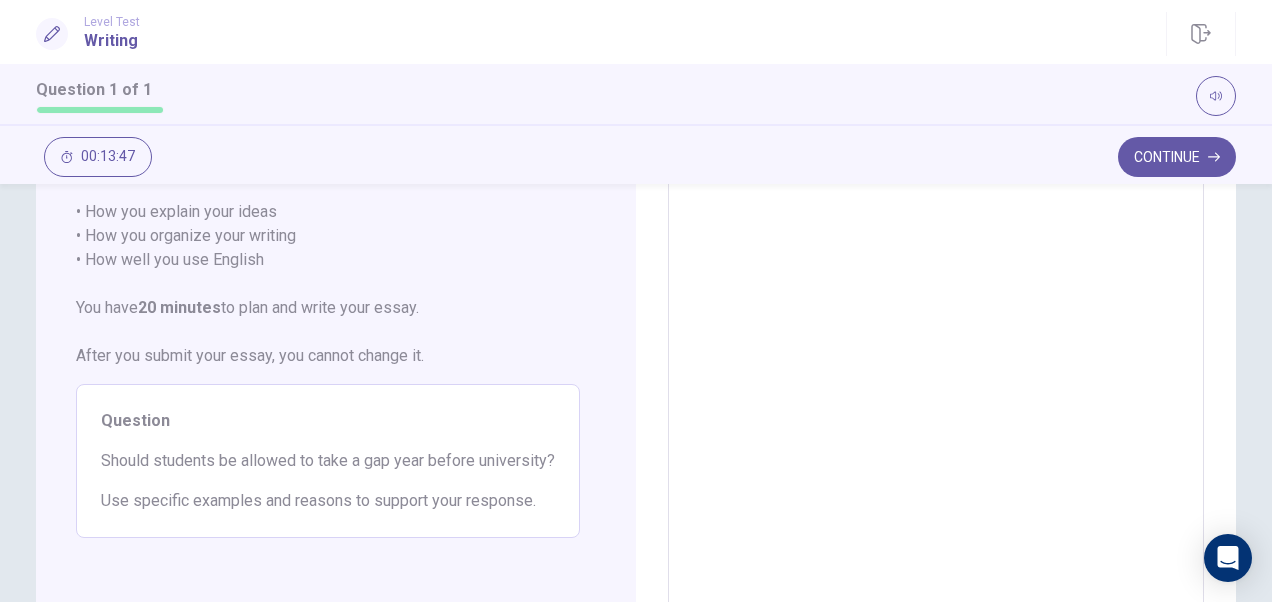 scroll, scrollTop: 203, scrollLeft: 0, axis: vertical 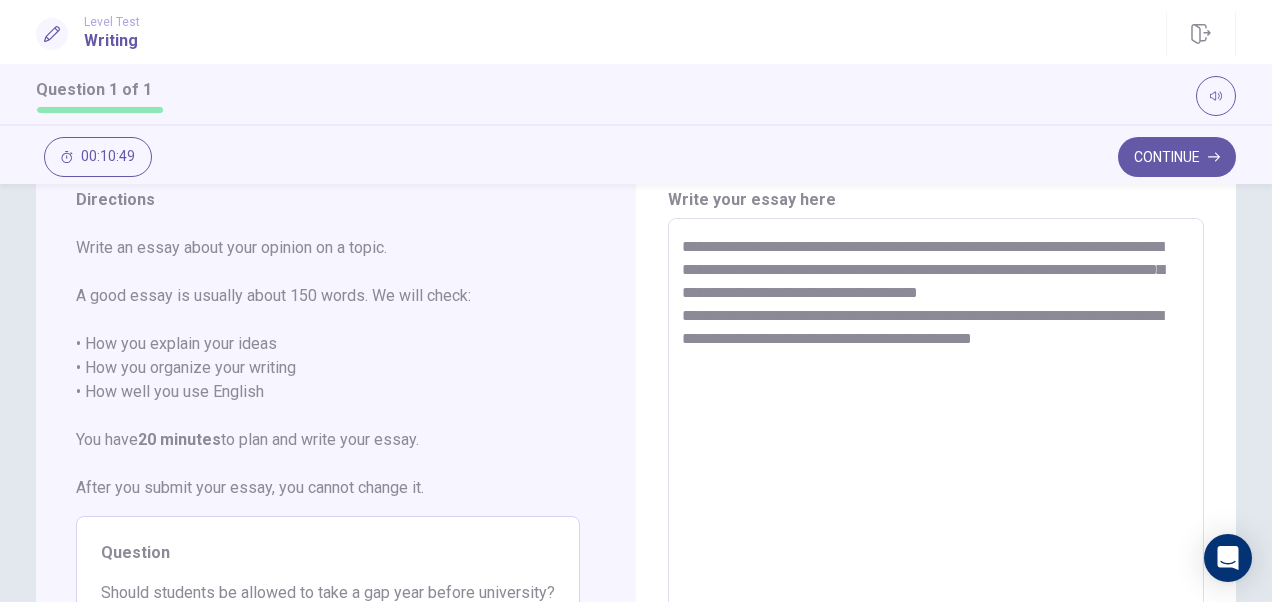 click on "**********" at bounding box center (935, 495) 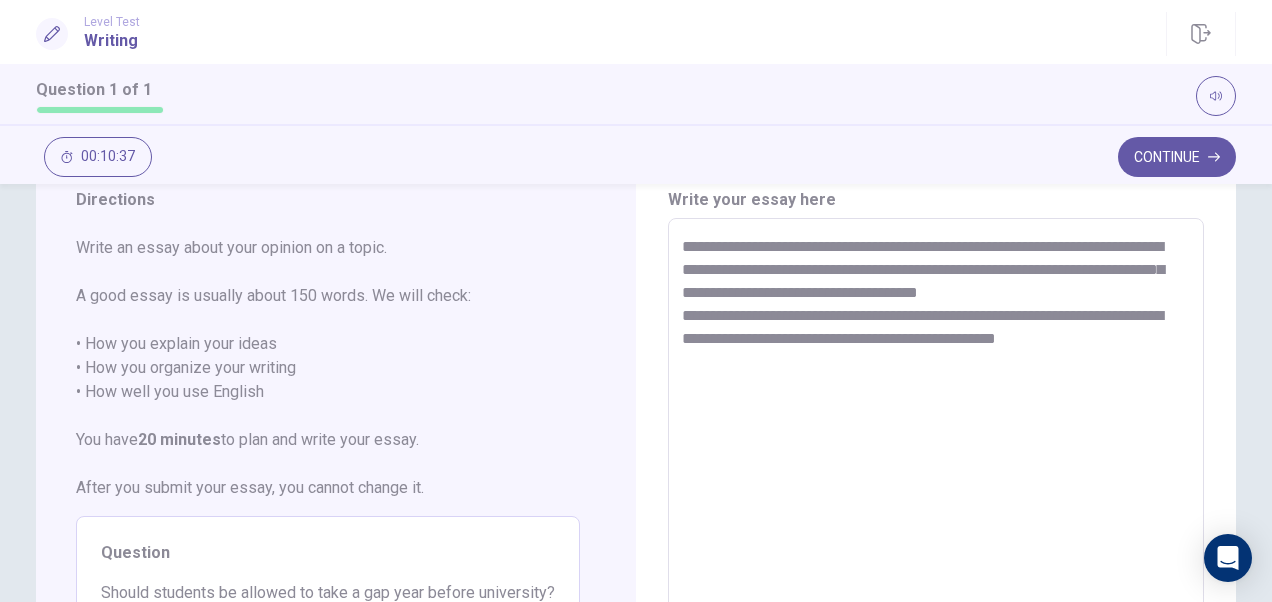click on "**********" at bounding box center [935, 495] 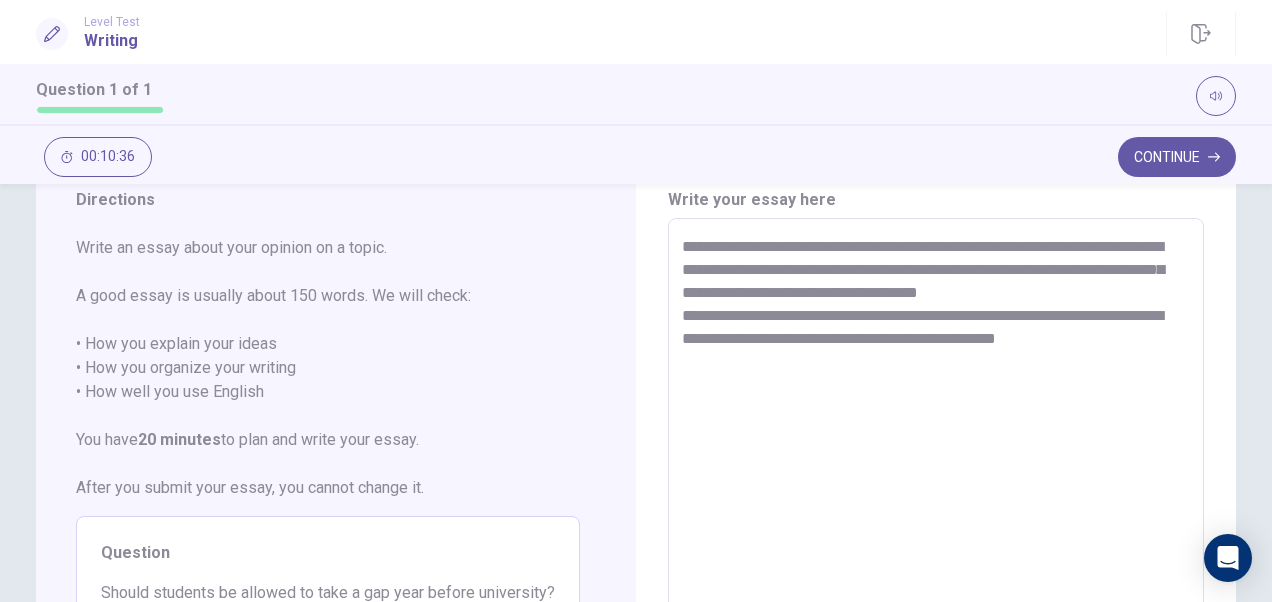click on "**********" at bounding box center (935, 495) 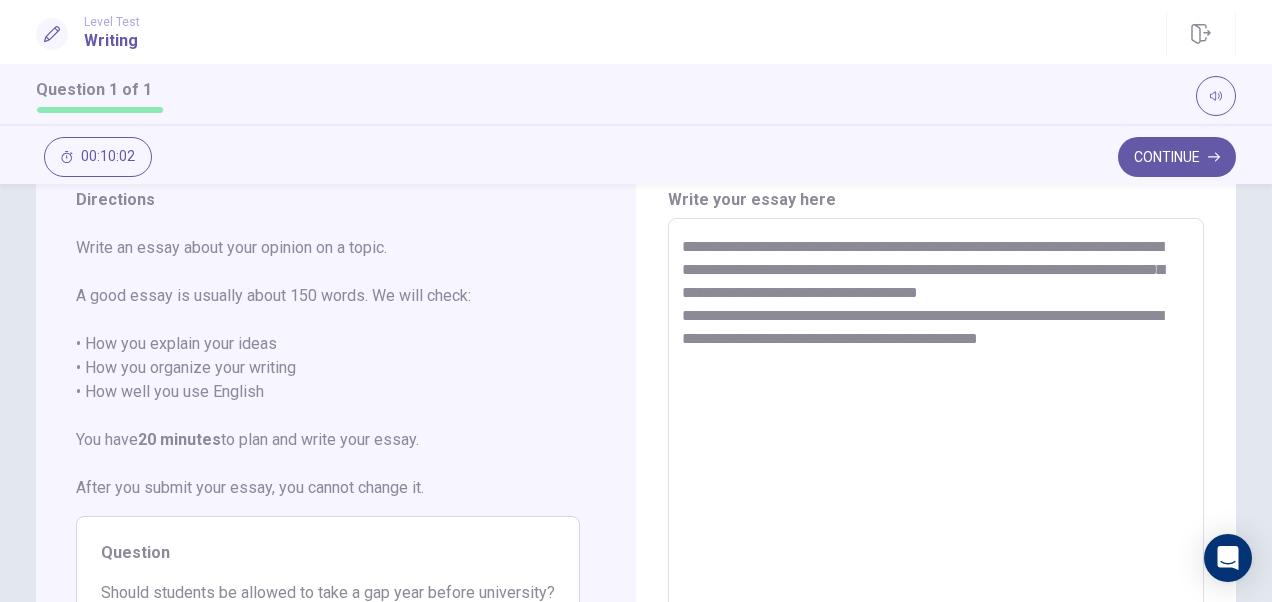 click on "**********" at bounding box center (935, 495) 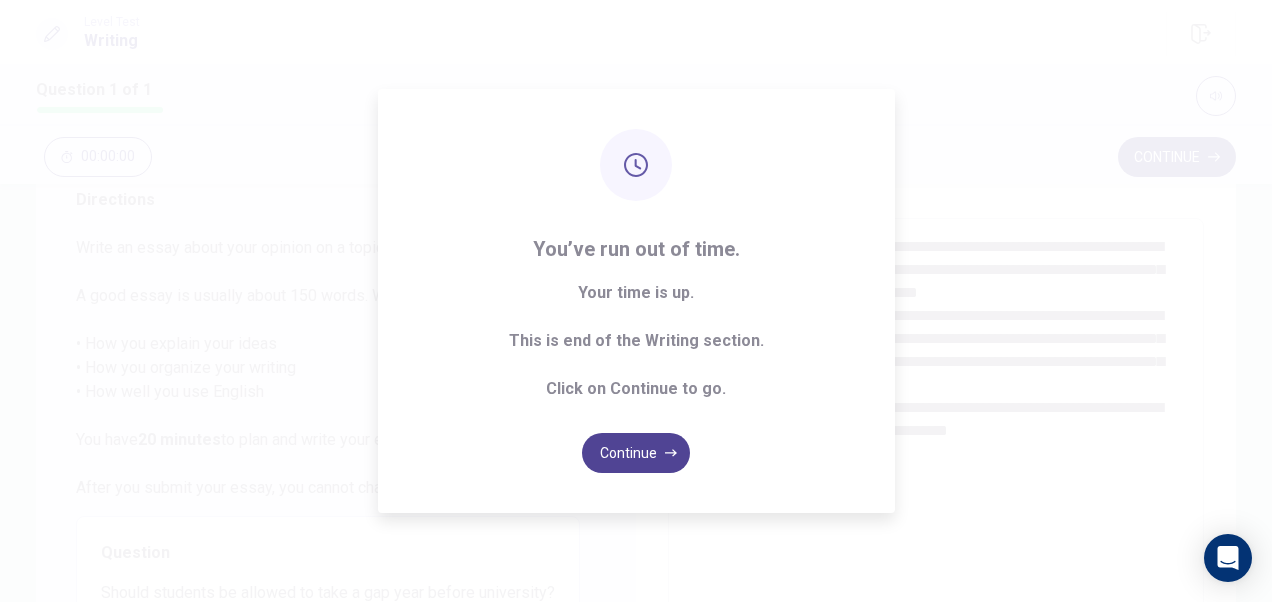 click on "Continue" at bounding box center [636, 453] 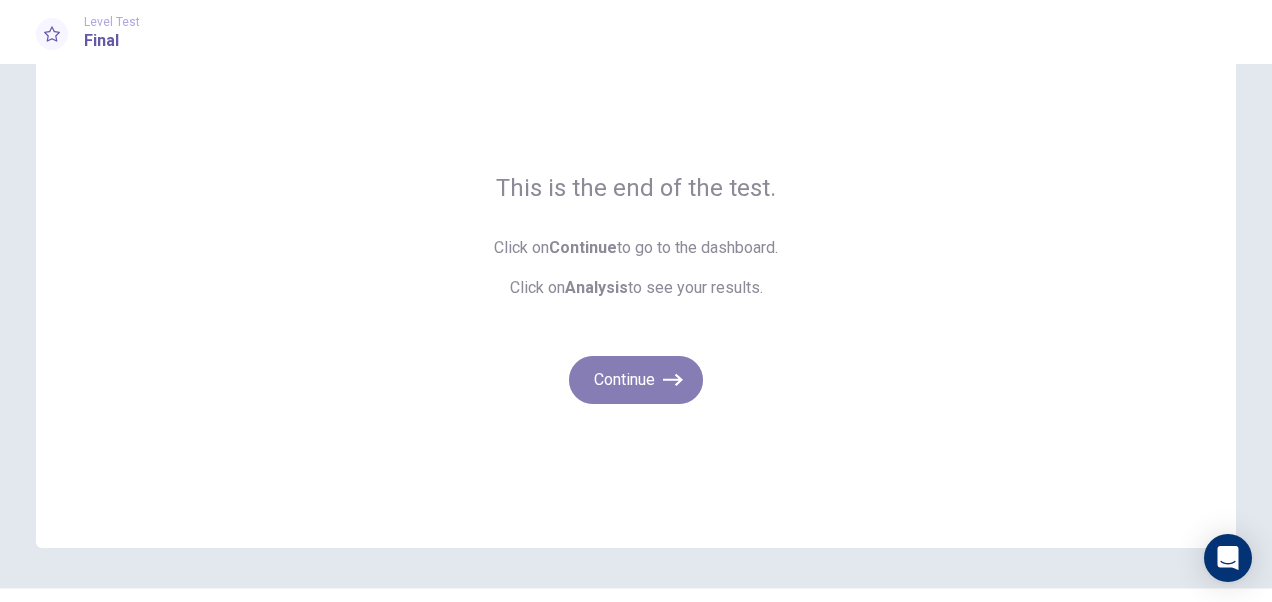 click on "Continue" at bounding box center [636, 380] 